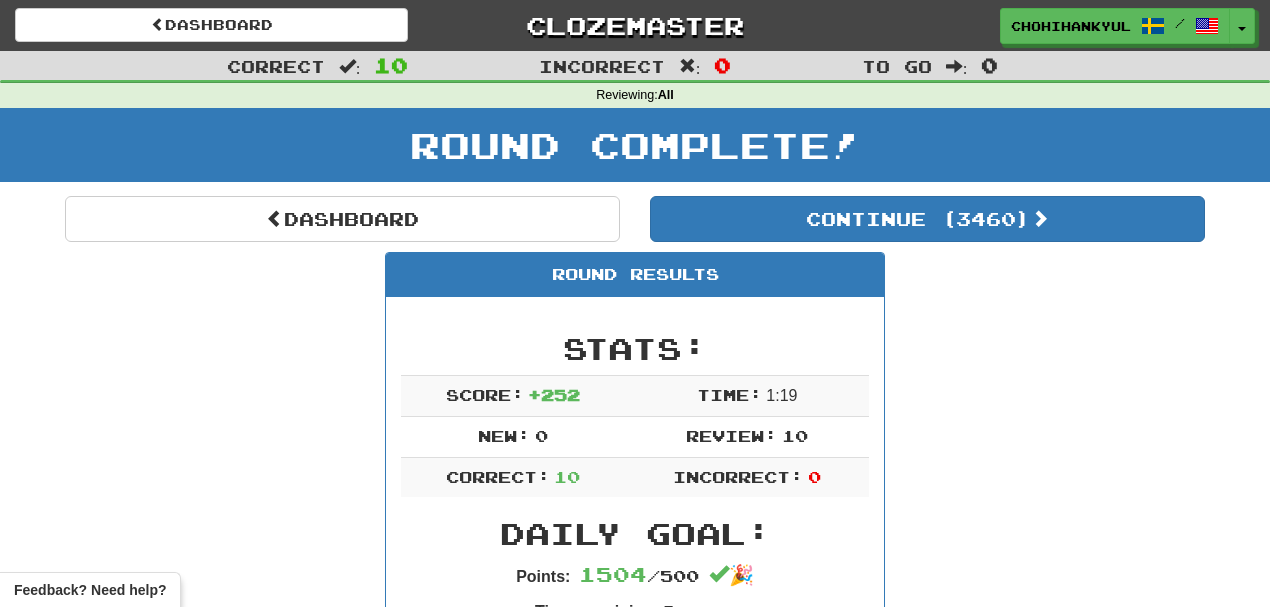 scroll, scrollTop: 0, scrollLeft: 0, axis: both 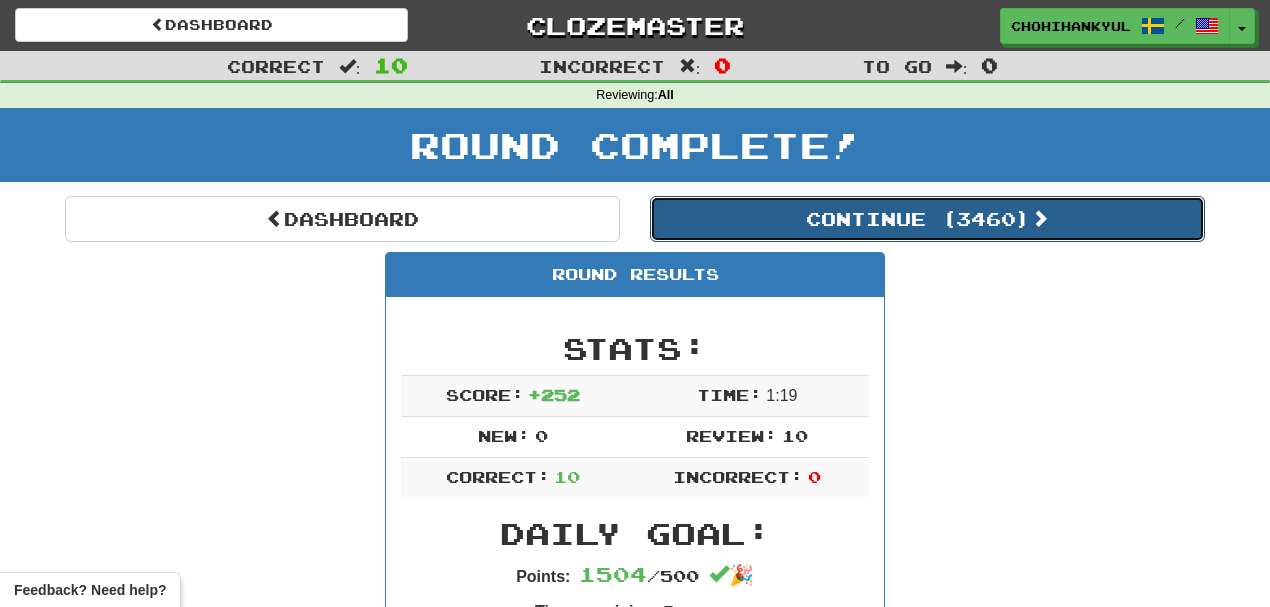 click on "Continue ( 3460 )" at bounding box center [927, 219] 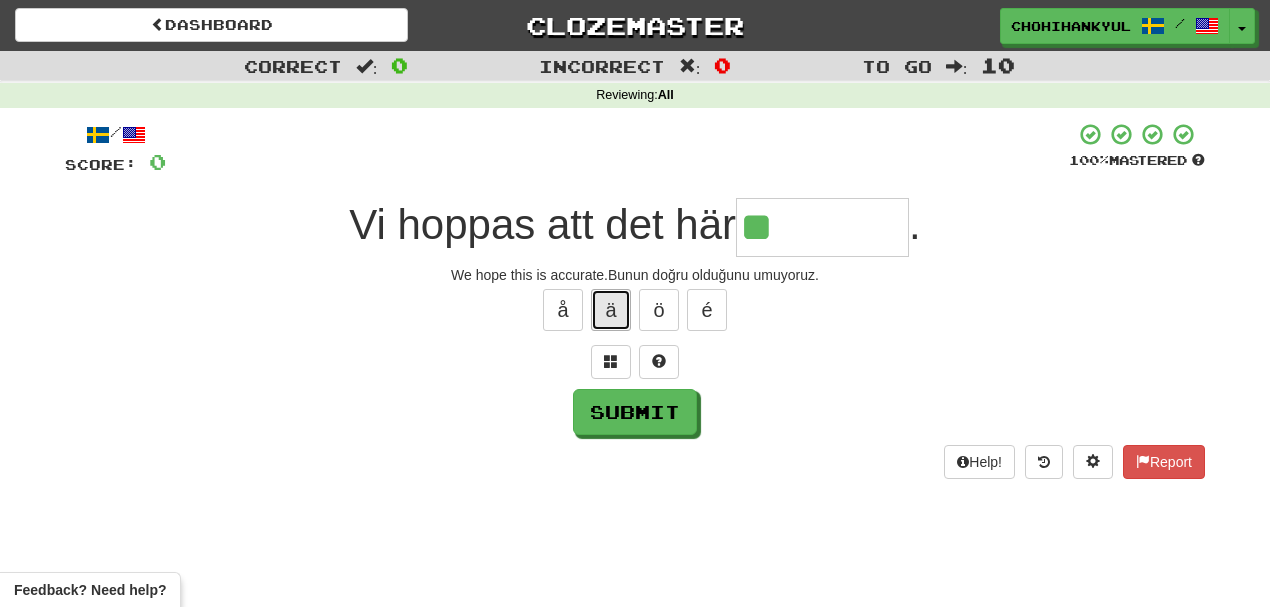 click on "ä" at bounding box center (611, 310) 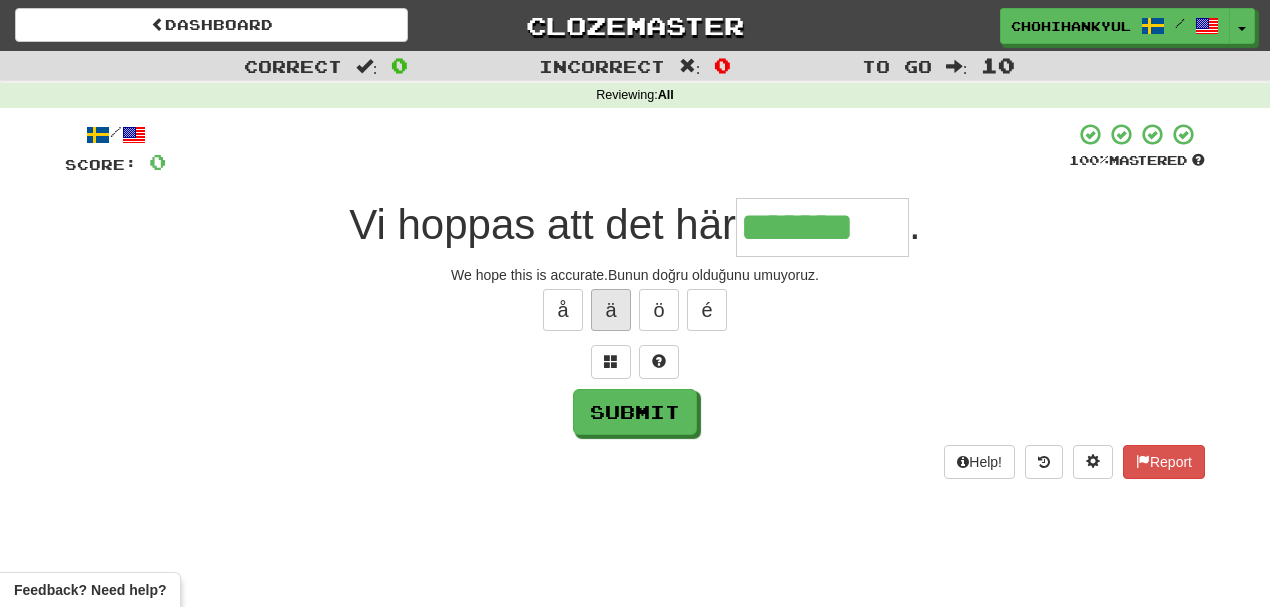 type on "*******" 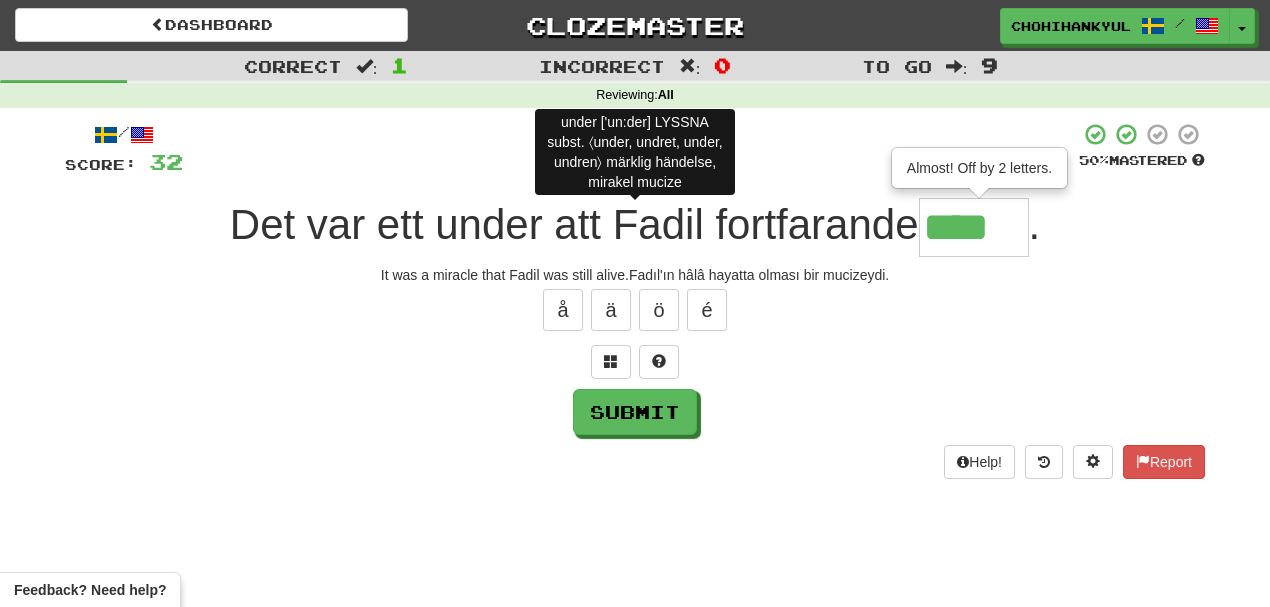 type on "*****" 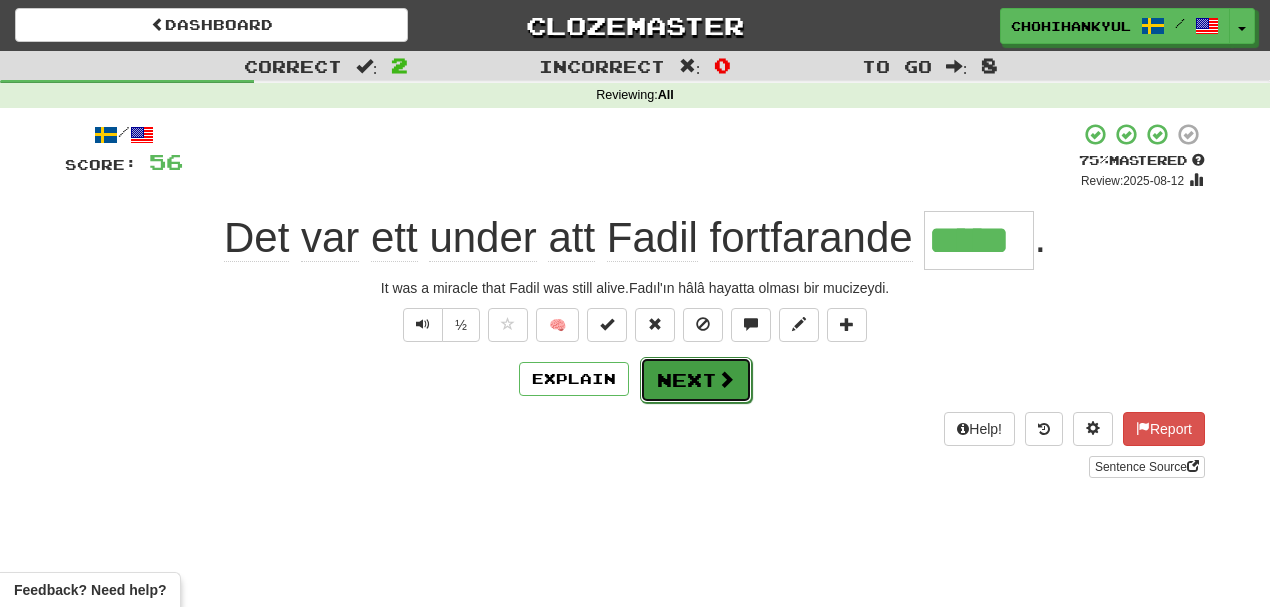 click on "Next" at bounding box center [696, 380] 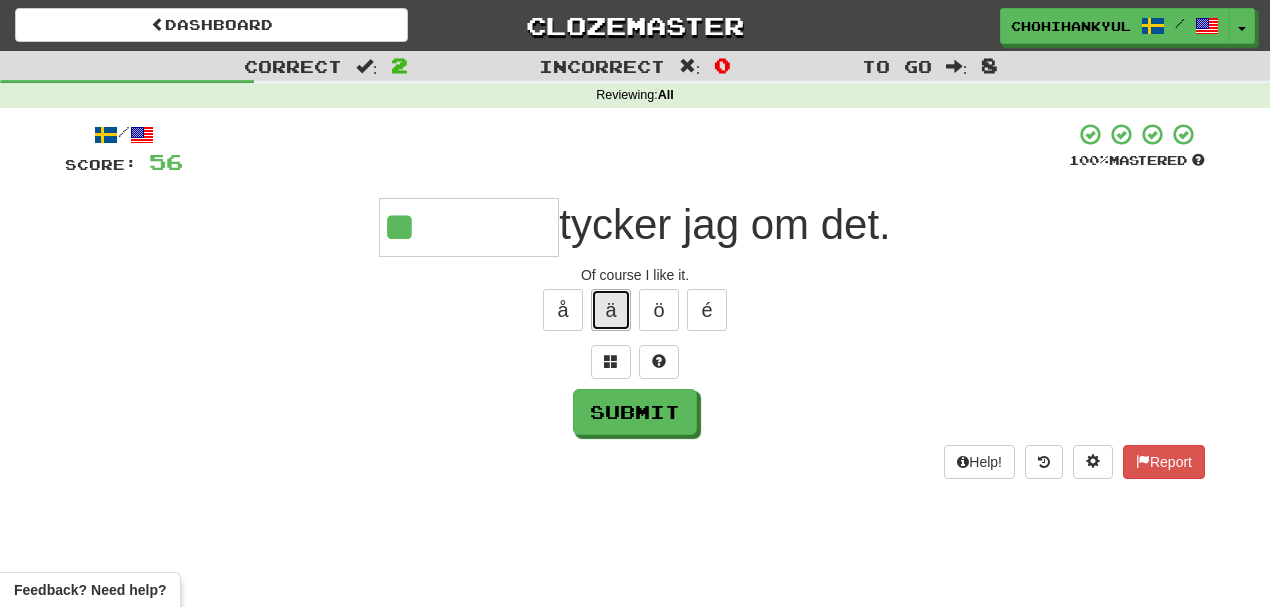 click on "ä" at bounding box center [611, 310] 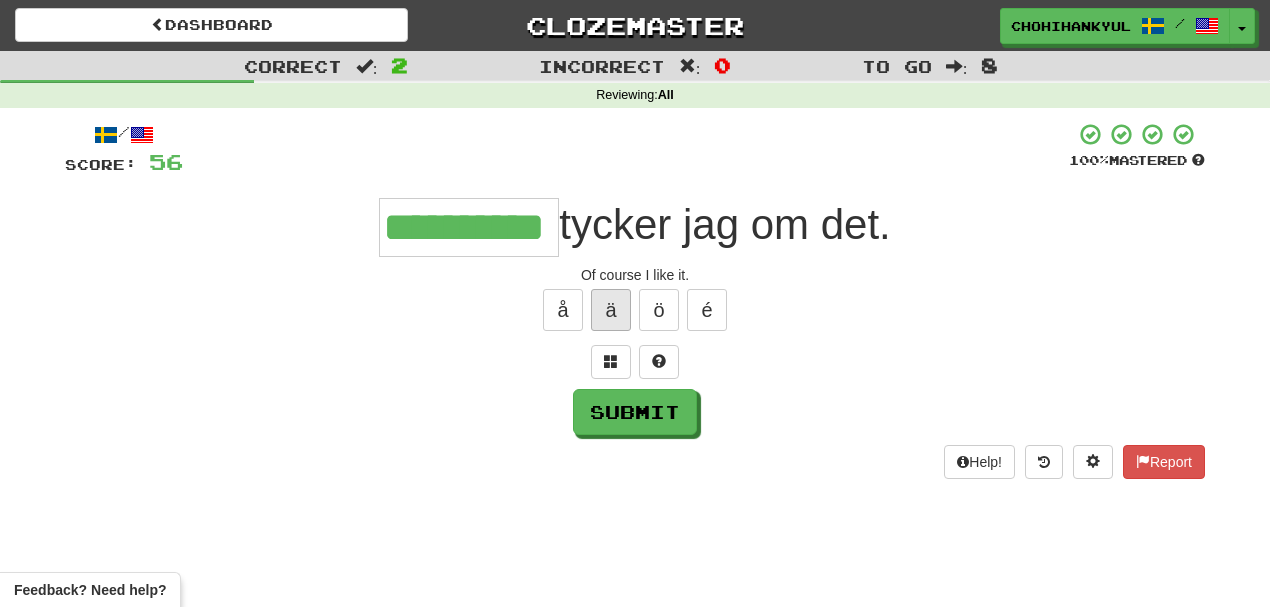 type on "**********" 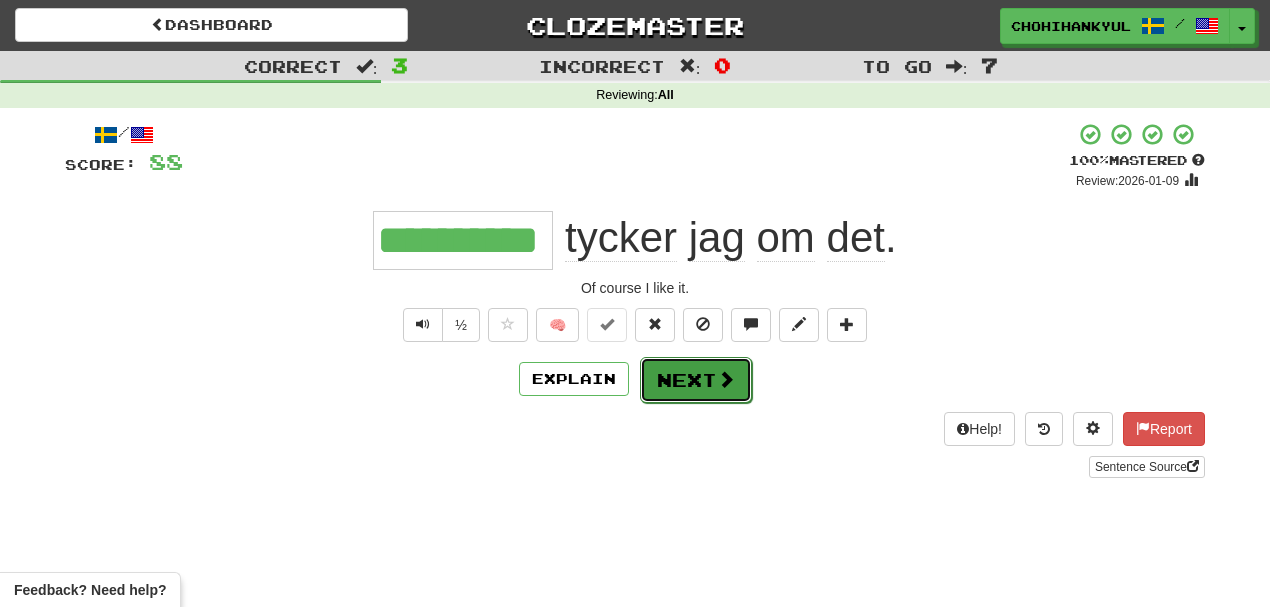 click on "Next" at bounding box center [696, 380] 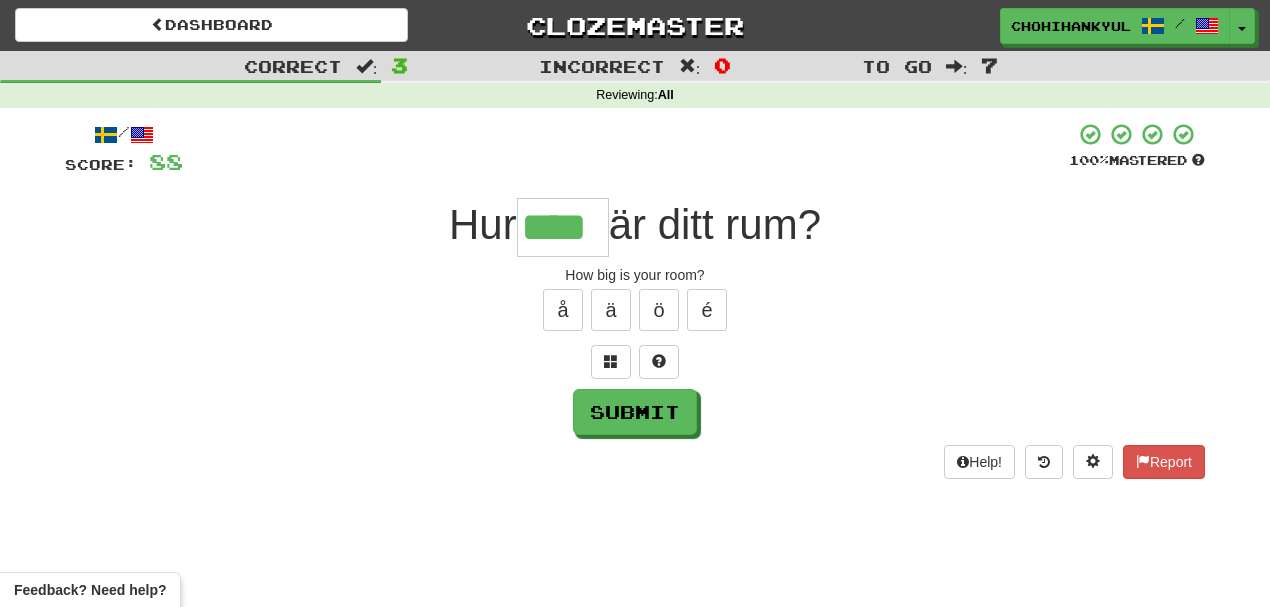 type on "****" 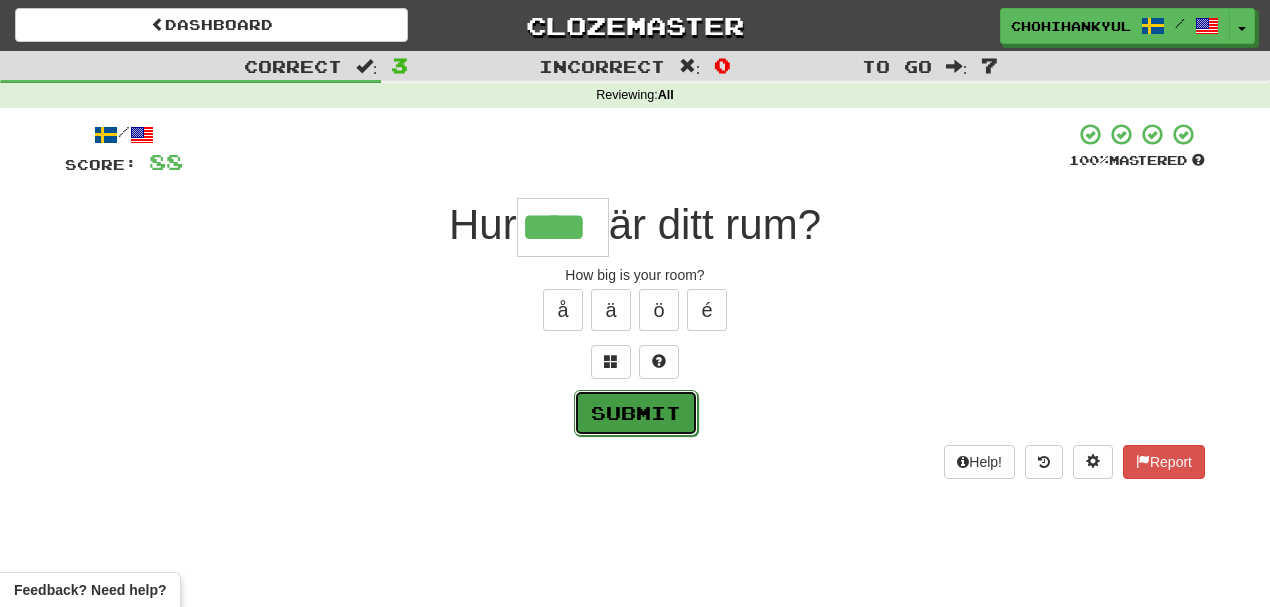 click on "Submit" at bounding box center (636, 413) 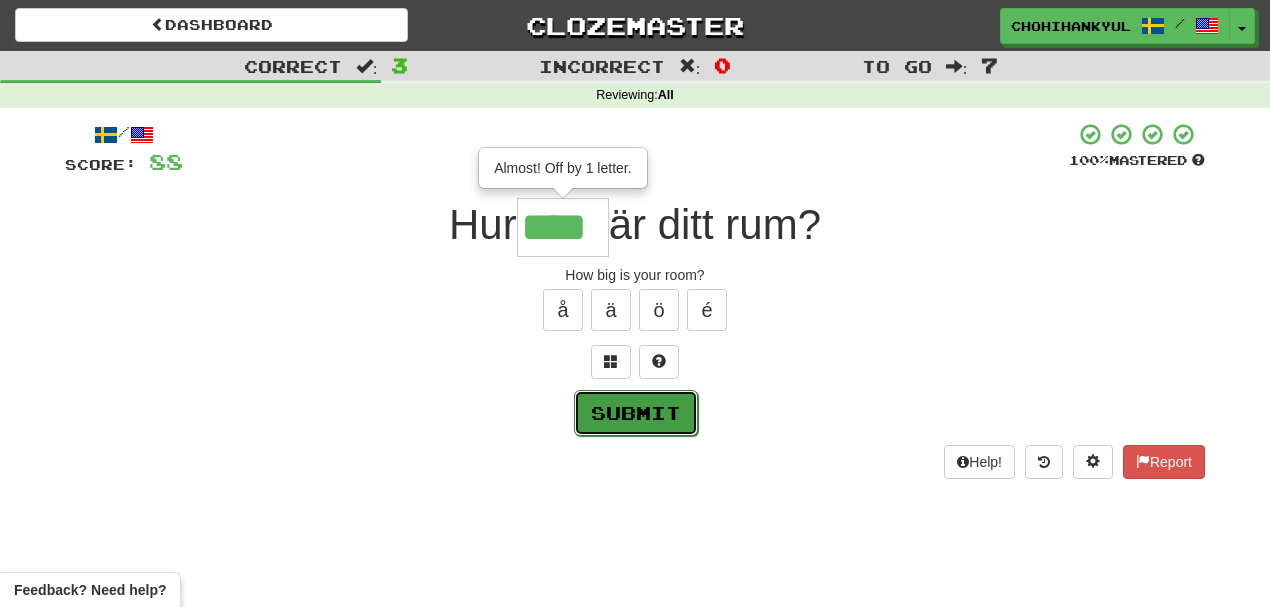 type 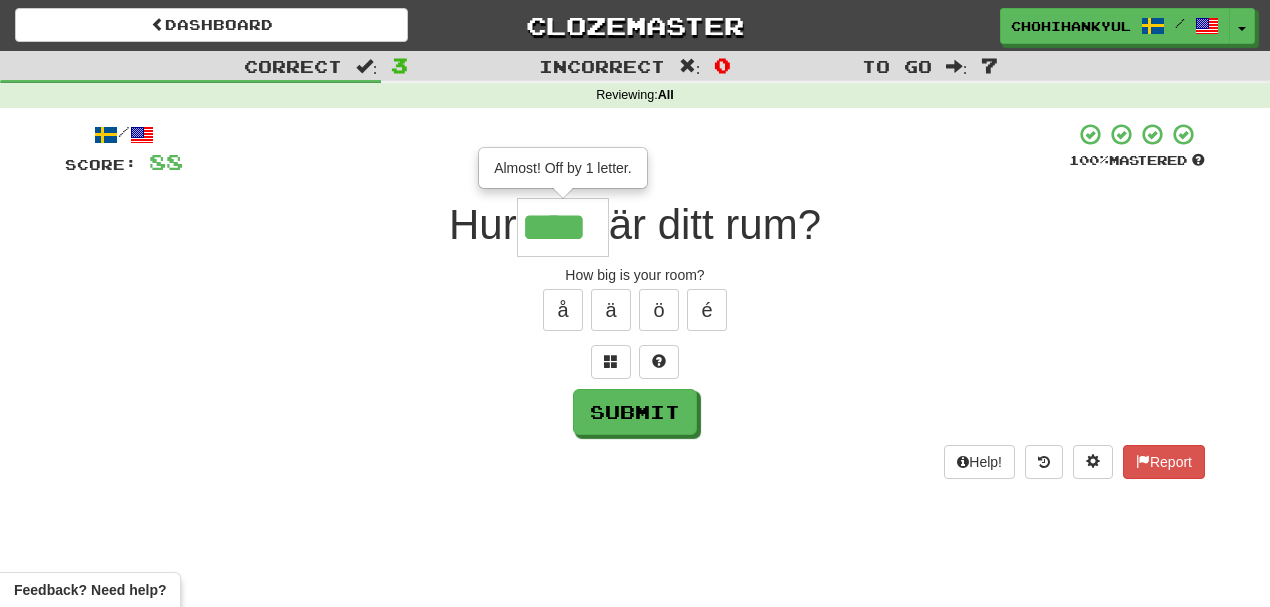 click on "****" at bounding box center (563, 227) 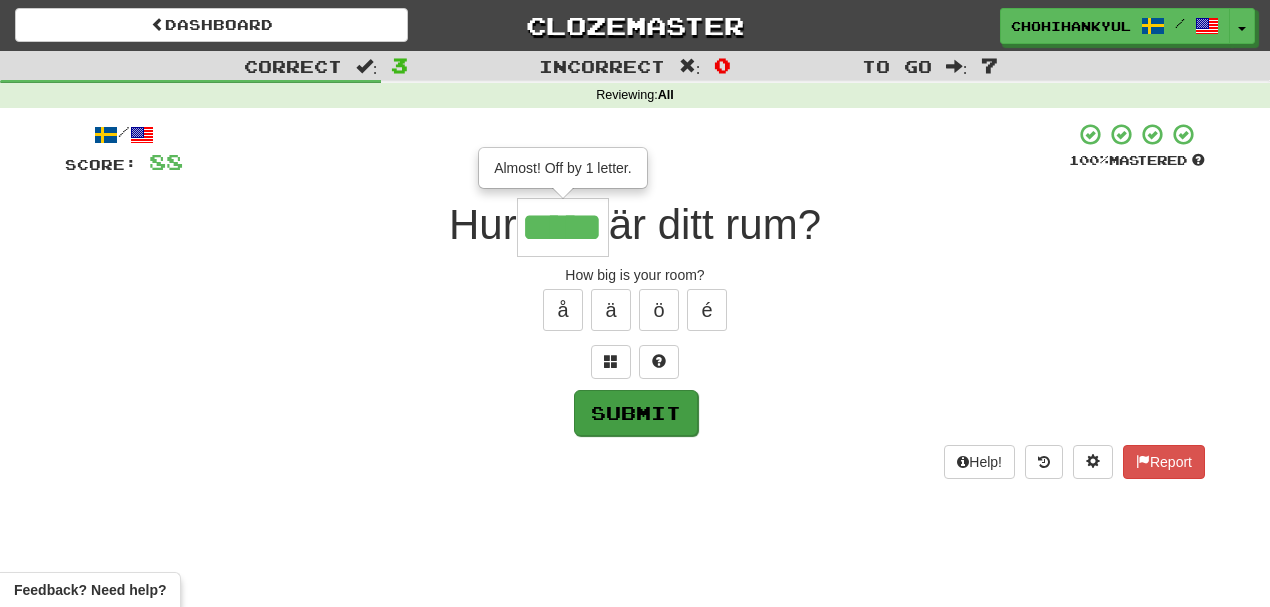 type on "*****" 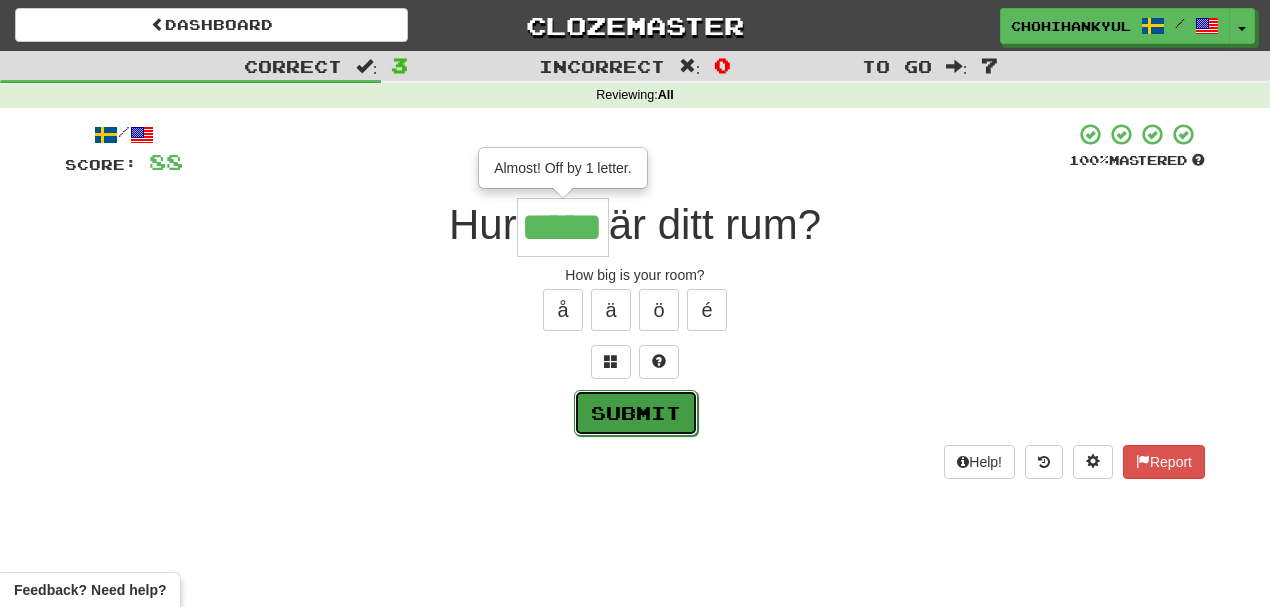 click on "Submit" at bounding box center [636, 413] 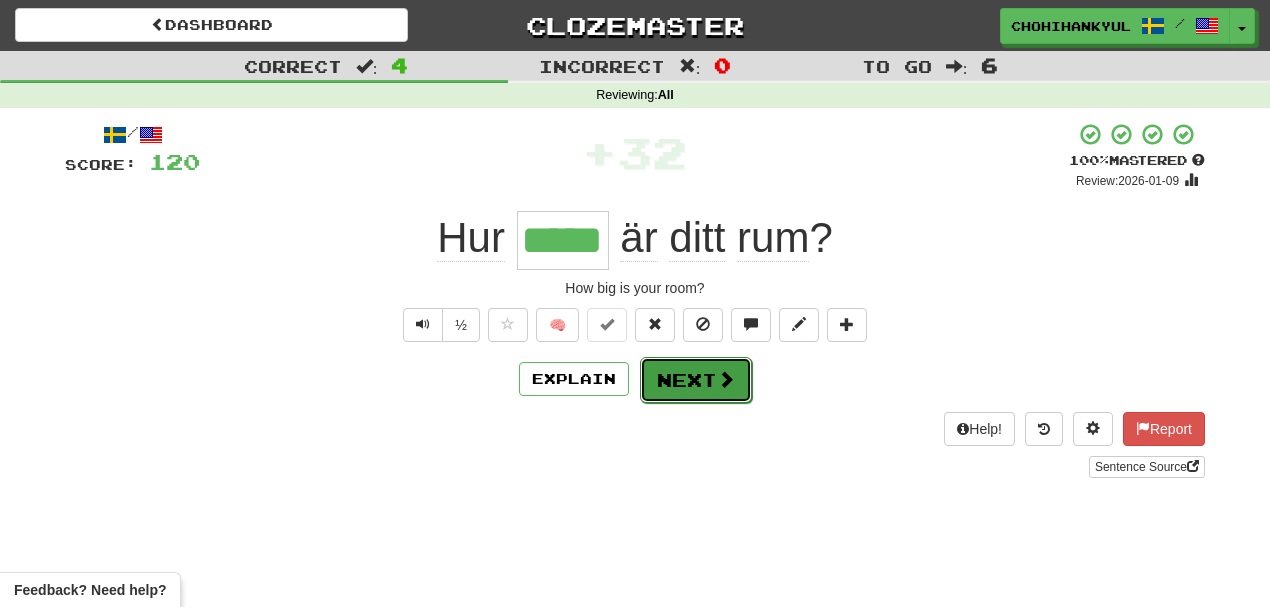 click on "Next" at bounding box center [696, 380] 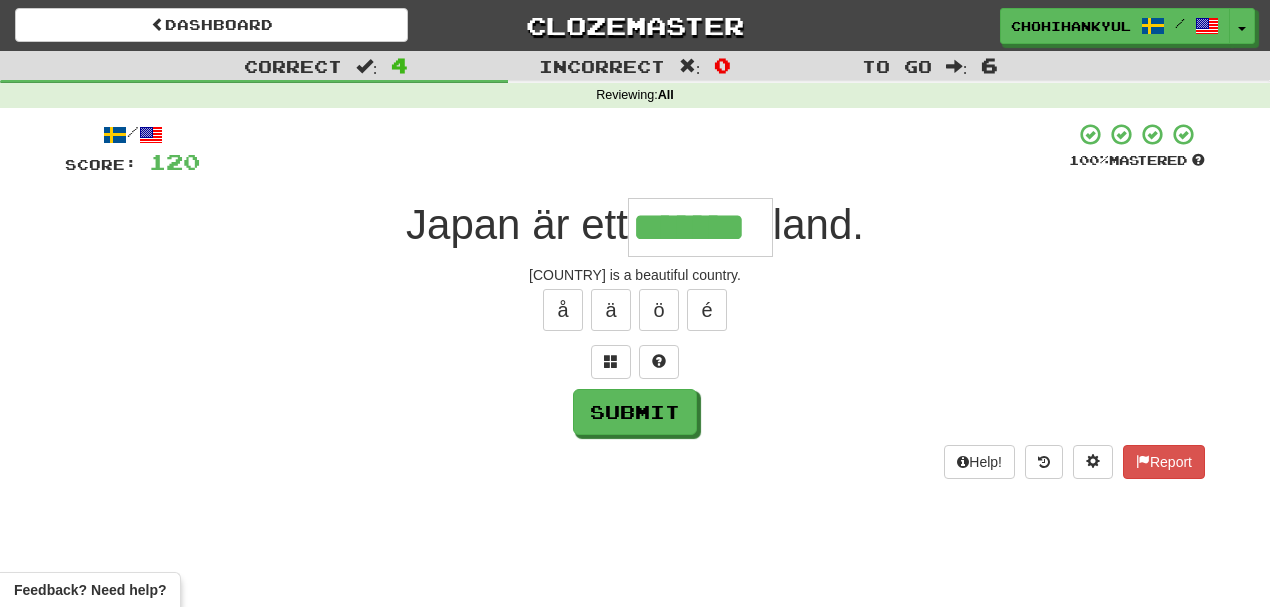 type on "*******" 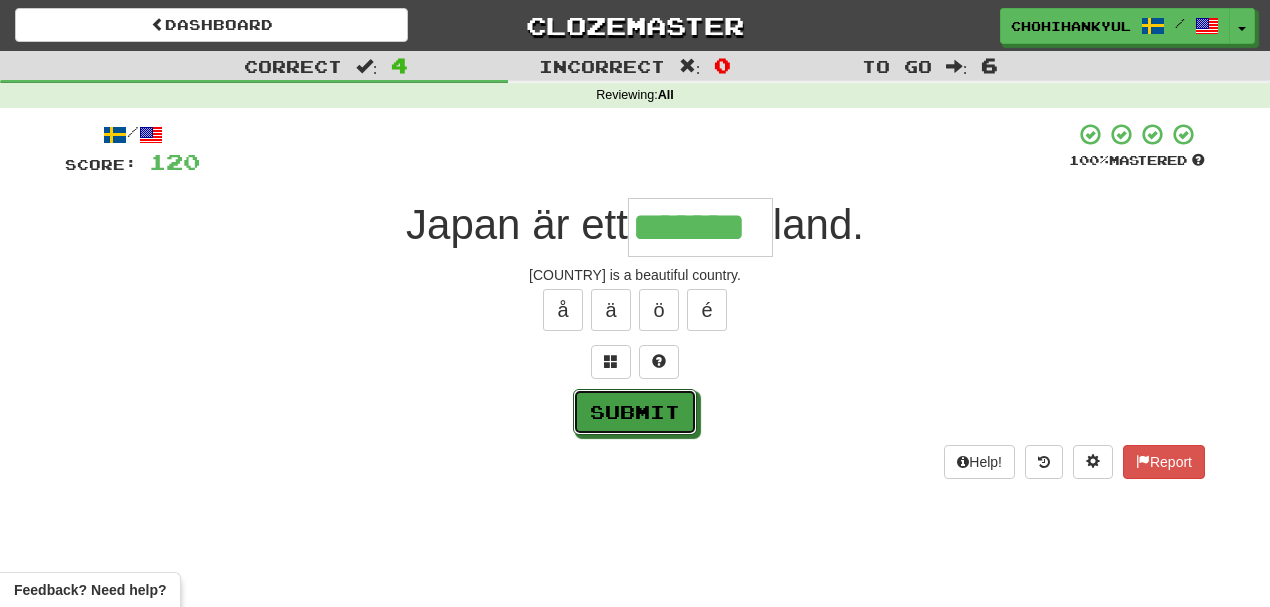 click on "Submit" at bounding box center [635, 412] 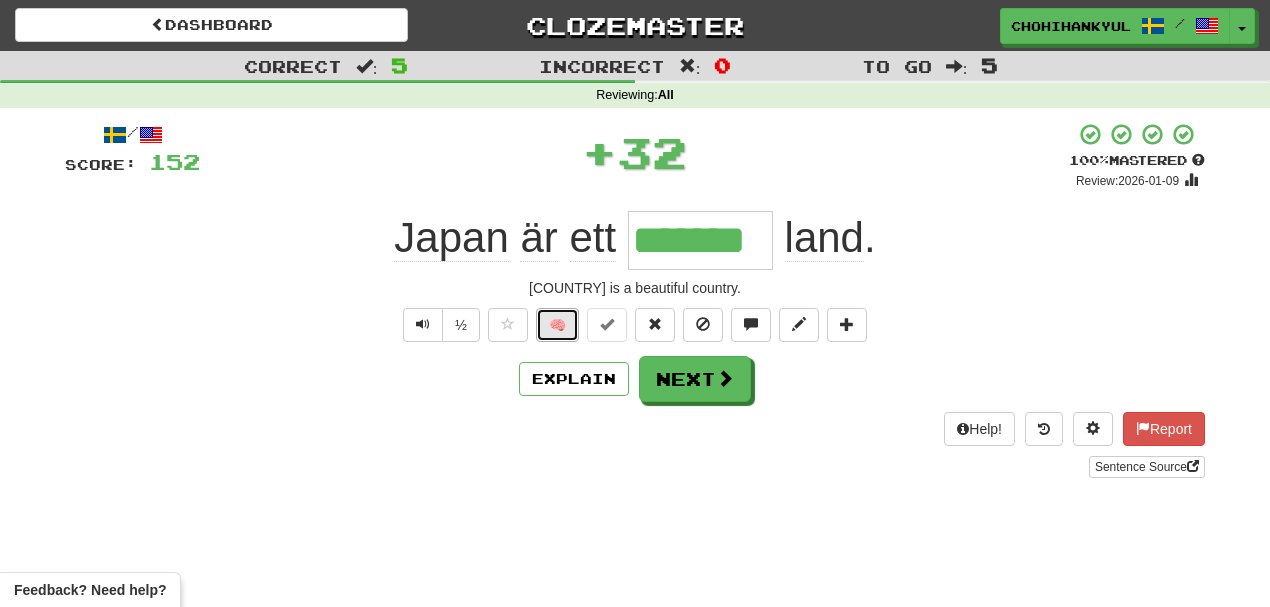 click on "🧠" at bounding box center (557, 325) 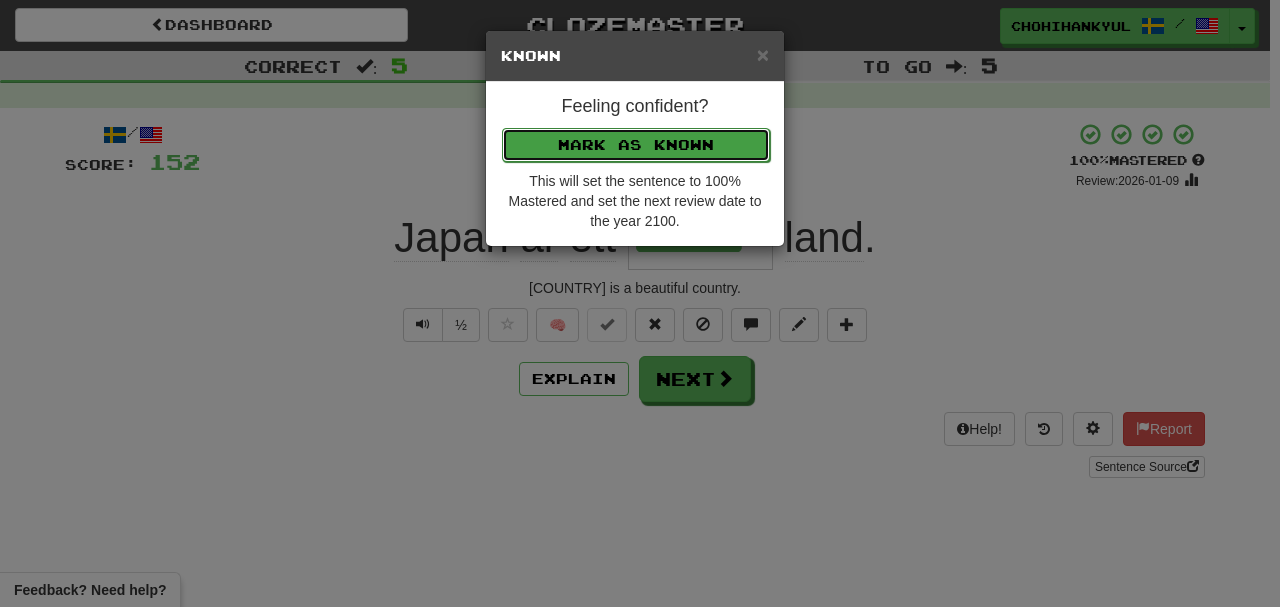 click on "Mark as Known" at bounding box center (636, 145) 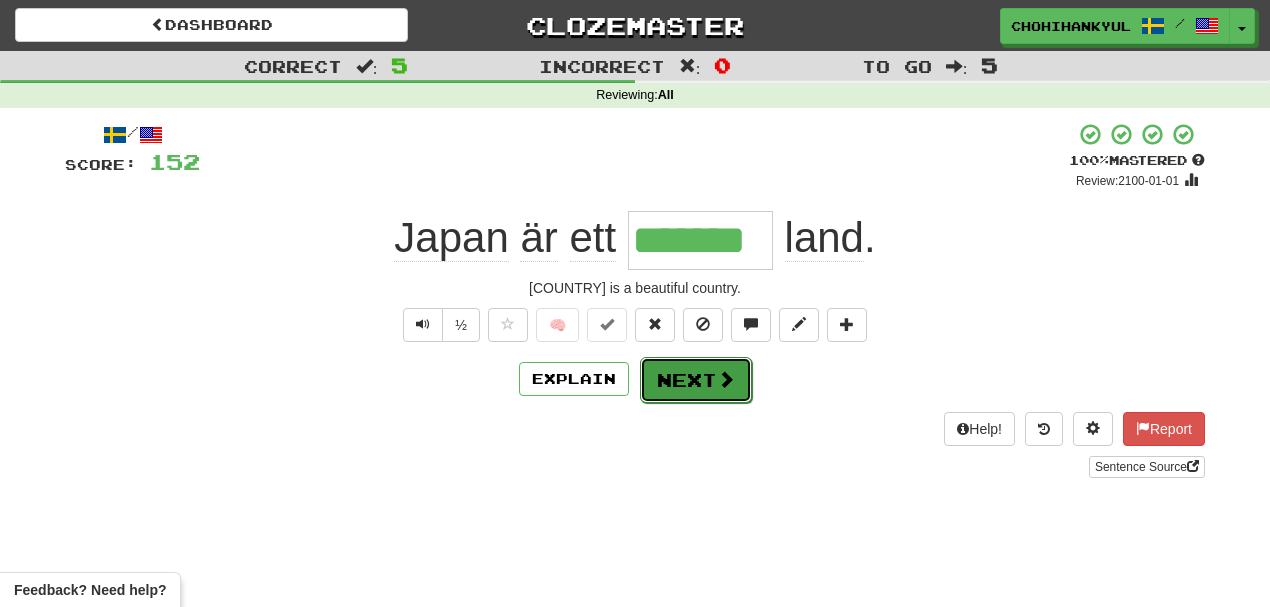 click on "Next" at bounding box center [696, 380] 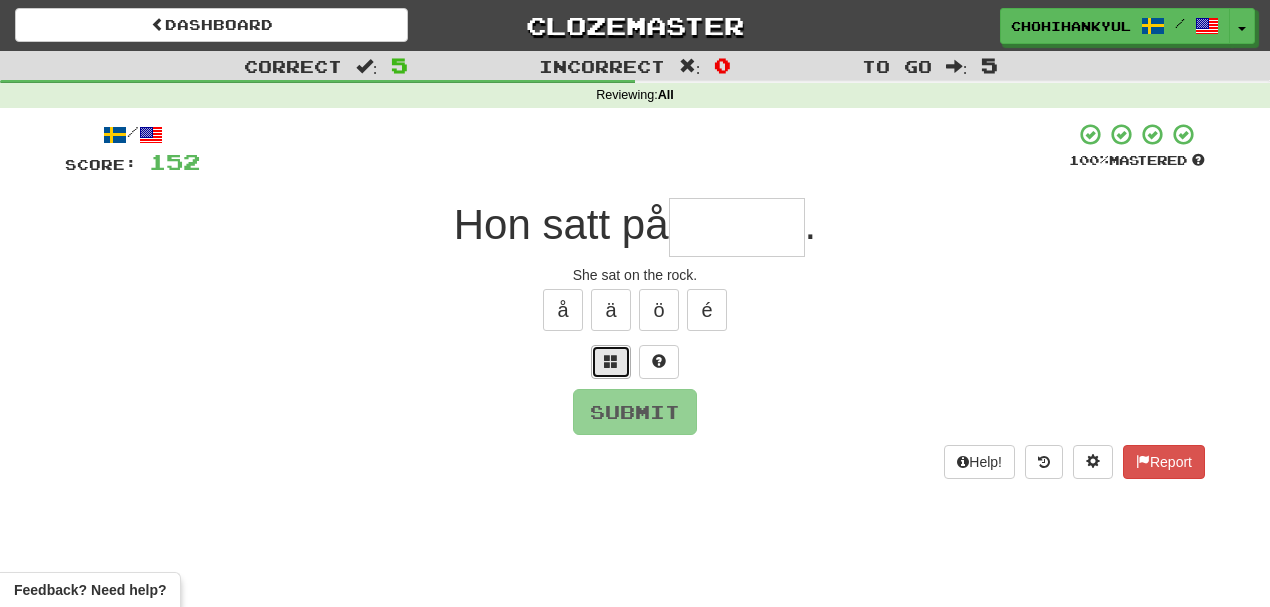 click at bounding box center (611, 362) 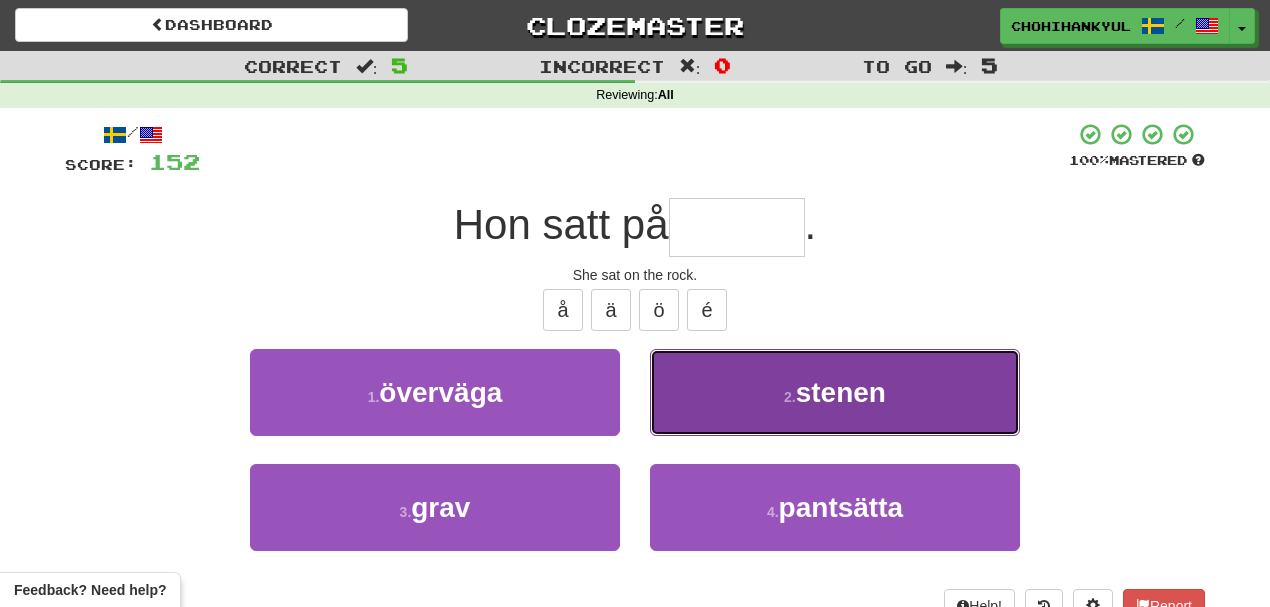 click on "2 .  stenen" at bounding box center (835, 392) 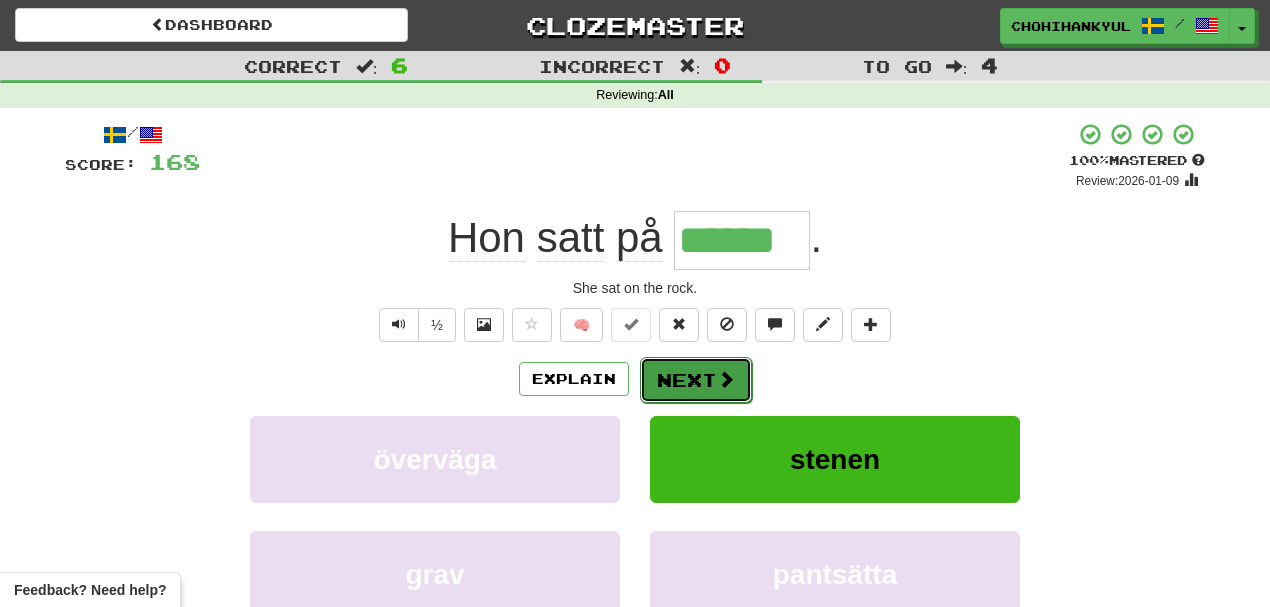 click on "Next" at bounding box center (696, 380) 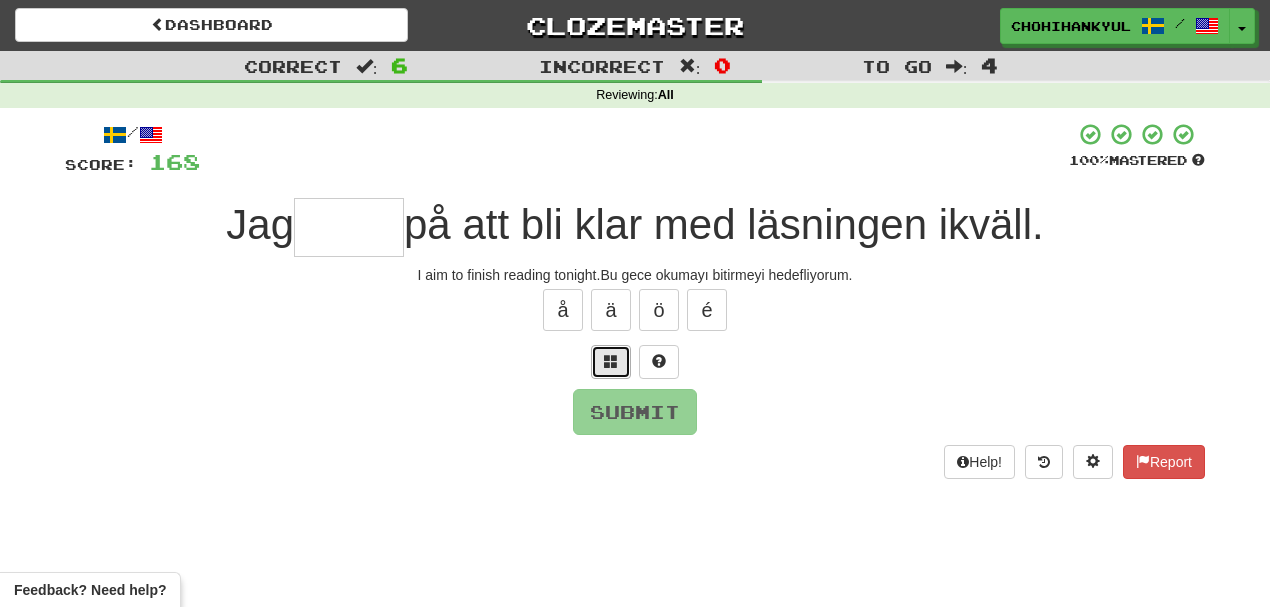 click at bounding box center [611, 362] 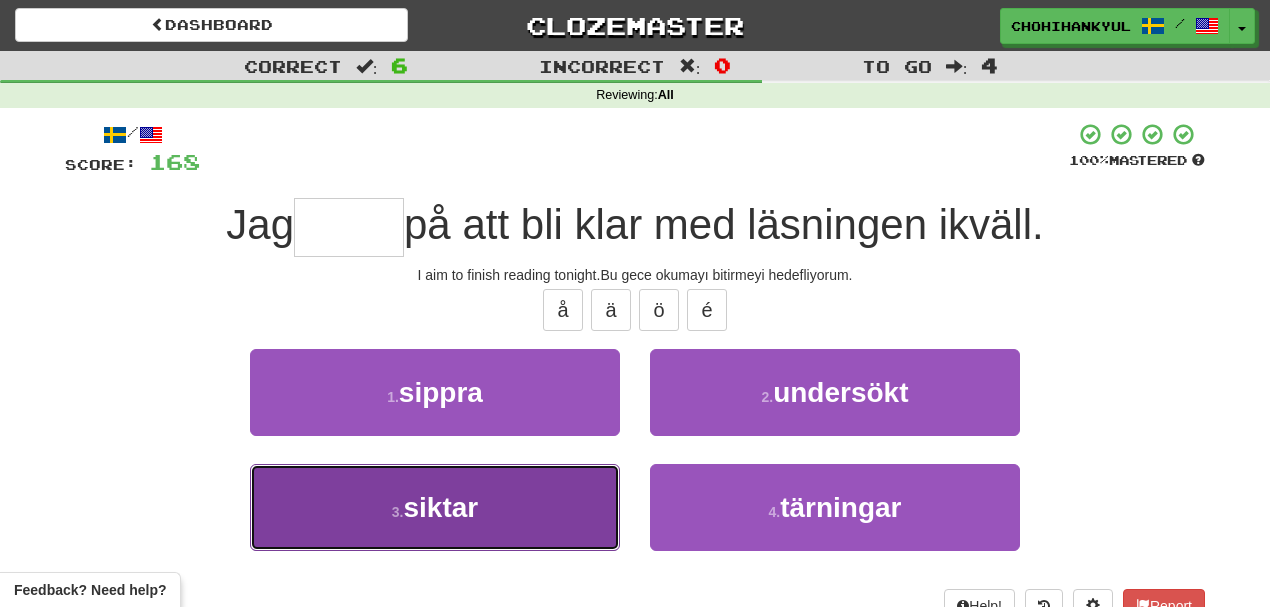click on "3 .  siktar" at bounding box center (435, 507) 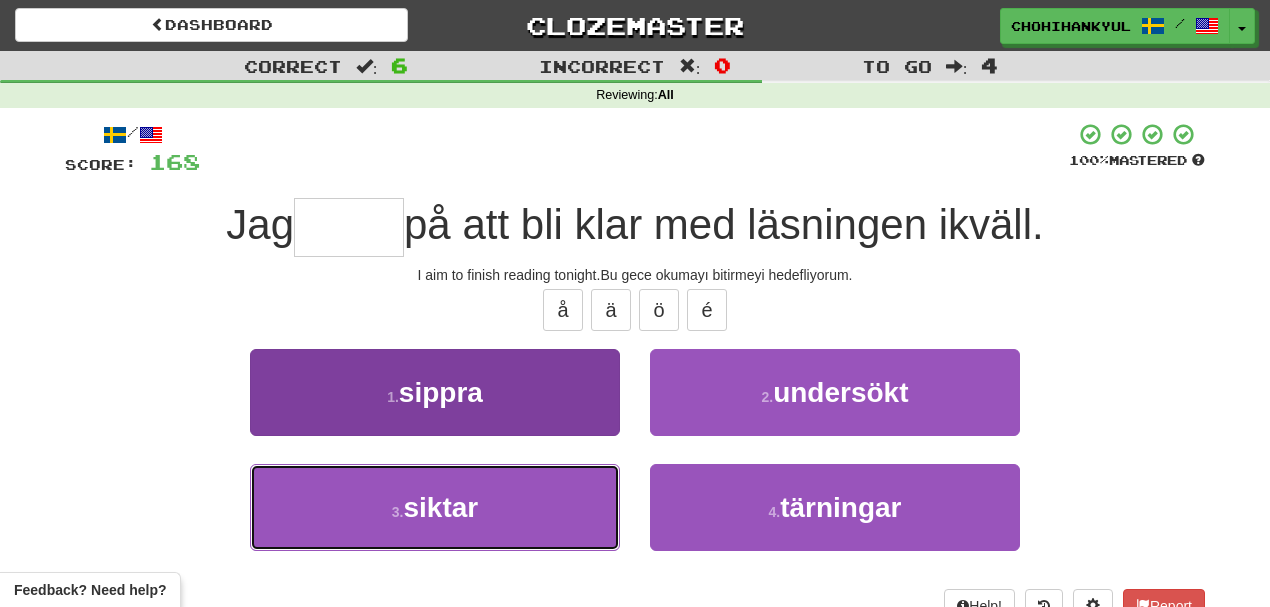 type on "******" 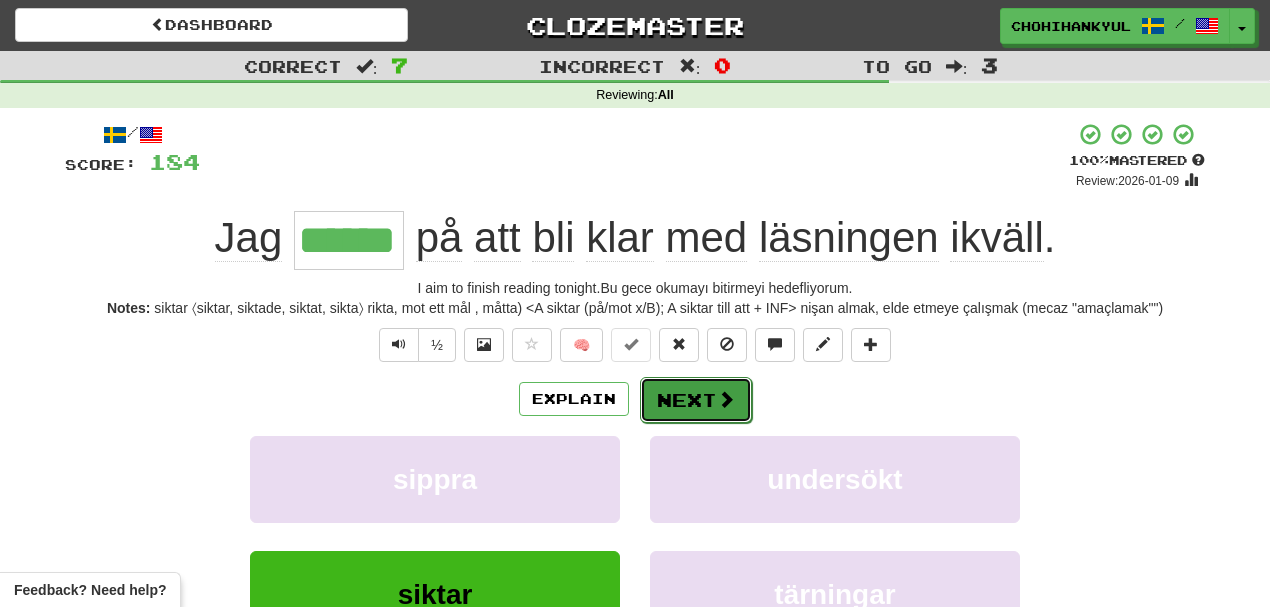 click on "Next" at bounding box center (696, 400) 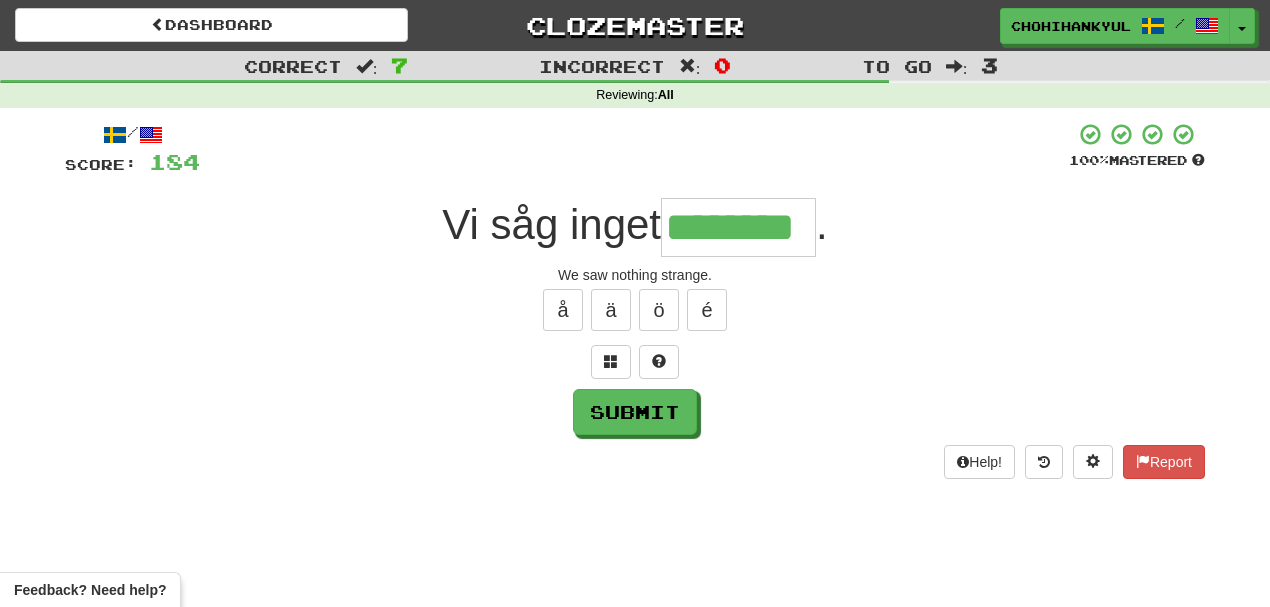 type on "********" 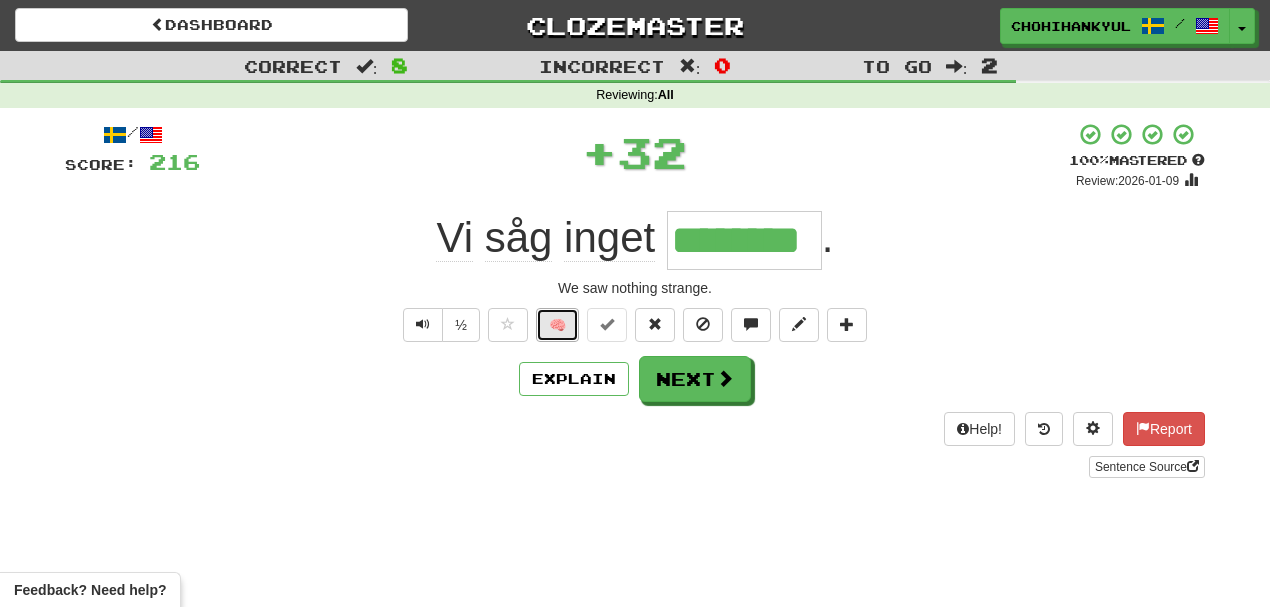click on "🧠" at bounding box center [557, 325] 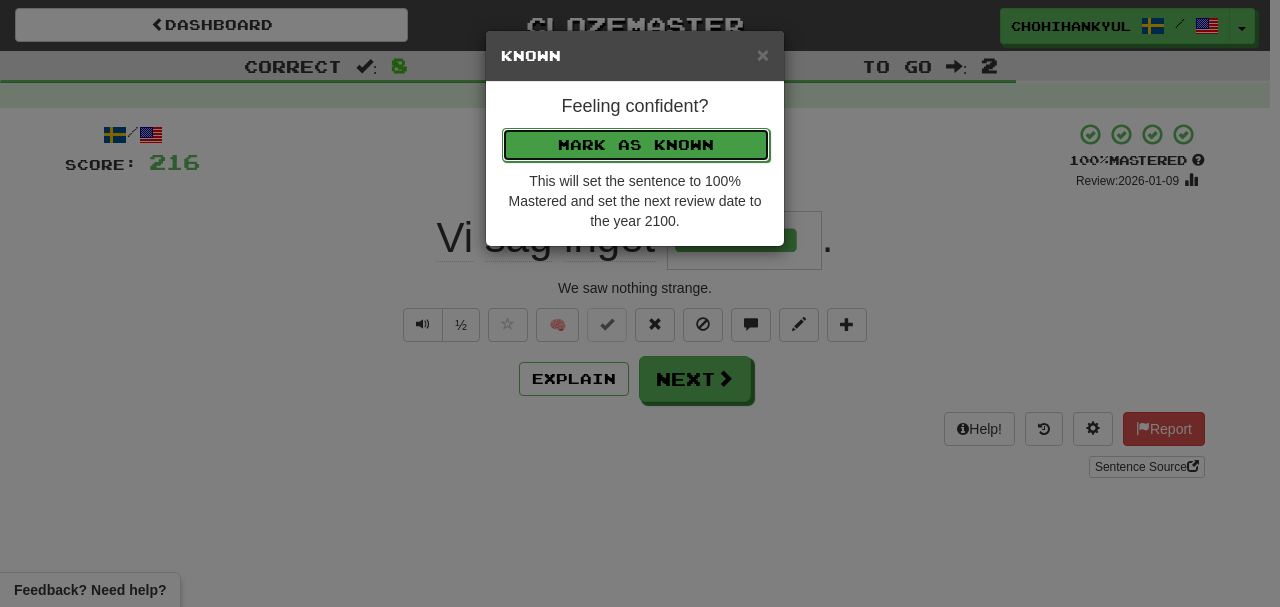 click on "Mark as Known" at bounding box center [636, 145] 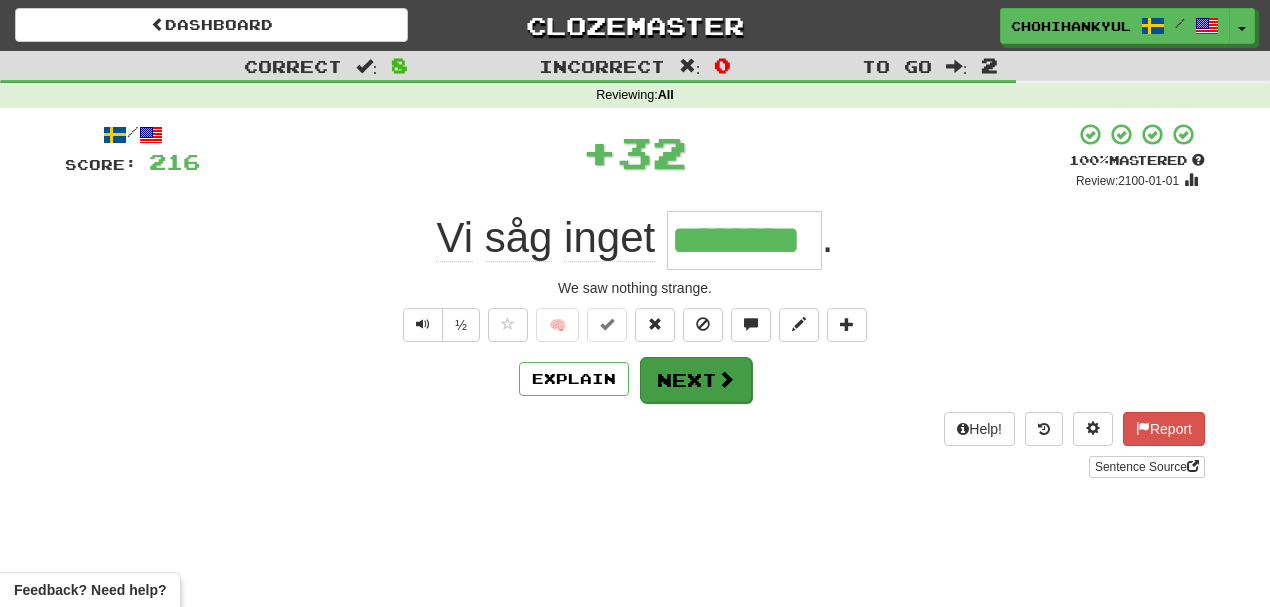 drag, startPoint x: 712, startPoint y: 402, endPoint x: 710, endPoint y: 390, distance: 12.165525 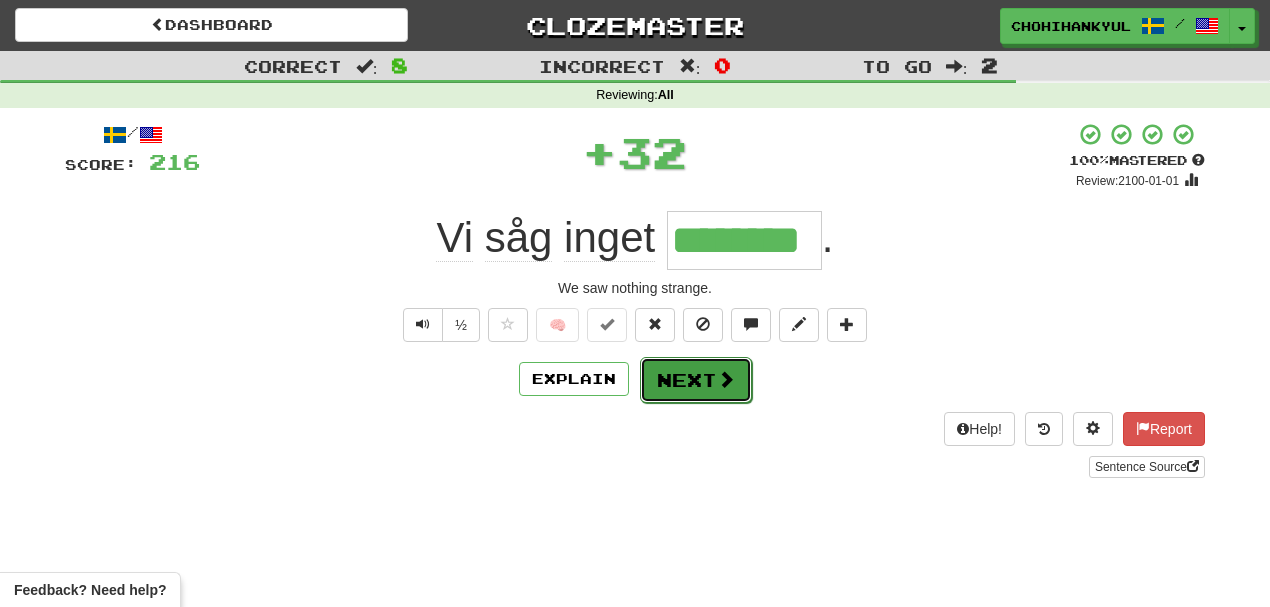 click on "Next" at bounding box center [696, 380] 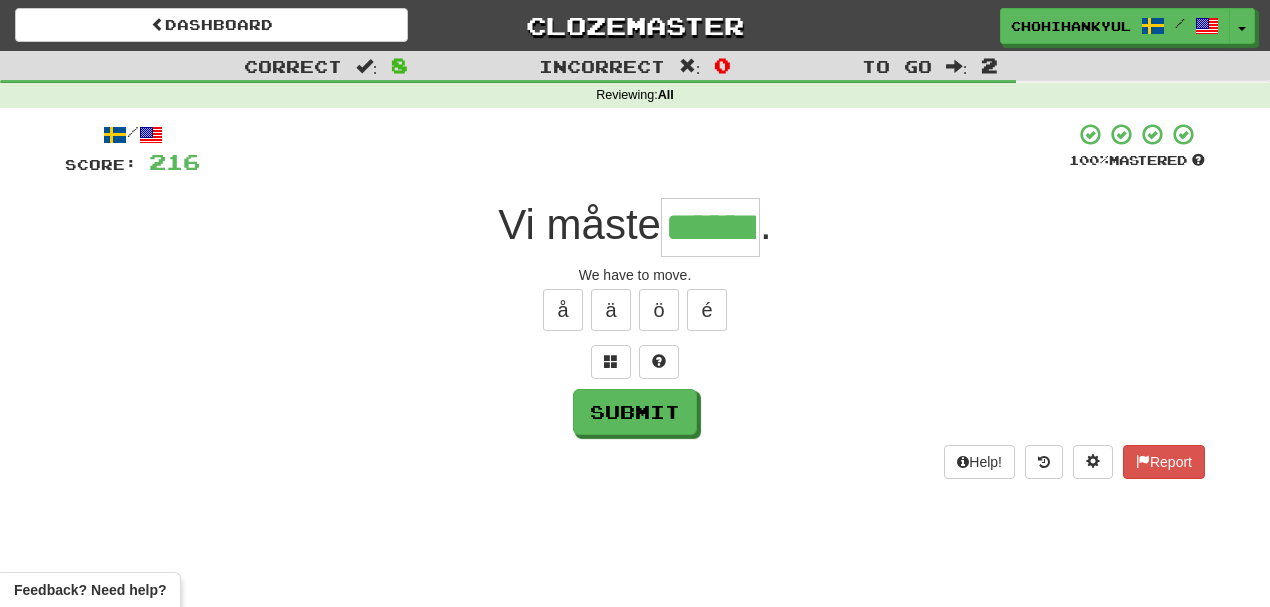 type on "******" 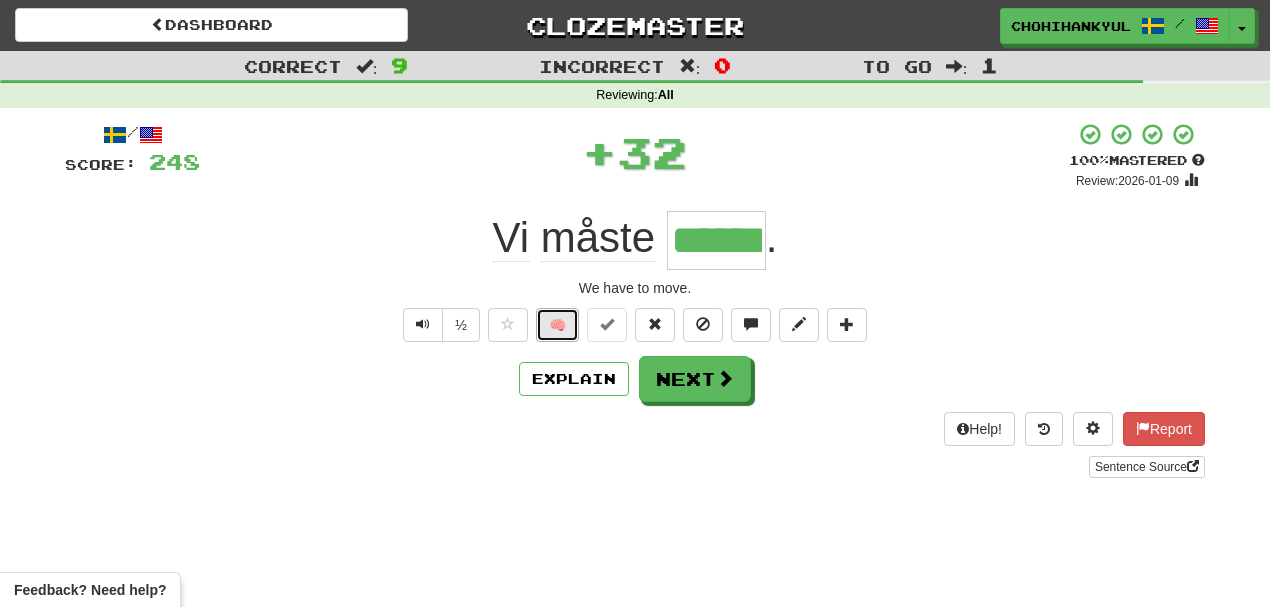 click on "🧠" at bounding box center (557, 325) 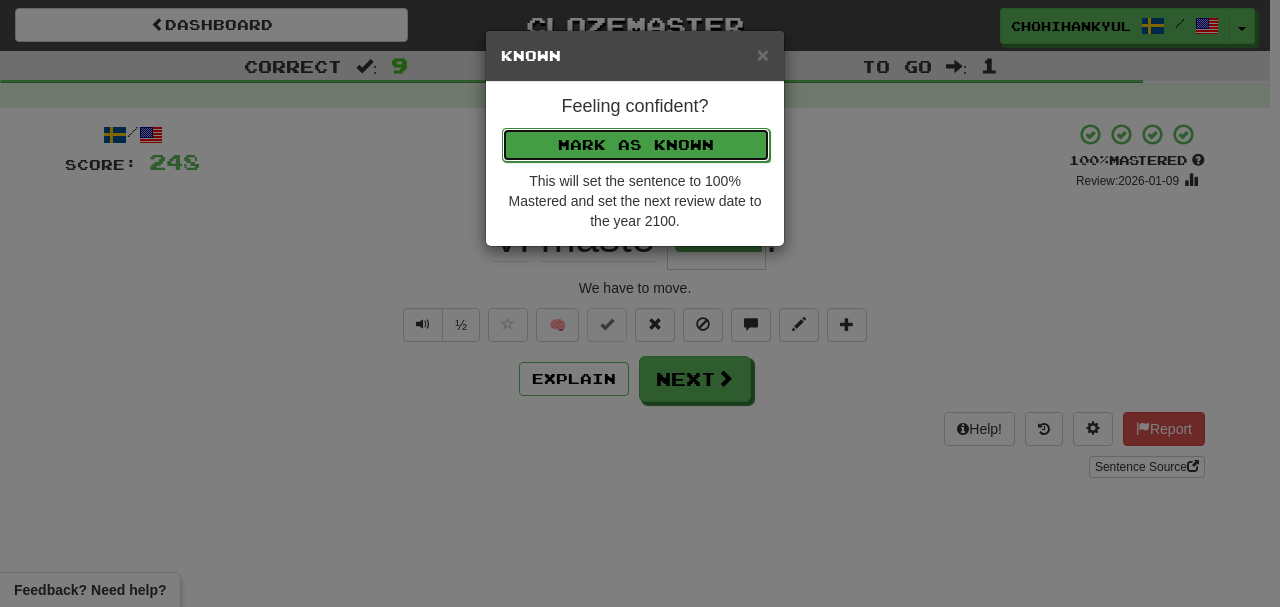 click on "Mark as Known" at bounding box center [636, 145] 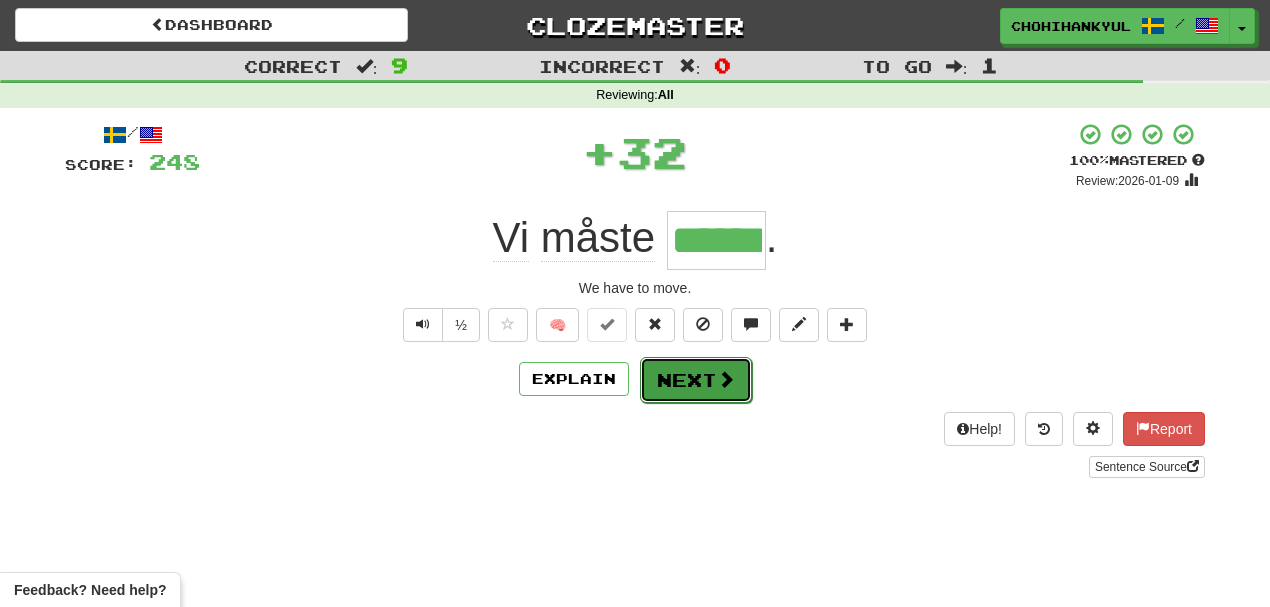 click on "Next" at bounding box center (696, 380) 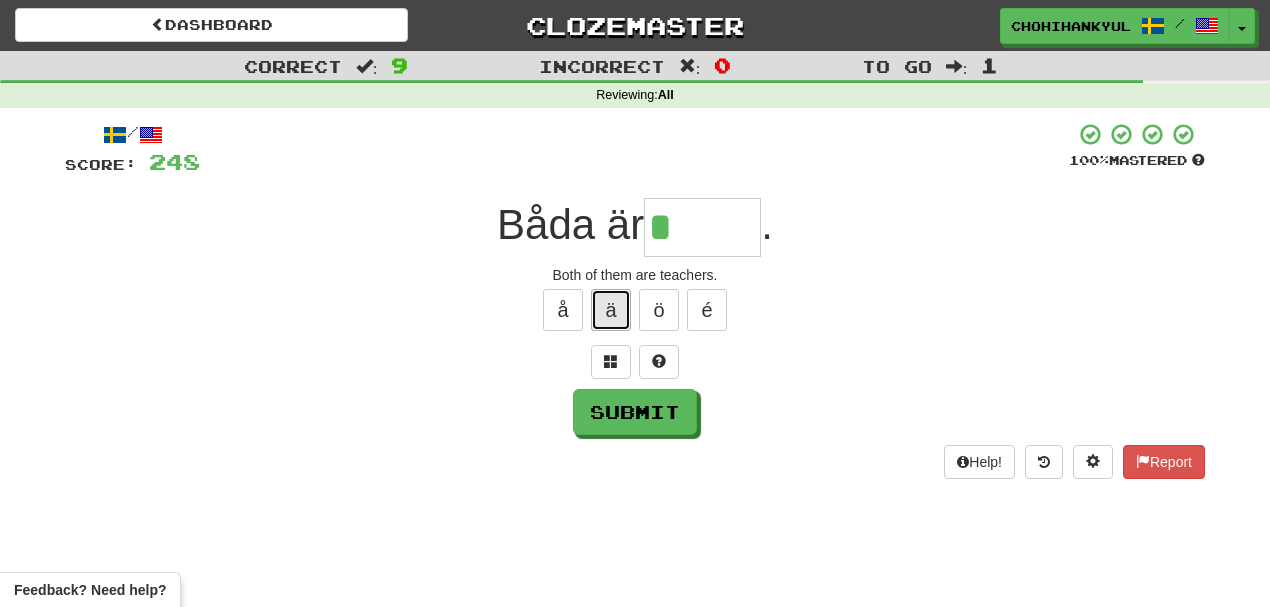 click on "ä" at bounding box center [611, 310] 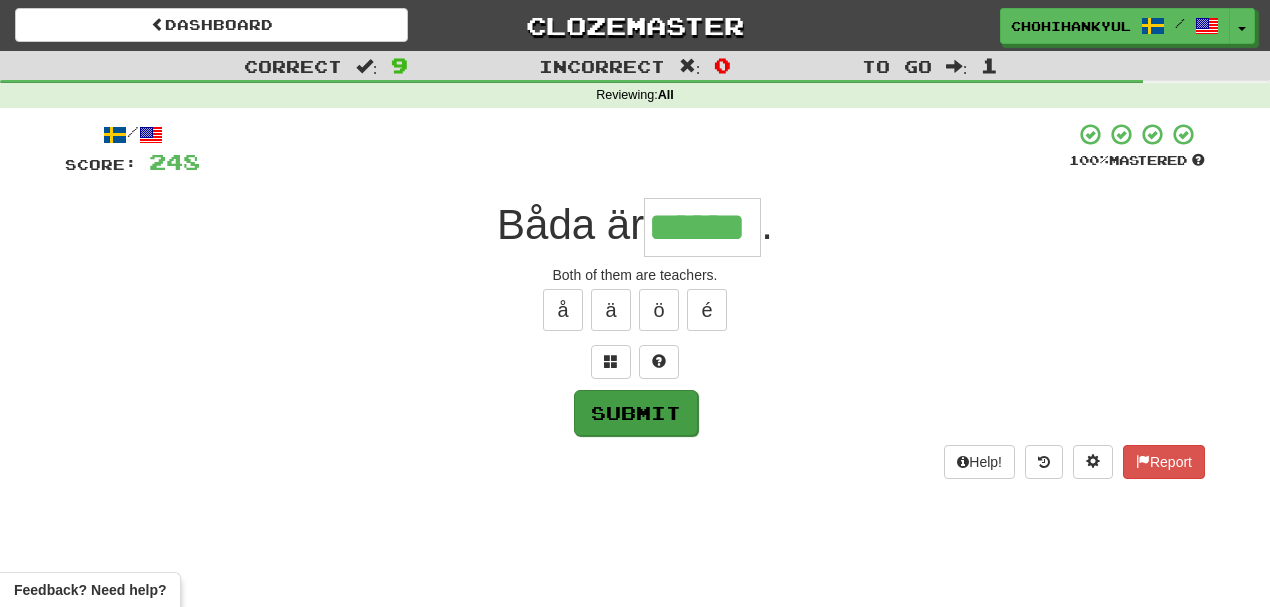 type on "******" 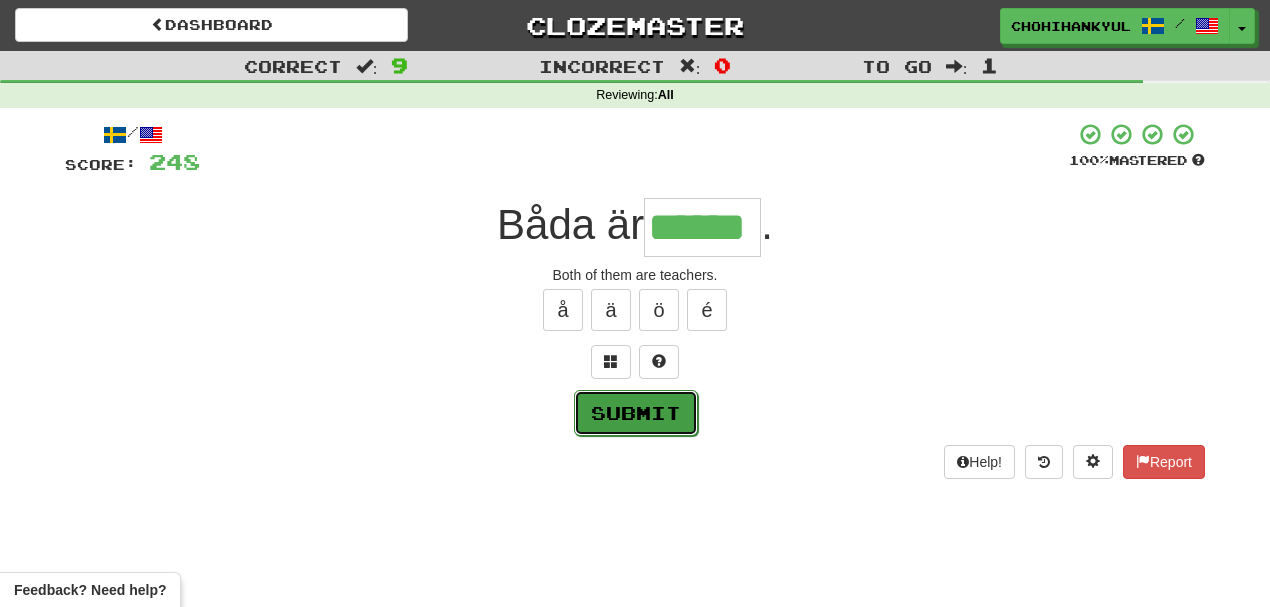 click on "Submit" at bounding box center [636, 413] 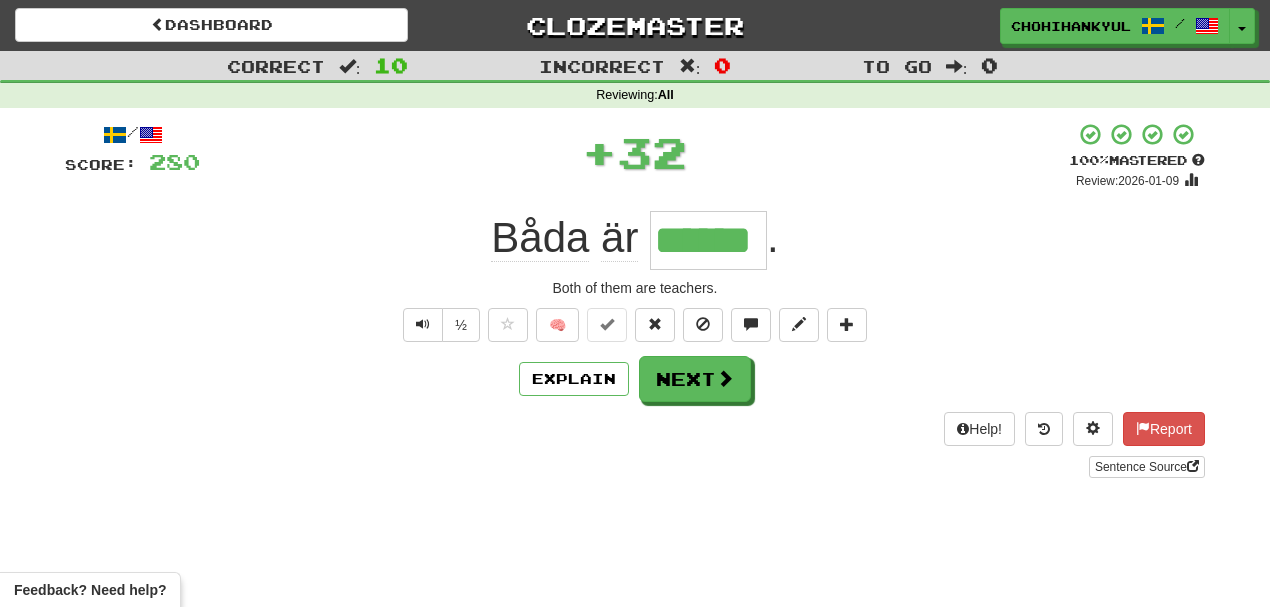 click on "🧠" at bounding box center (677, 324) 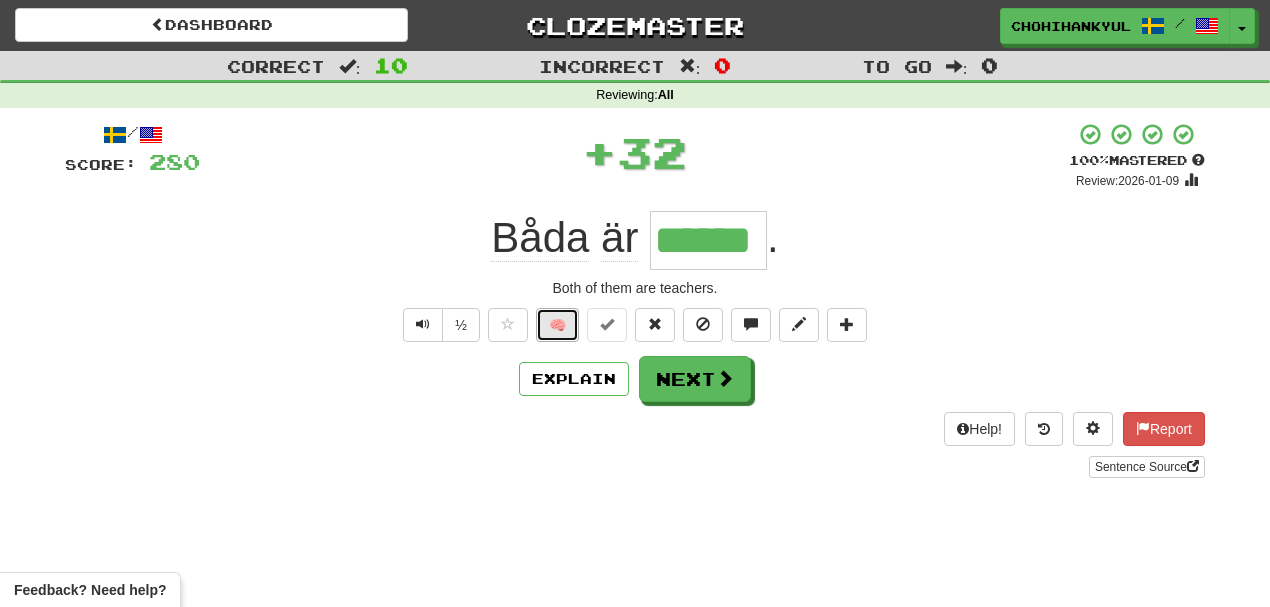 click on "🧠" at bounding box center [557, 325] 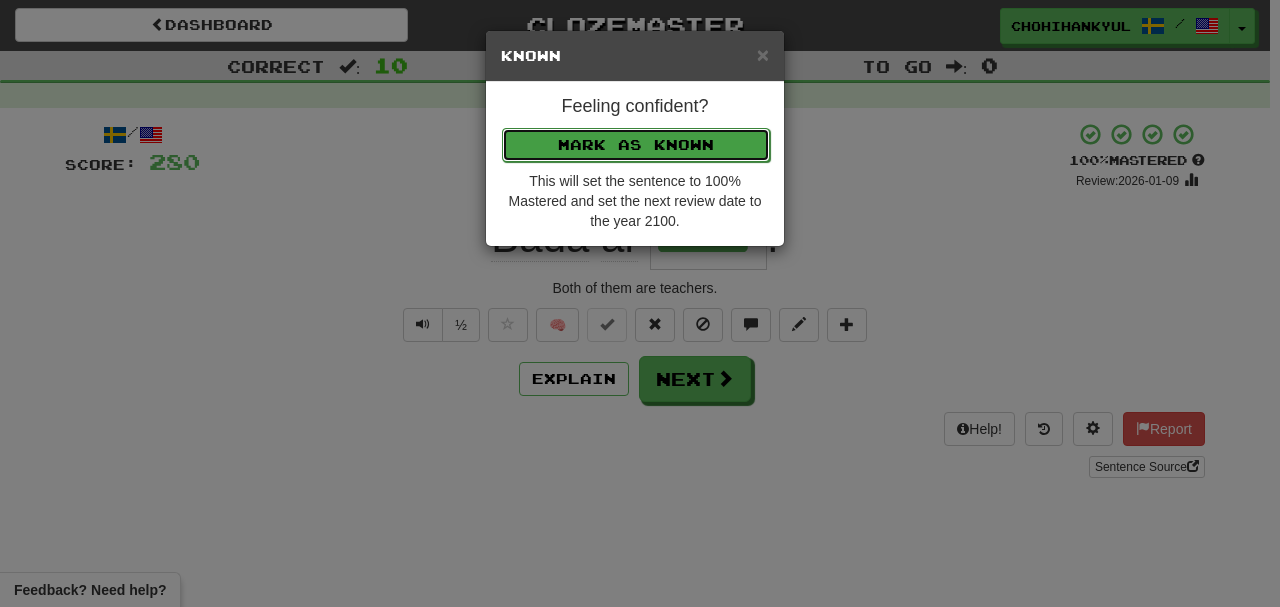 click on "Mark as Known" at bounding box center (636, 145) 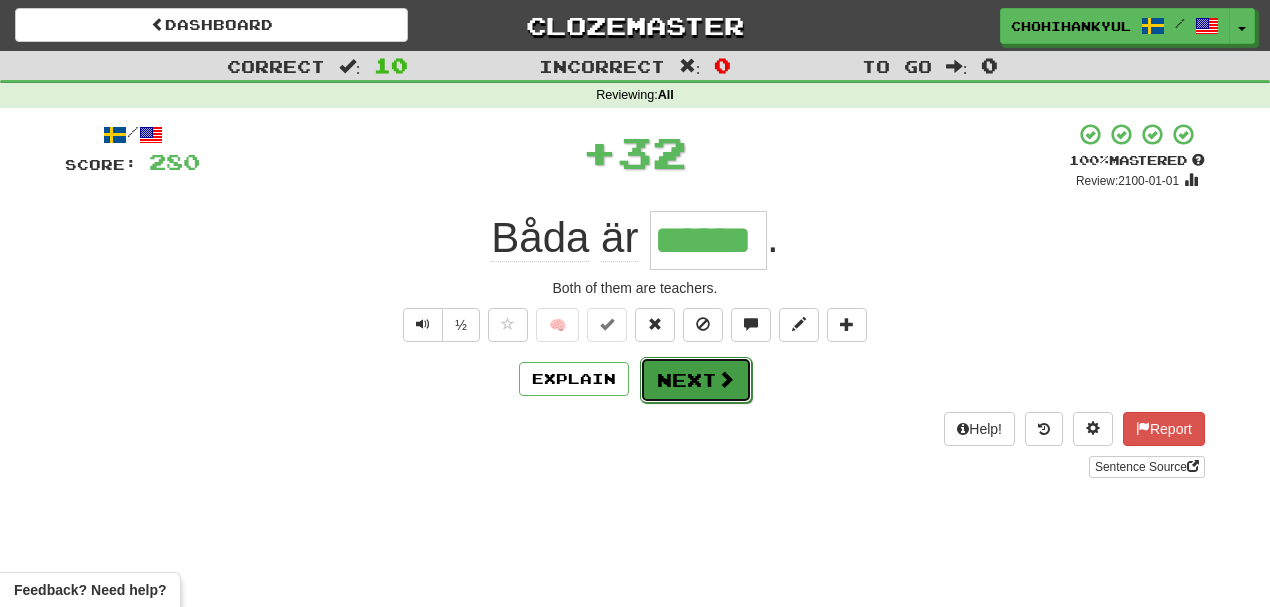 click on "Next" at bounding box center (696, 380) 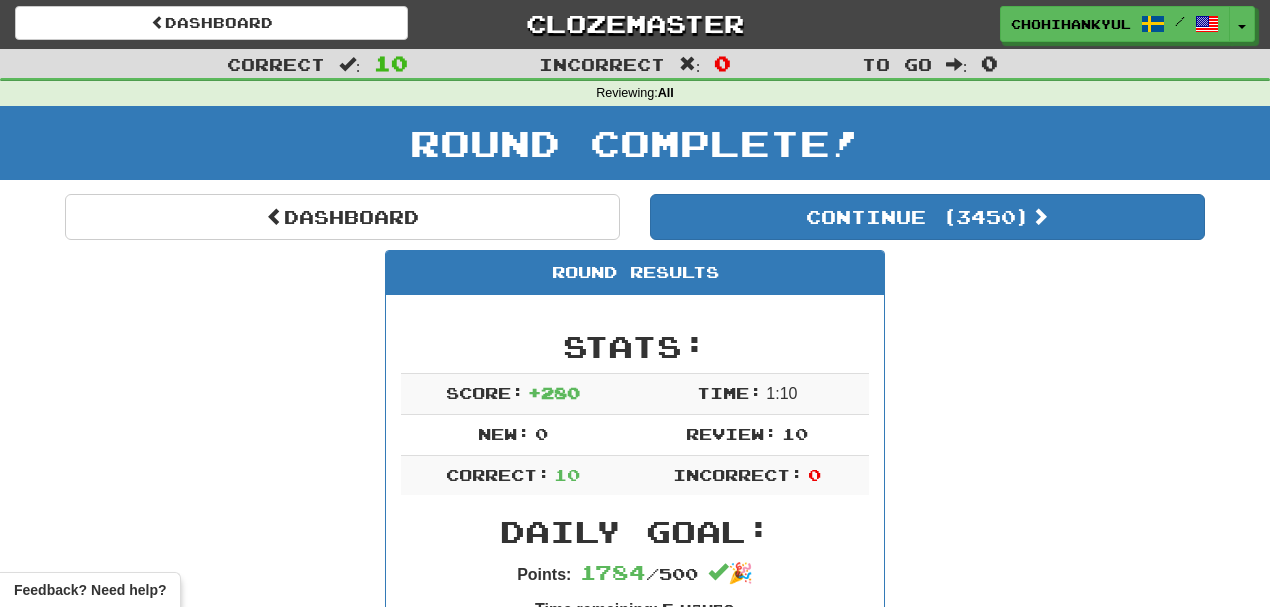 scroll, scrollTop: 0, scrollLeft: 0, axis: both 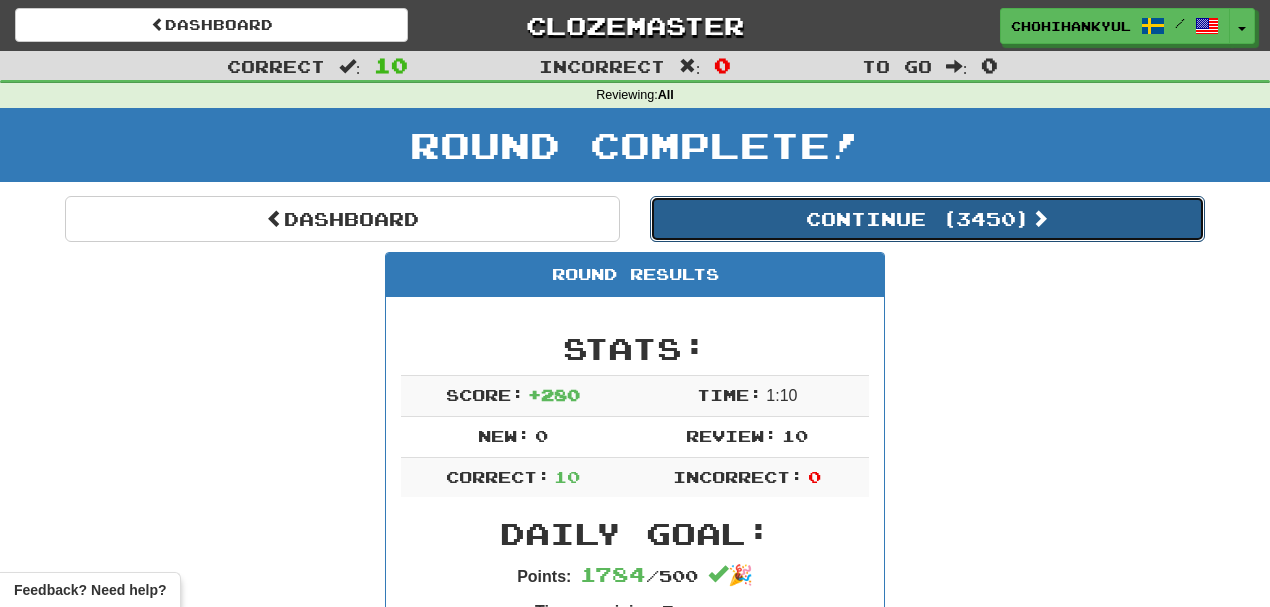 click on "Continue ( 3450 )" at bounding box center [927, 219] 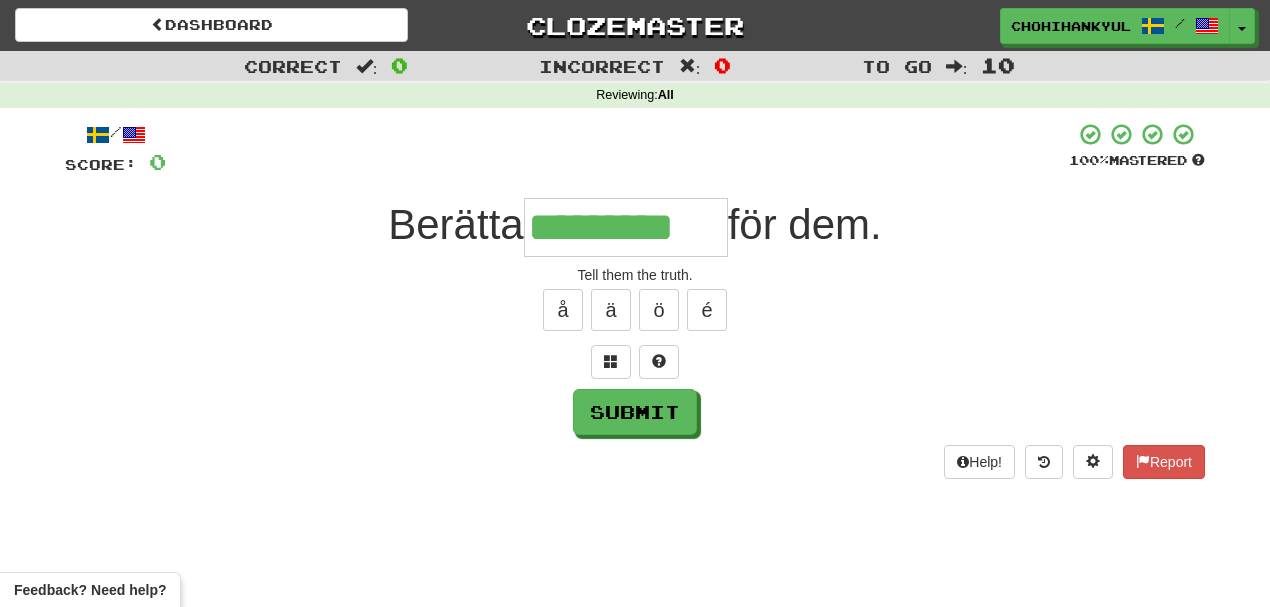 type on "*********" 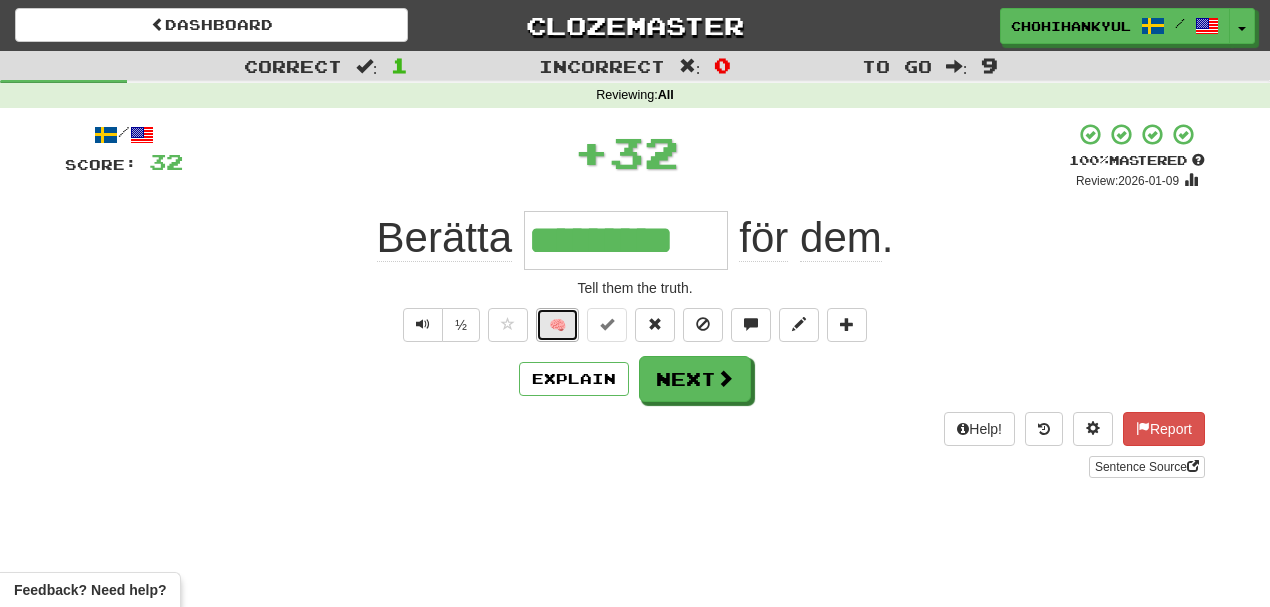 click on "🧠" at bounding box center (557, 325) 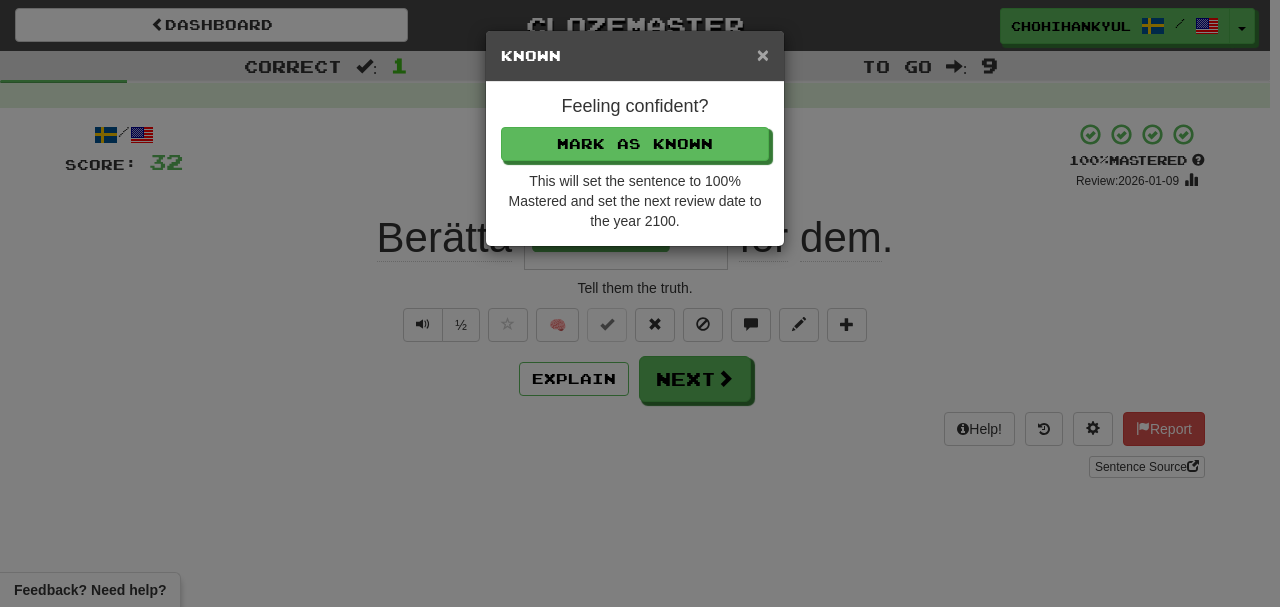 click on "×" at bounding box center [763, 54] 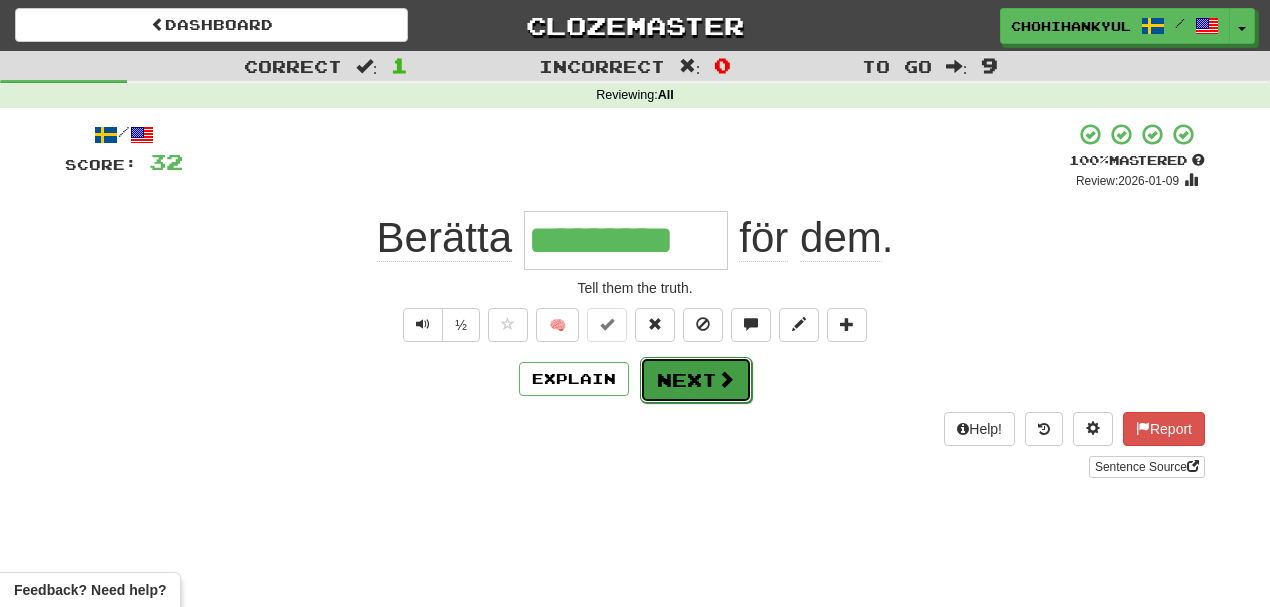 click on "Next" at bounding box center (696, 380) 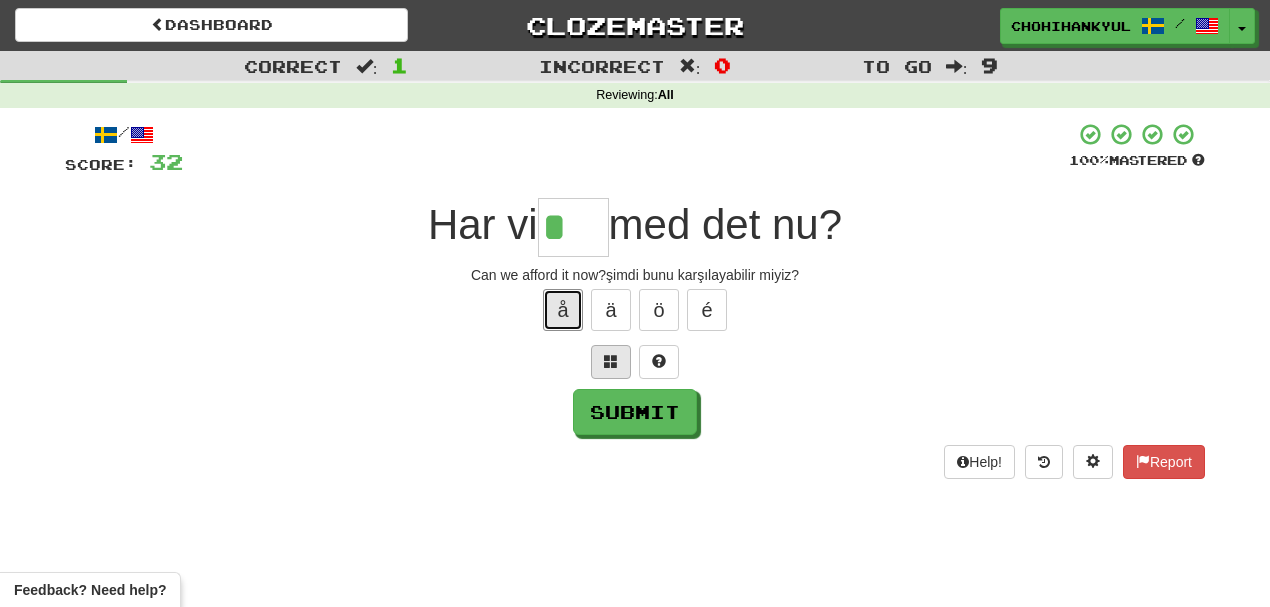 drag, startPoint x: 569, startPoint y: 291, endPoint x: 610, endPoint y: 351, distance: 72.67049 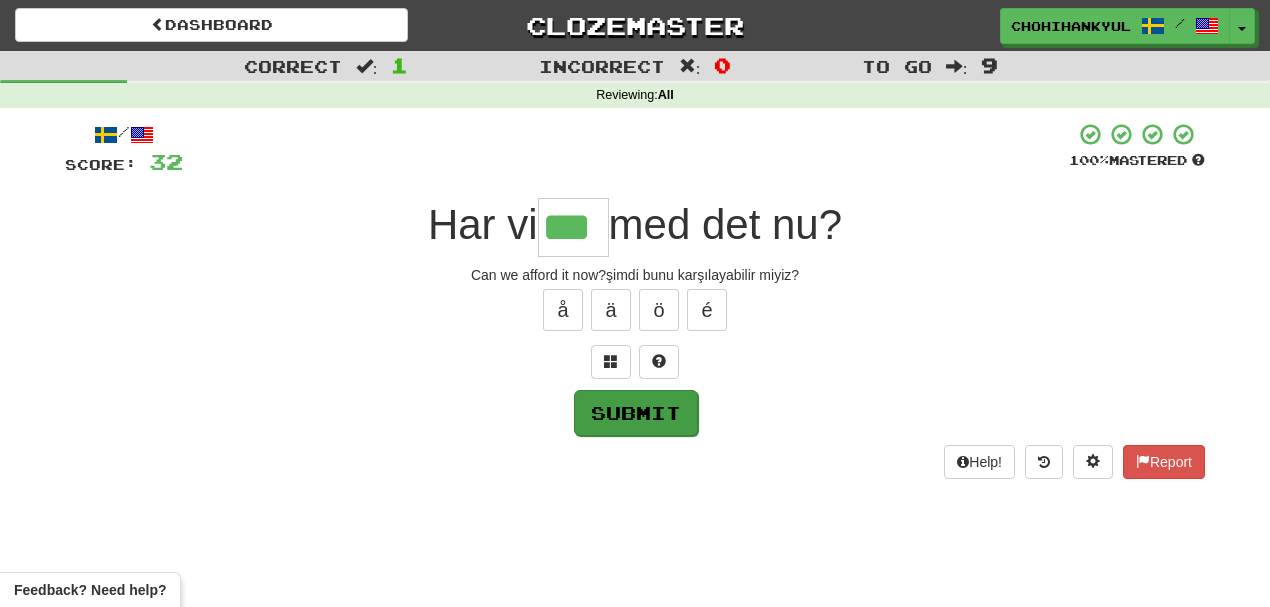 type on "***" 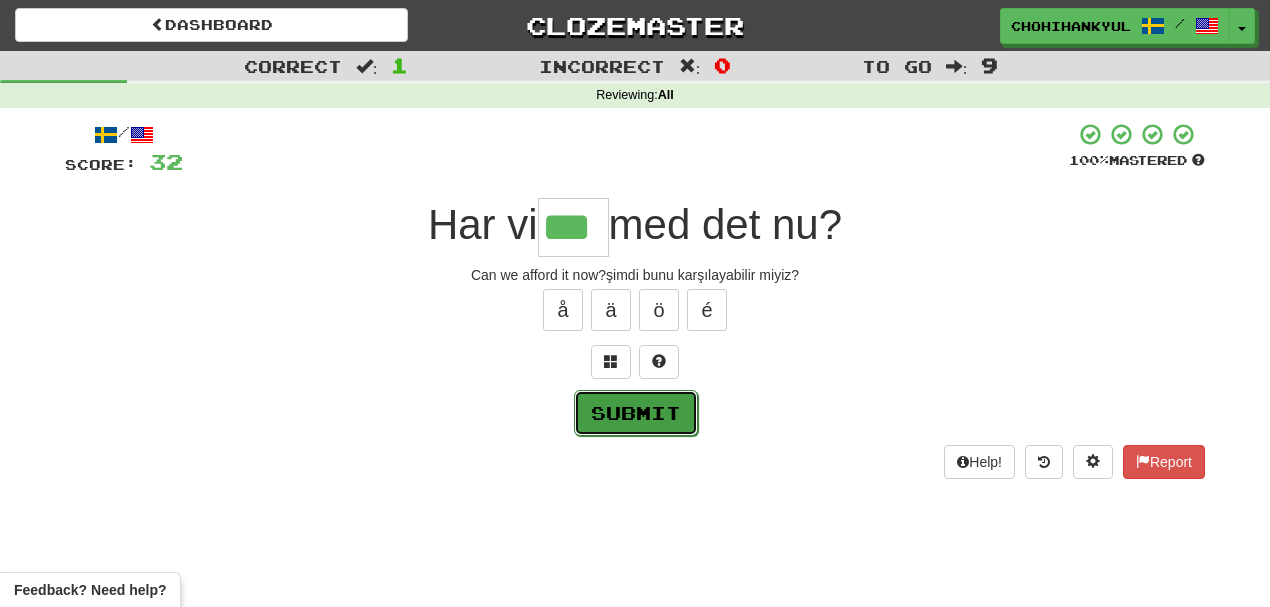 click on "Submit" at bounding box center [636, 413] 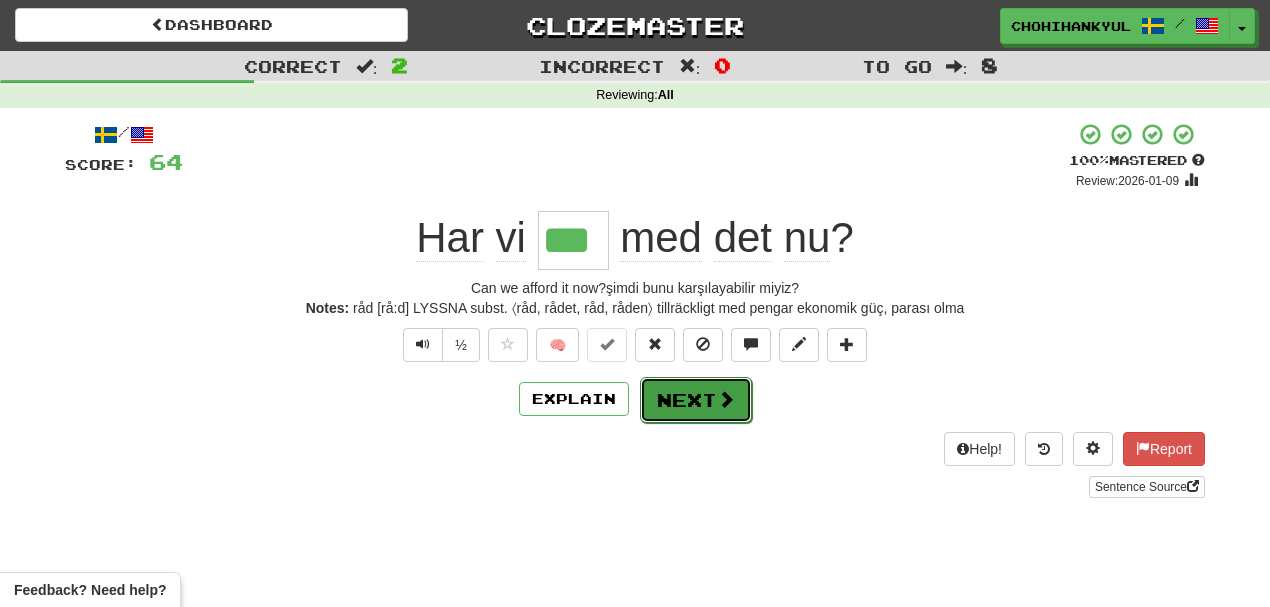 click at bounding box center (726, 399) 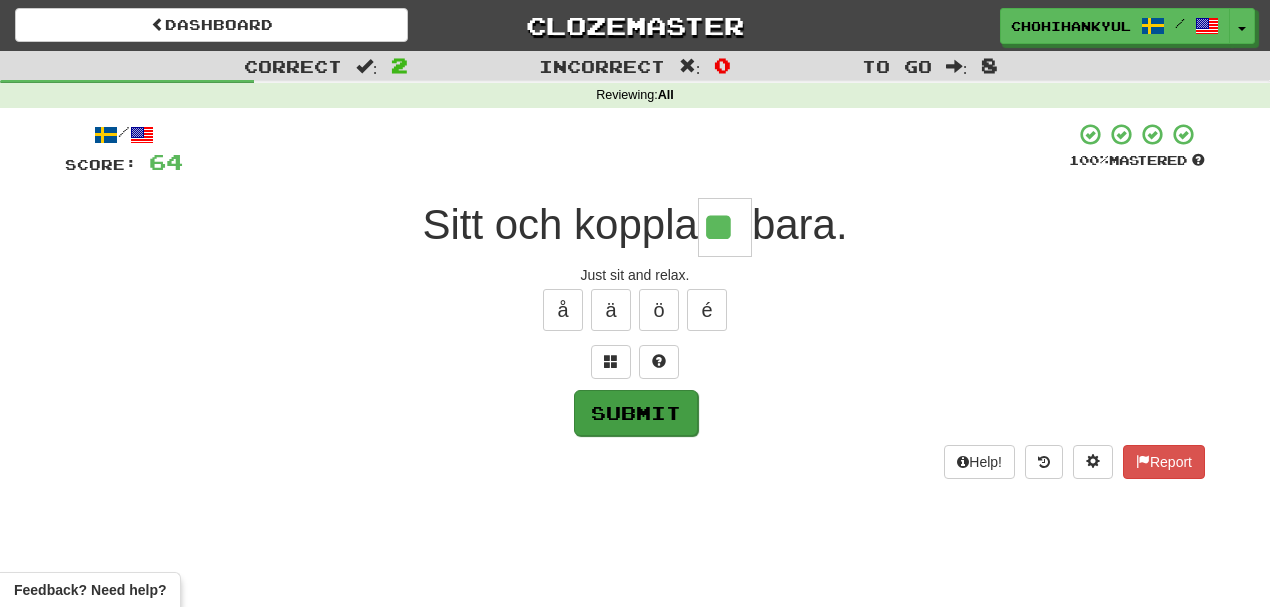 type on "**" 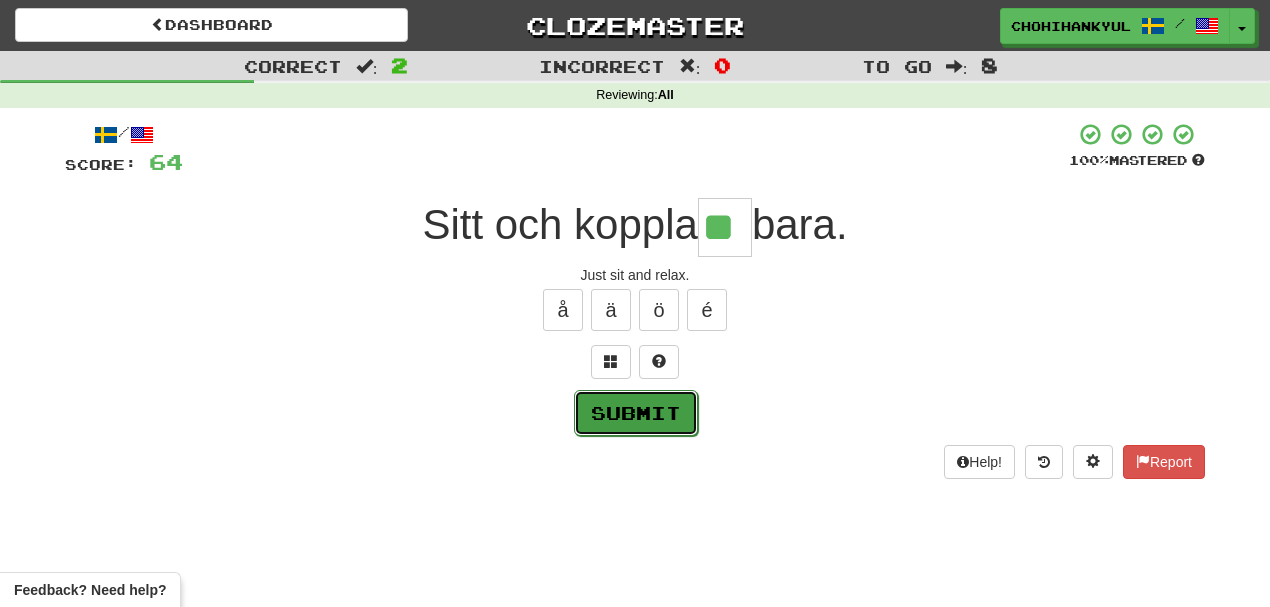 click on "Submit" at bounding box center (636, 413) 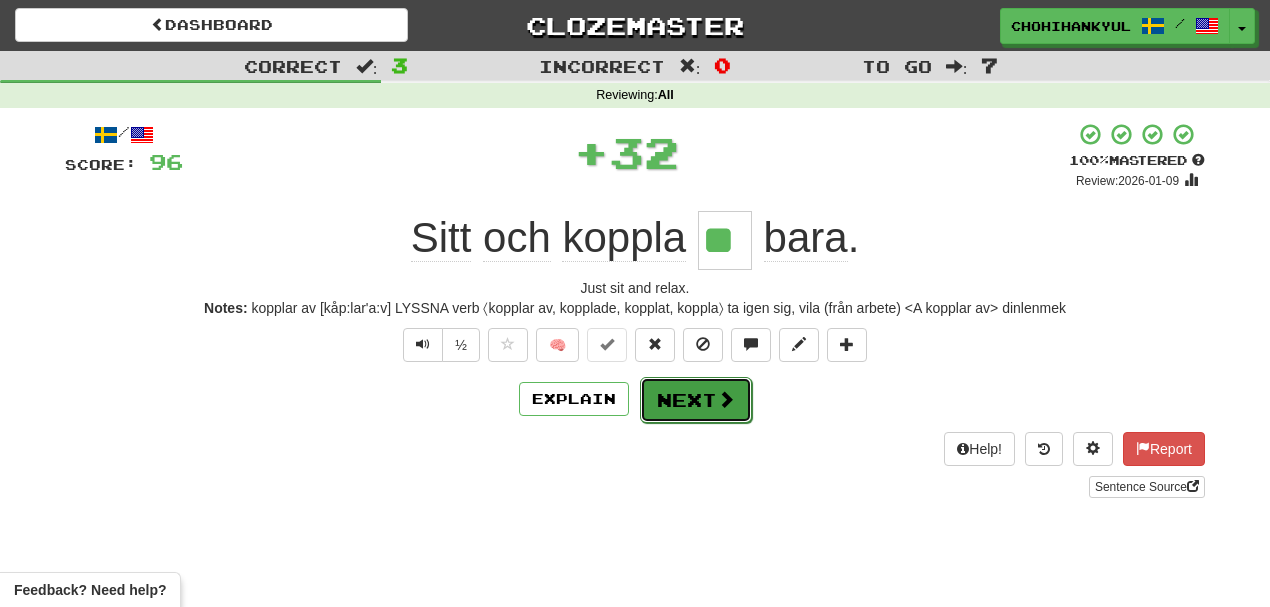 click on "Next" at bounding box center [696, 400] 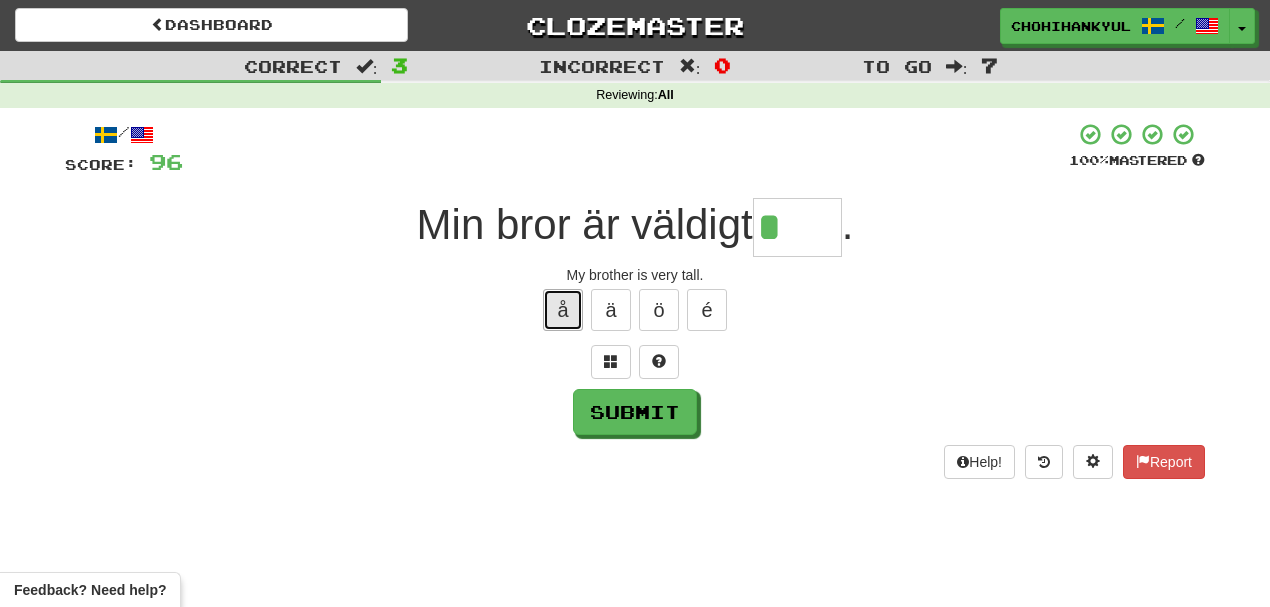 click on "å" at bounding box center (563, 310) 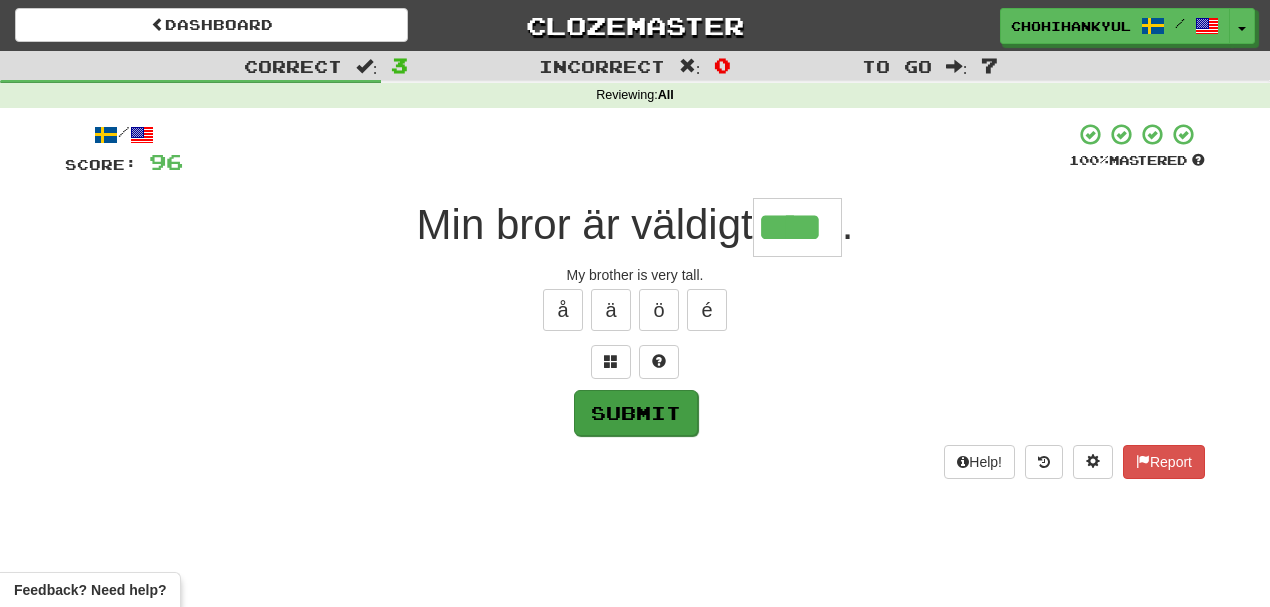 type on "****" 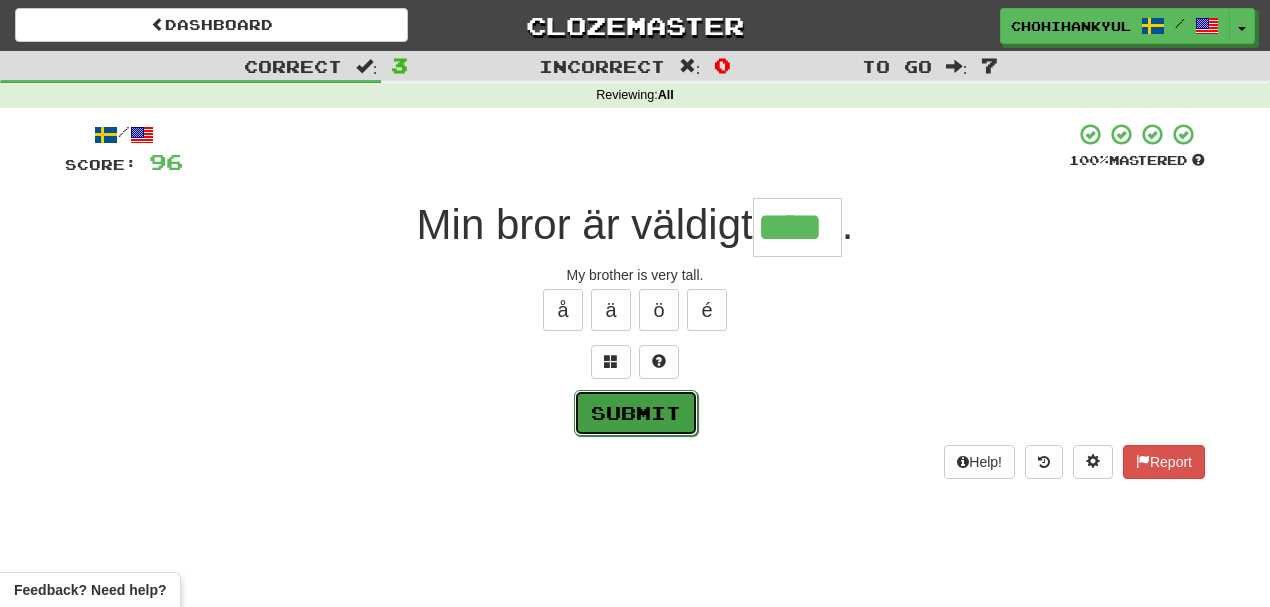 click on "Submit" at bounding box center [636, 413] 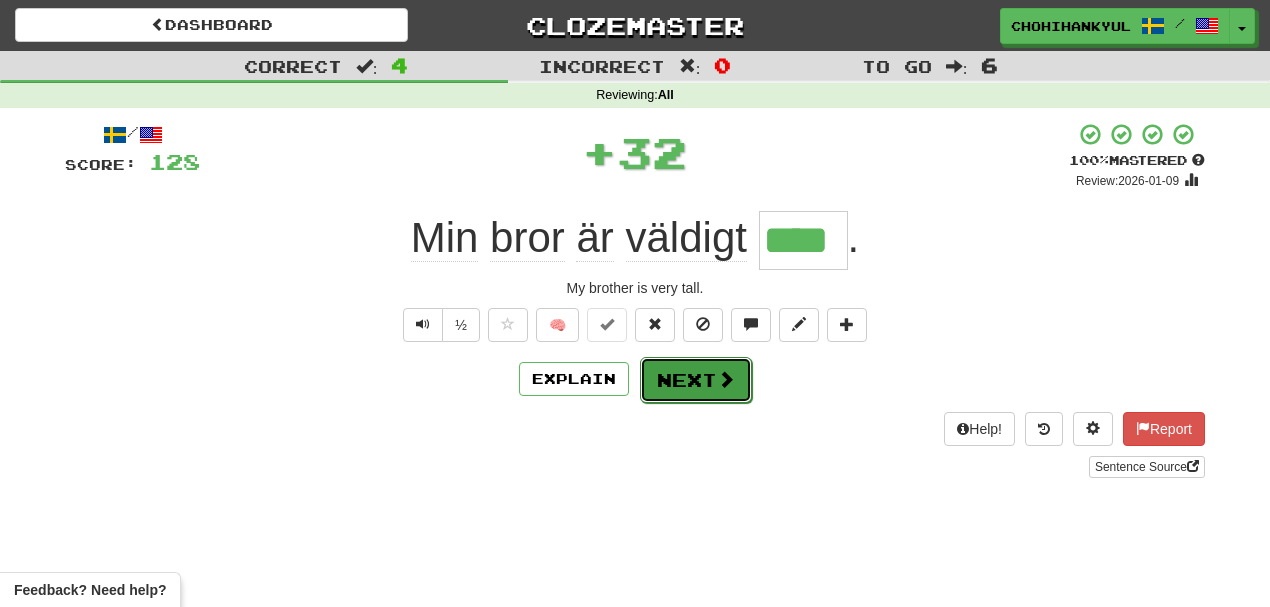 click on "Next" at bounding box center [696, 380] 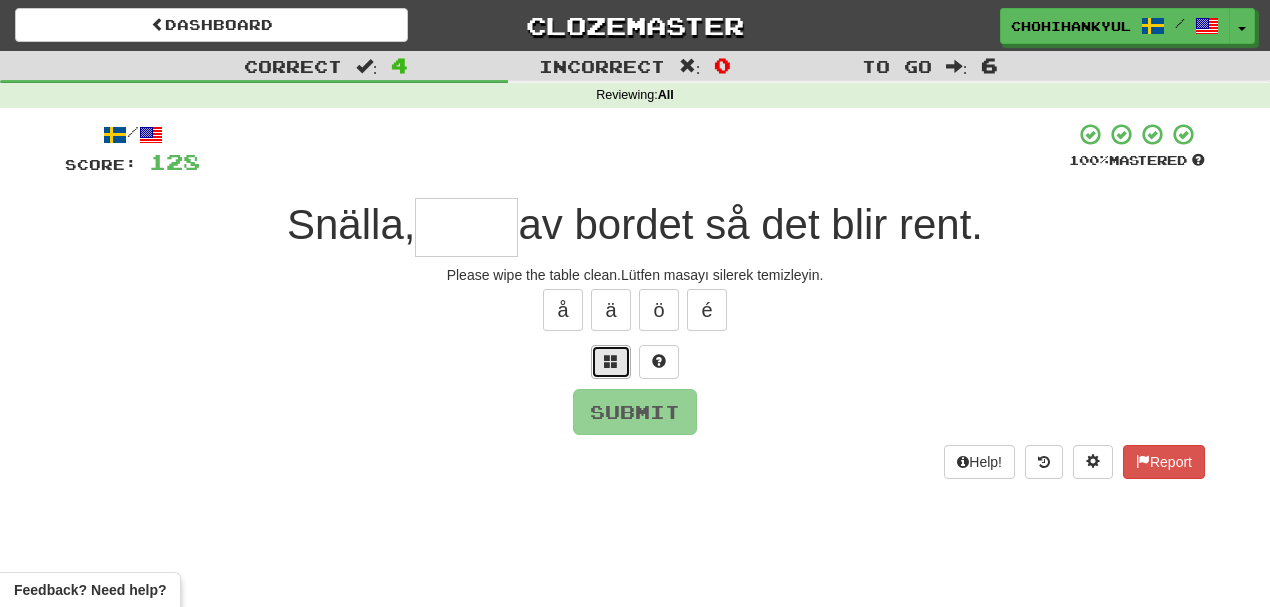 click at bounding box center (611, 361) 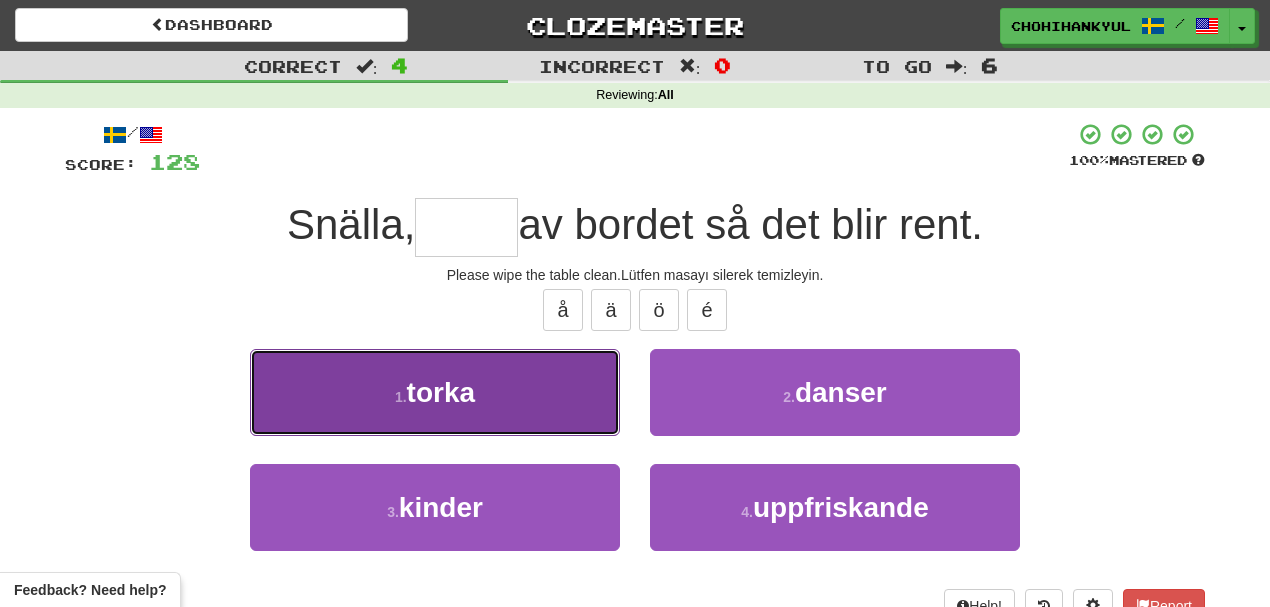 click on "1 .  torka" at bounding box center (435, 392) 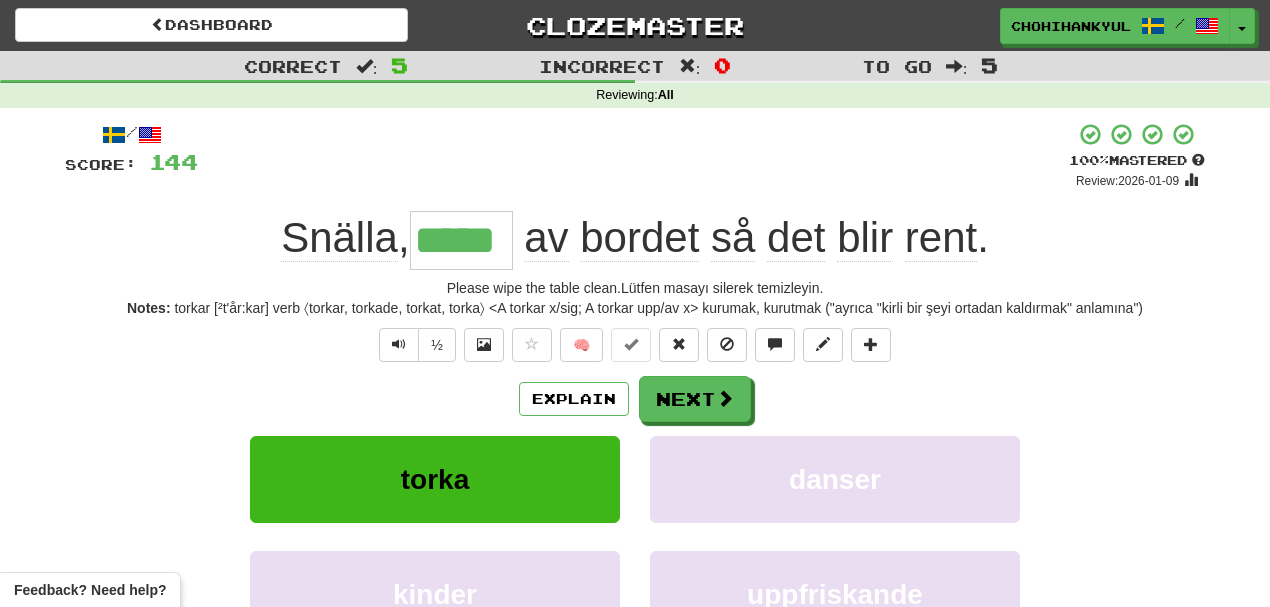 drag, startPoint x: 422, startPoint y: 232, endPoint x: 597, endPoint y: 223, distance: 175.23128 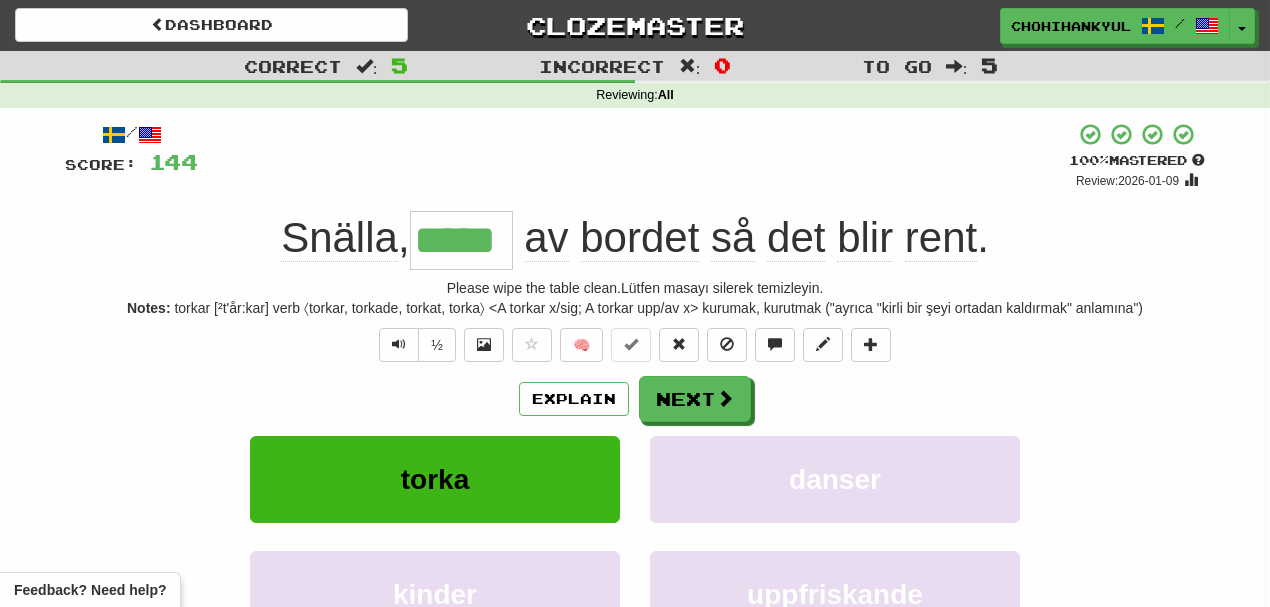click at bounding box center (635, 303) 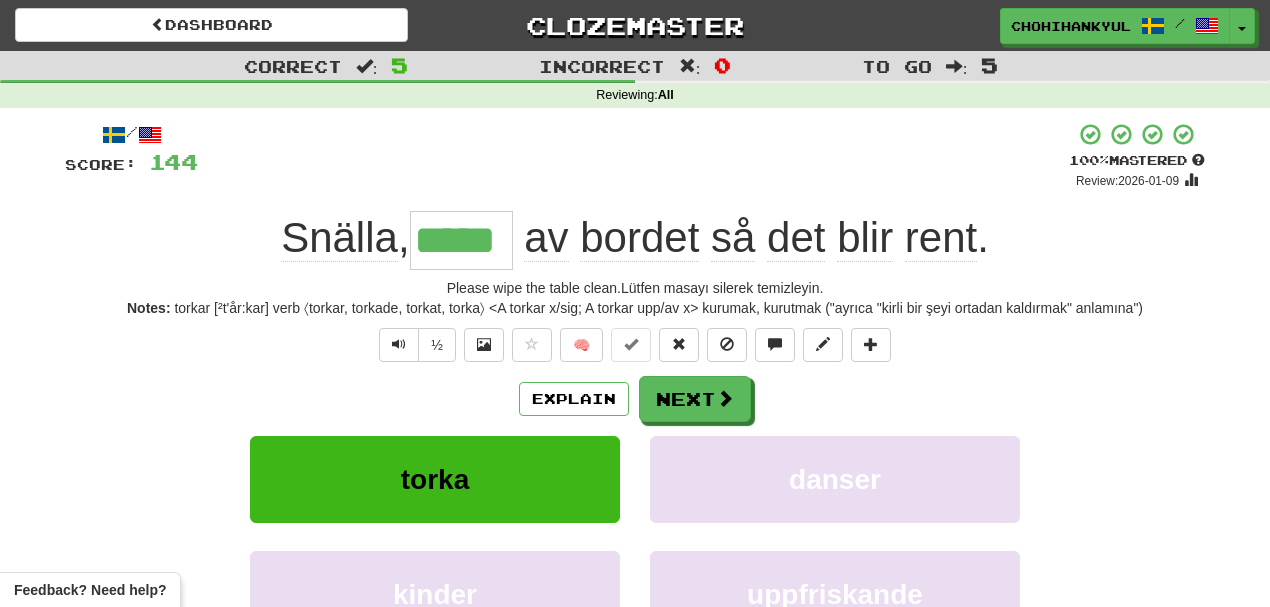 drag, startPoint x: 456, startPoint y: 224, endPoint x: 564, endPoint y: 232, distance: 108.29589 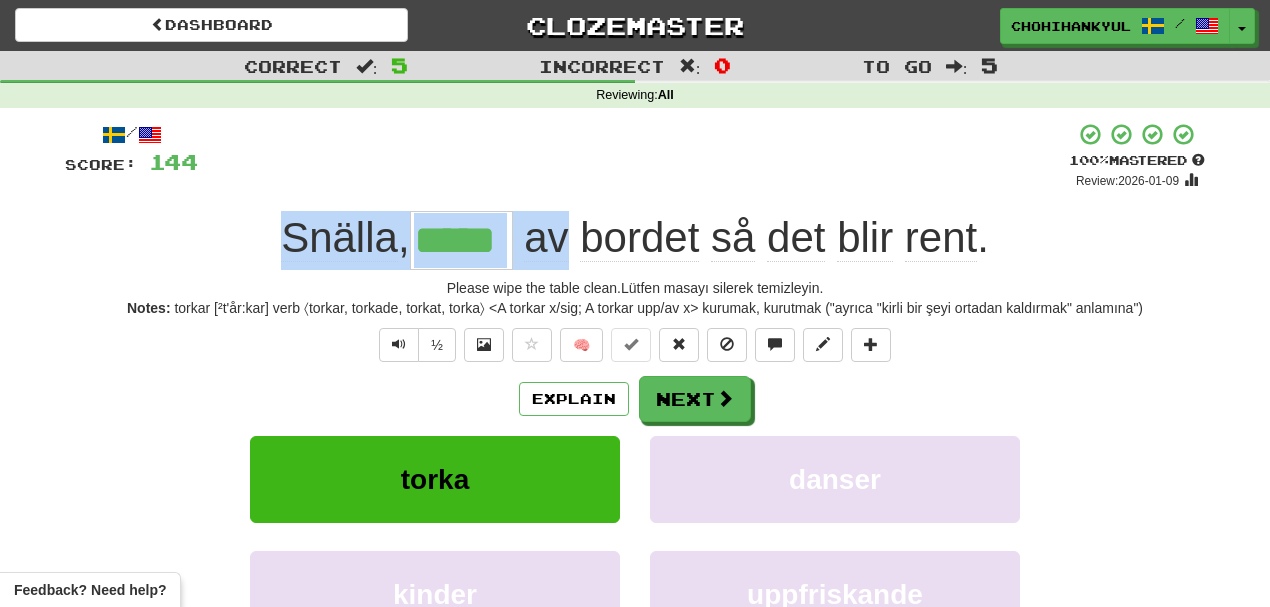 drag, startPoint x: 580, startPoint y: 238, endPoint x: 413, endPoint y: 240, distance: 167.01198 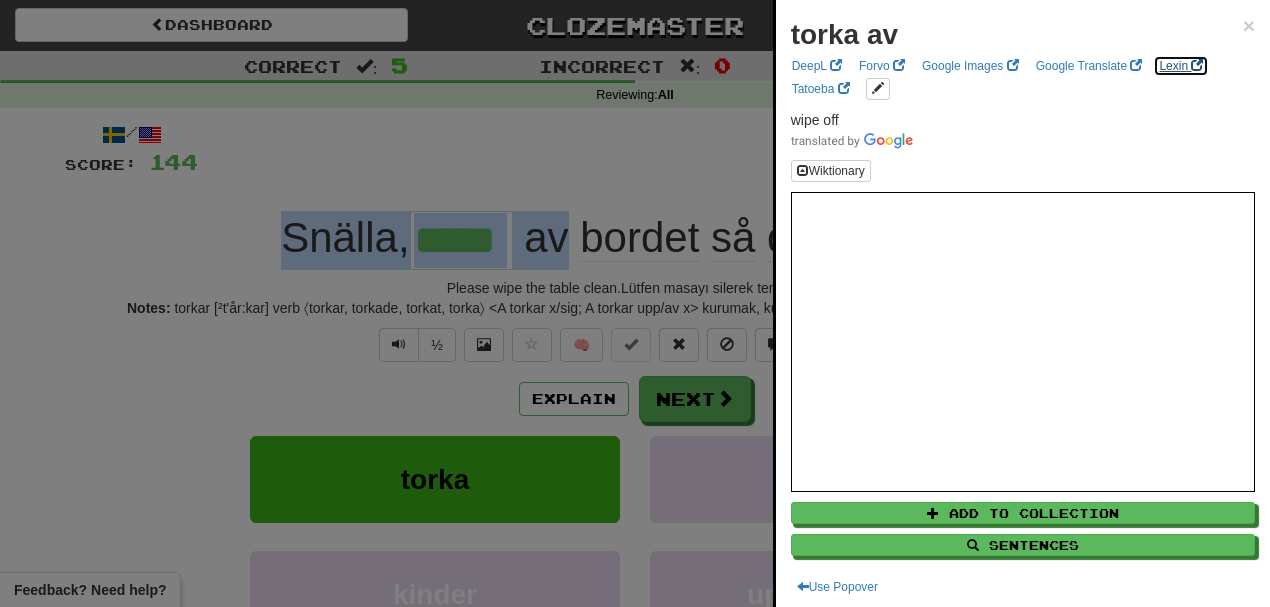 click on "Lexin" at bounding box center (1181, 66) 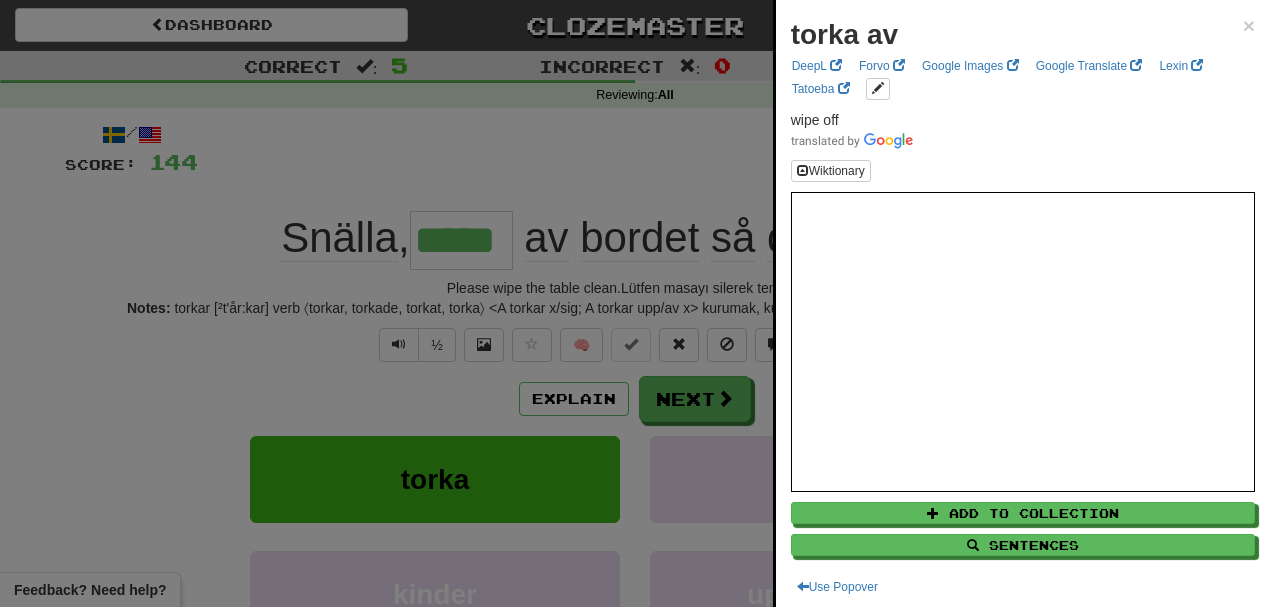 click at bounding box center (635, 303) 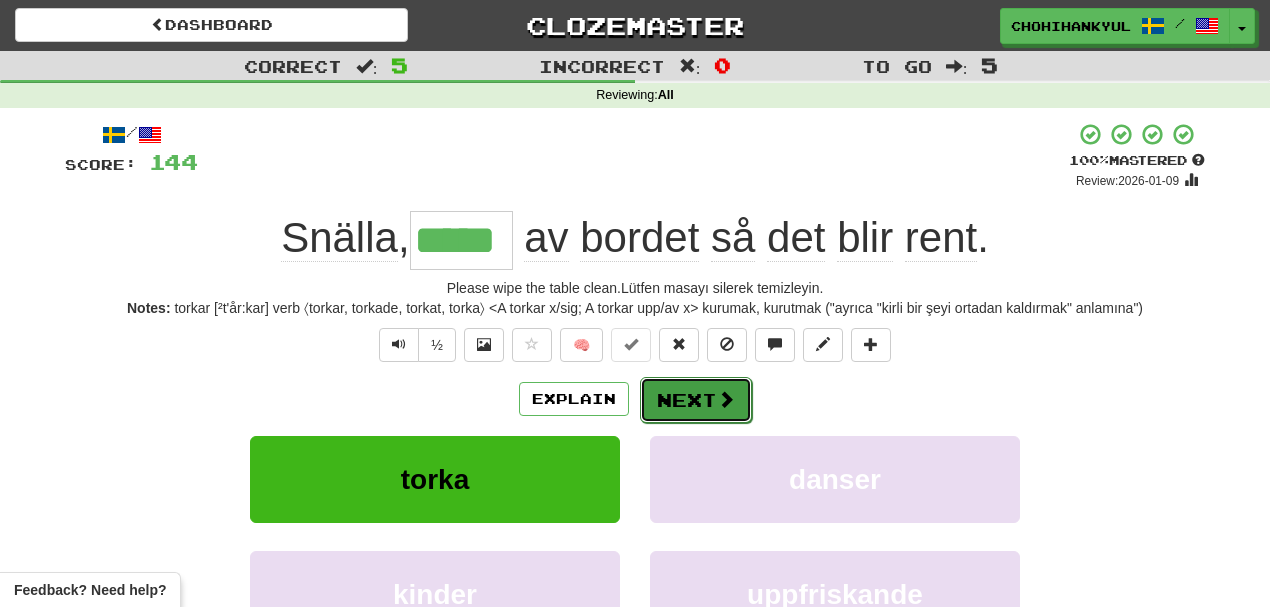 click at bounding box center [726, 399] 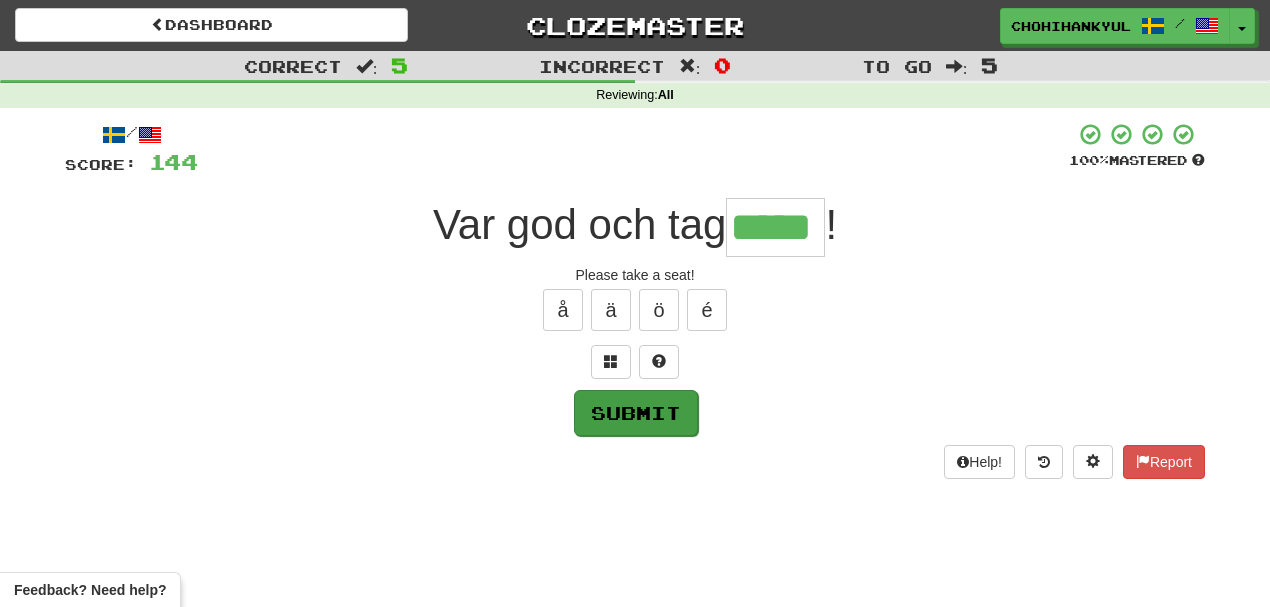 type on "*****" 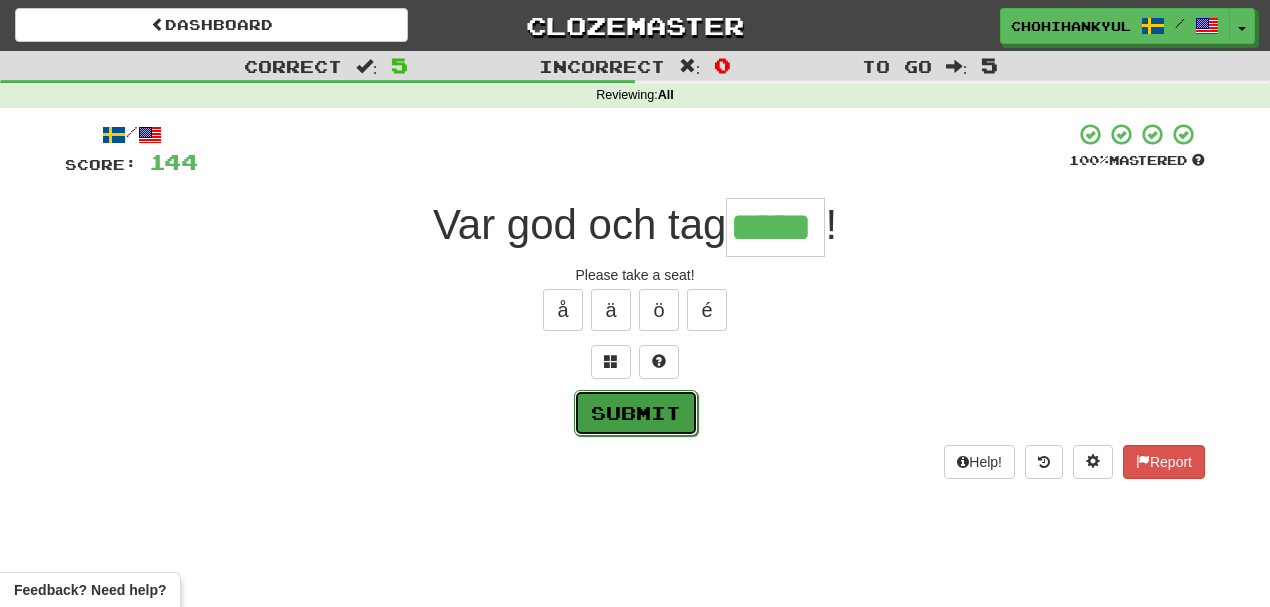click on "Submit" at bounding box center [636, 413] 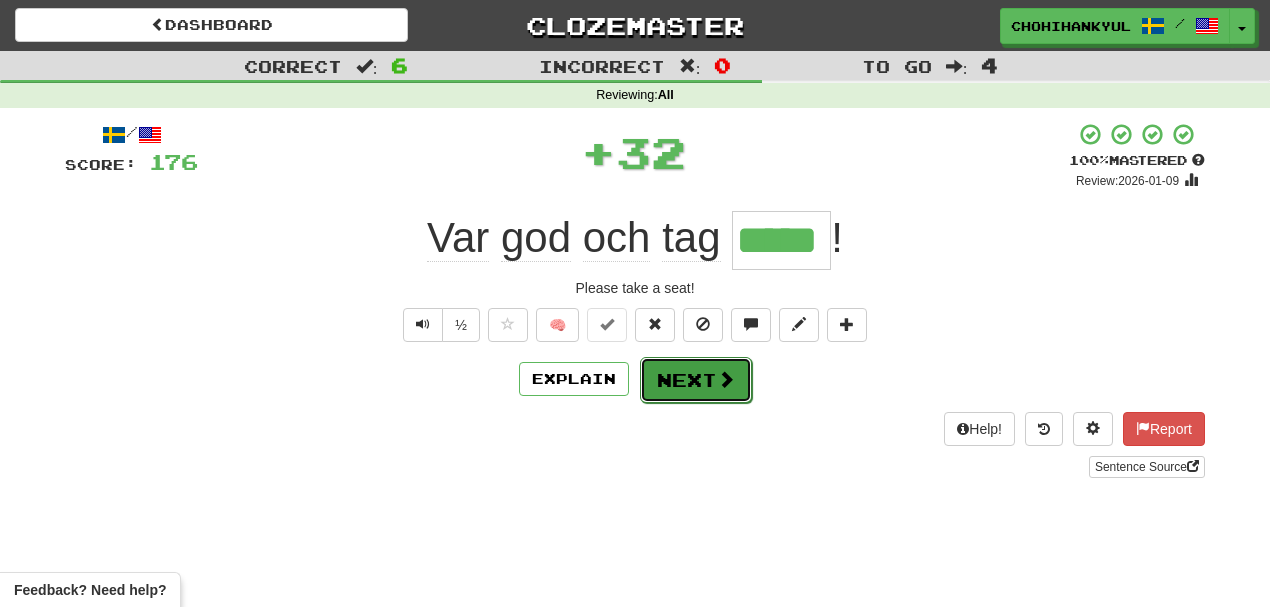 click at bounding box center [726, 379] 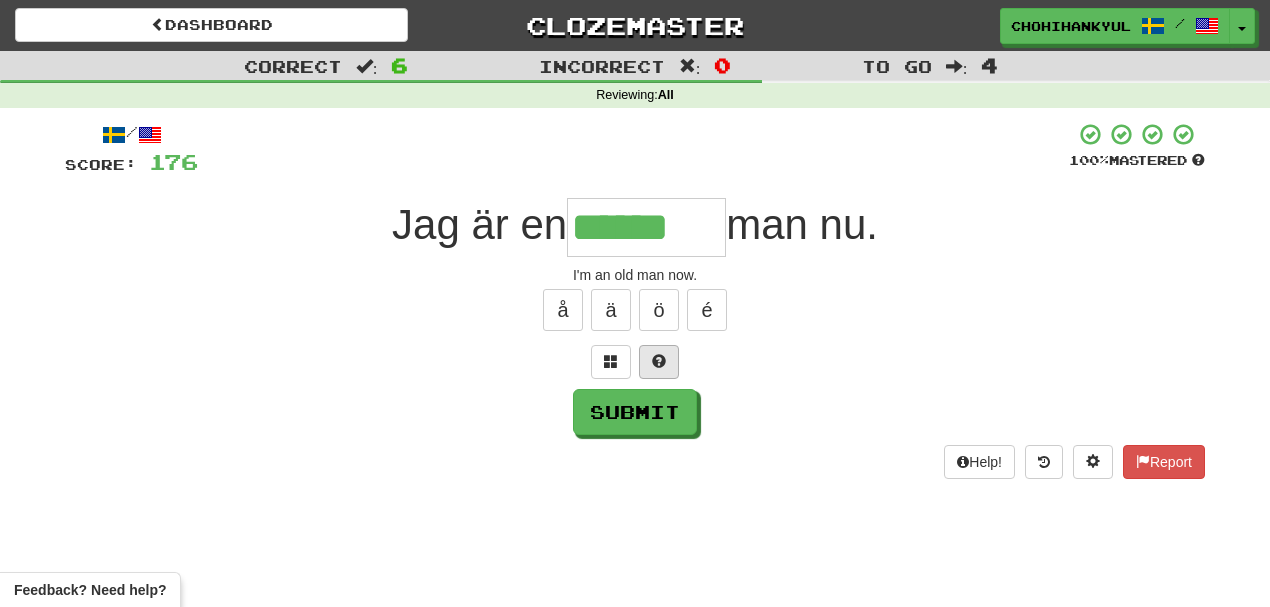 type on "******" 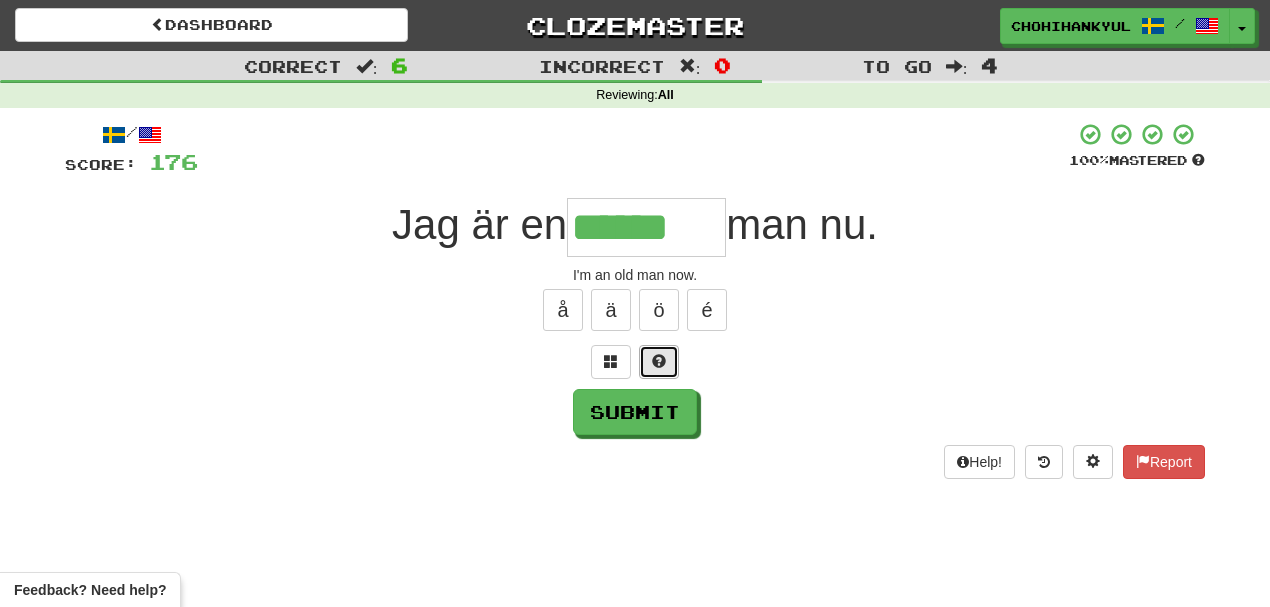 click at bounding box center [659, 362] 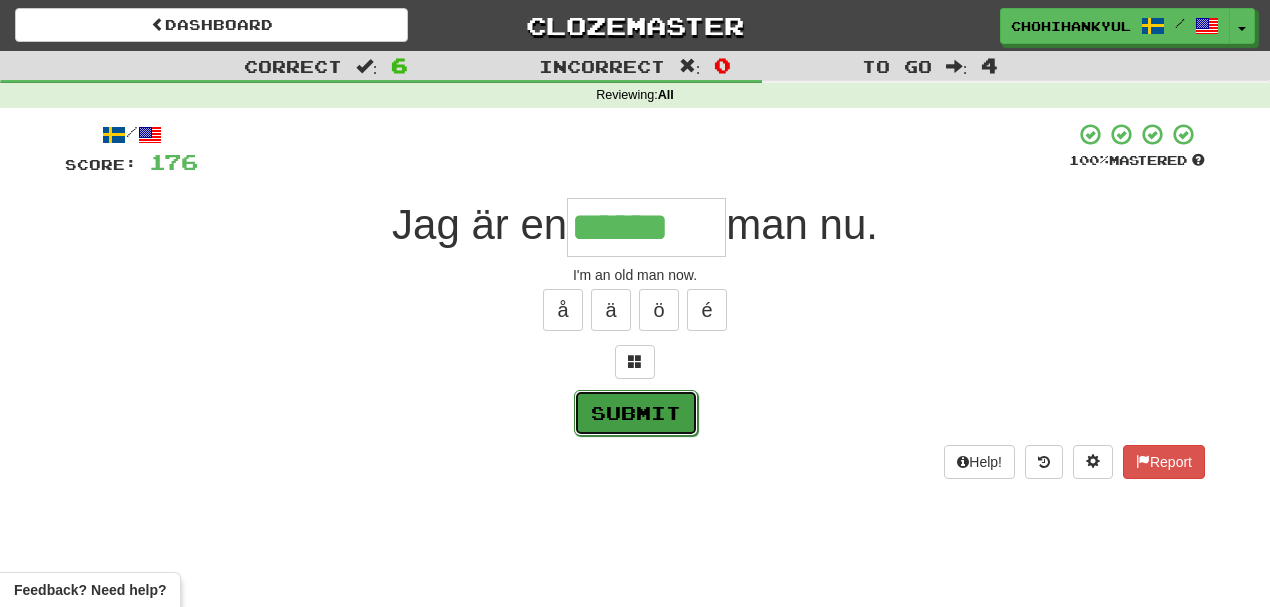 click on "Submit" at bounding box center [636, 413] 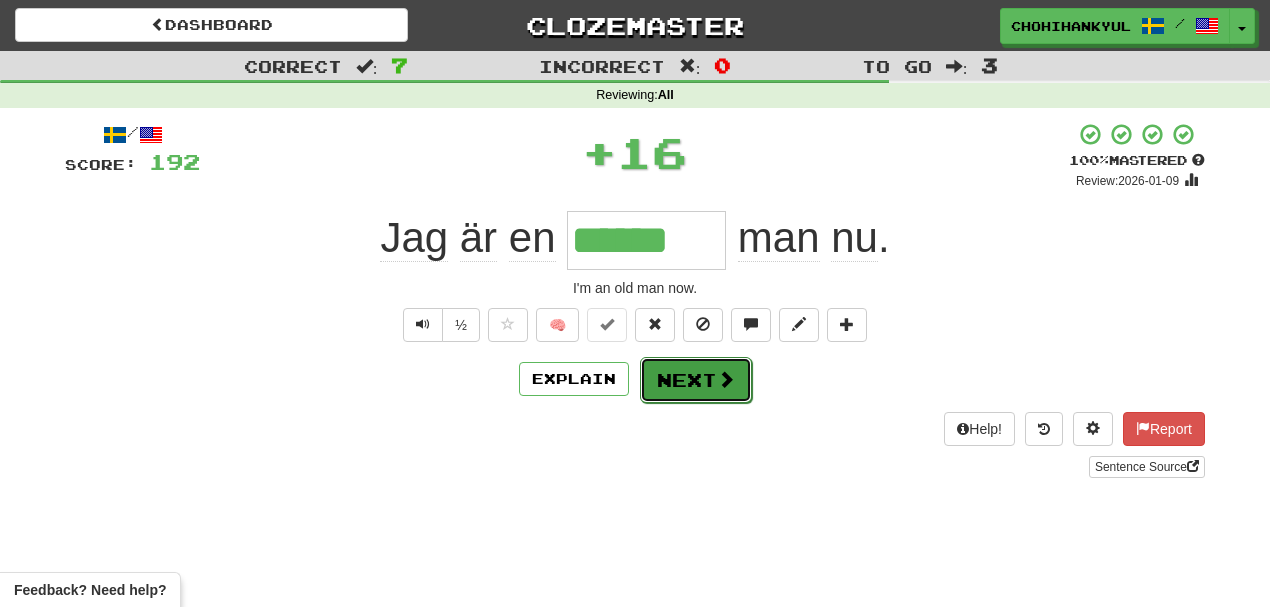 click on "Next" at bounding box center [696, 380] 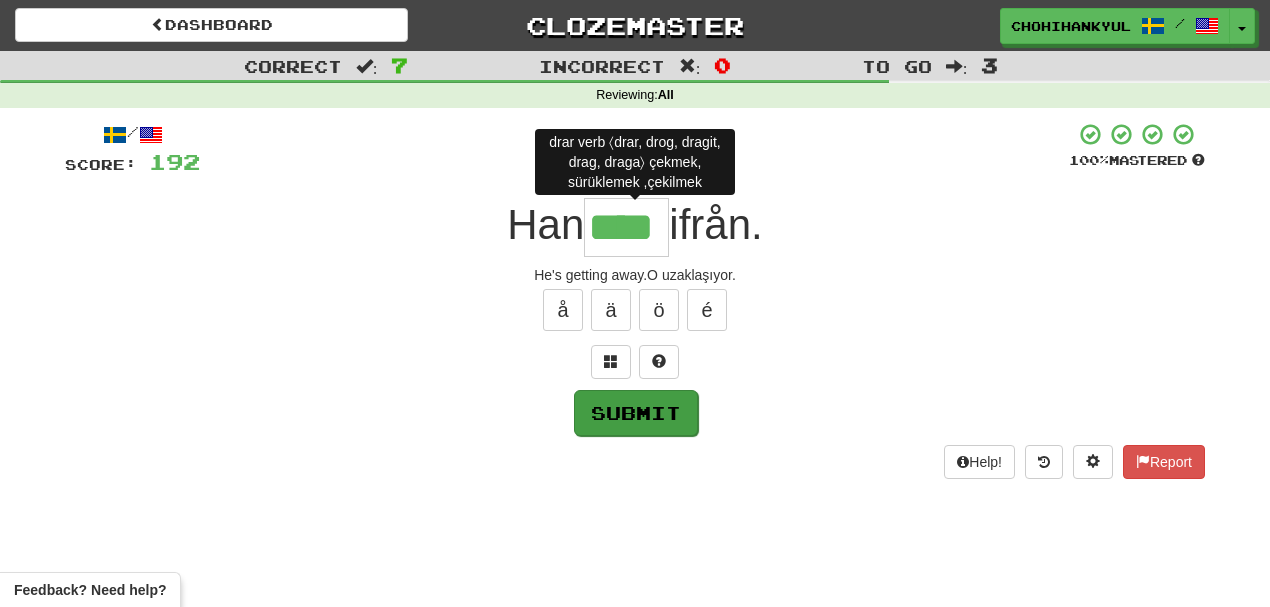 type on "****" 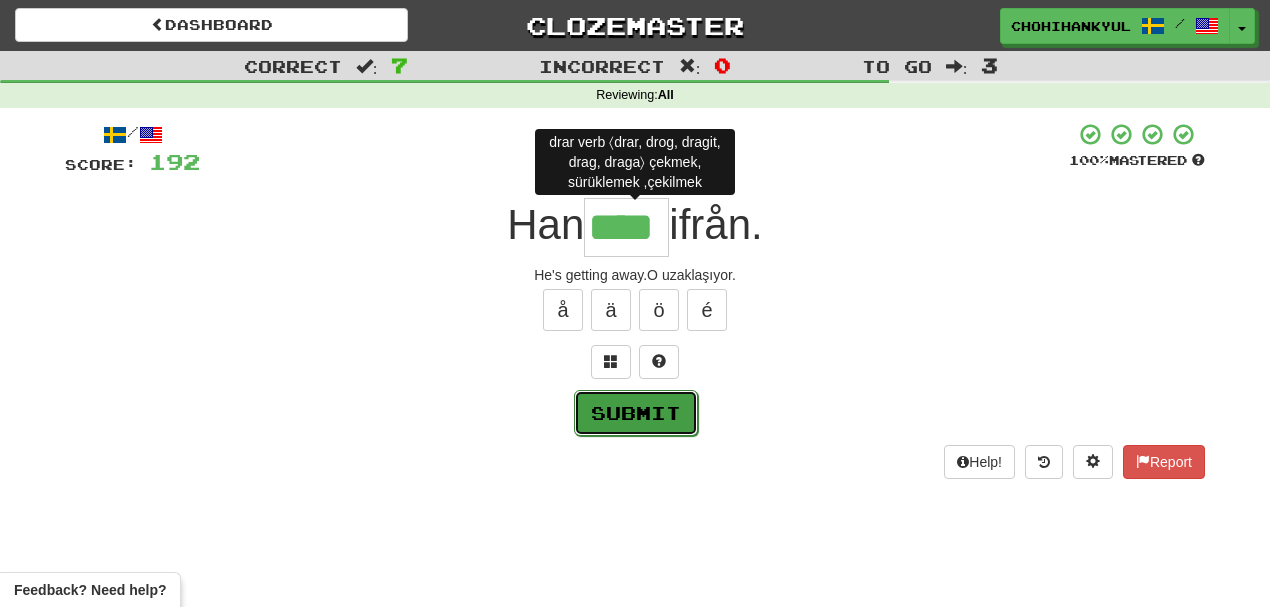 click on "Submit" at bounding box center (636, 413) 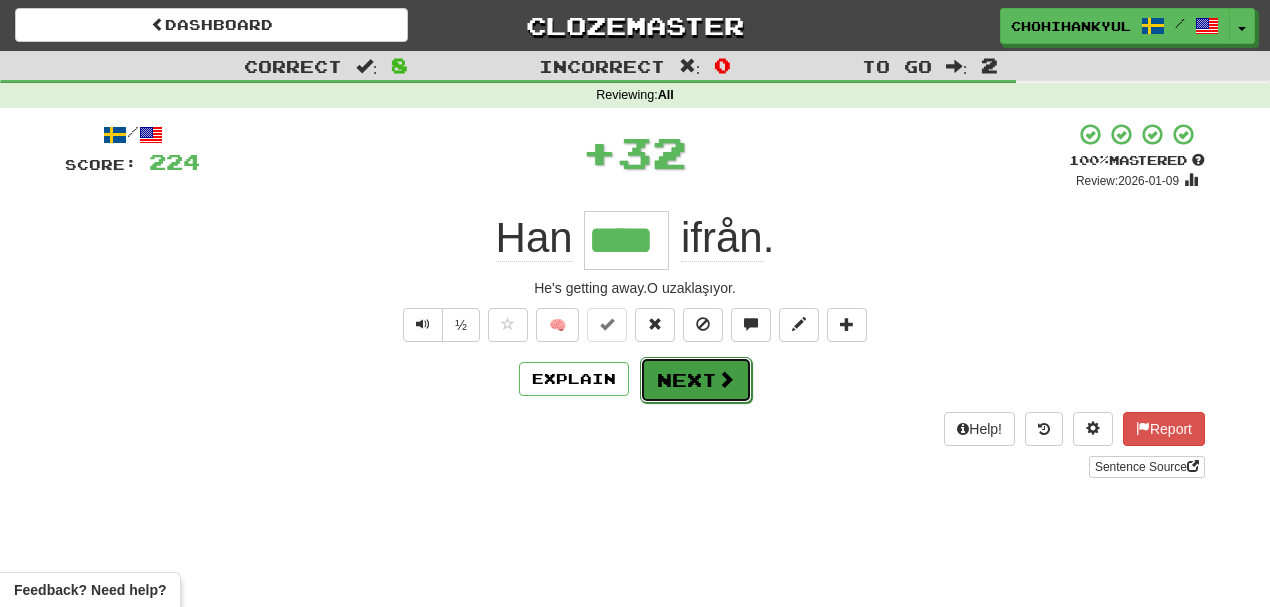 click on "Next" at bounding box center [696, 380] 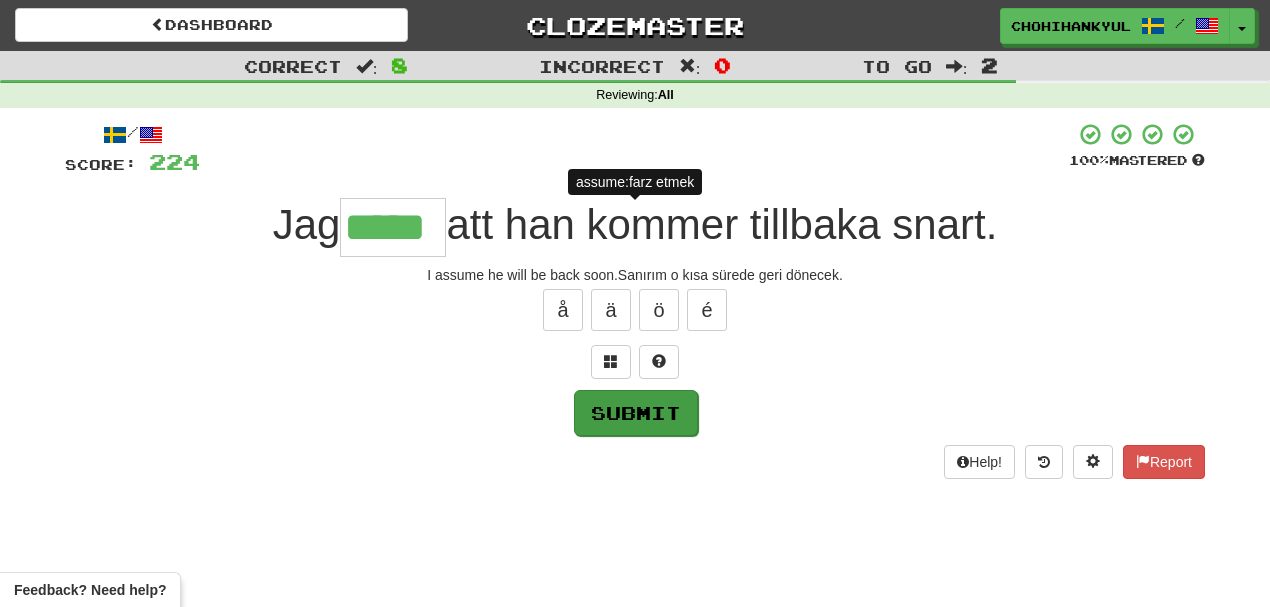 type on "*****" 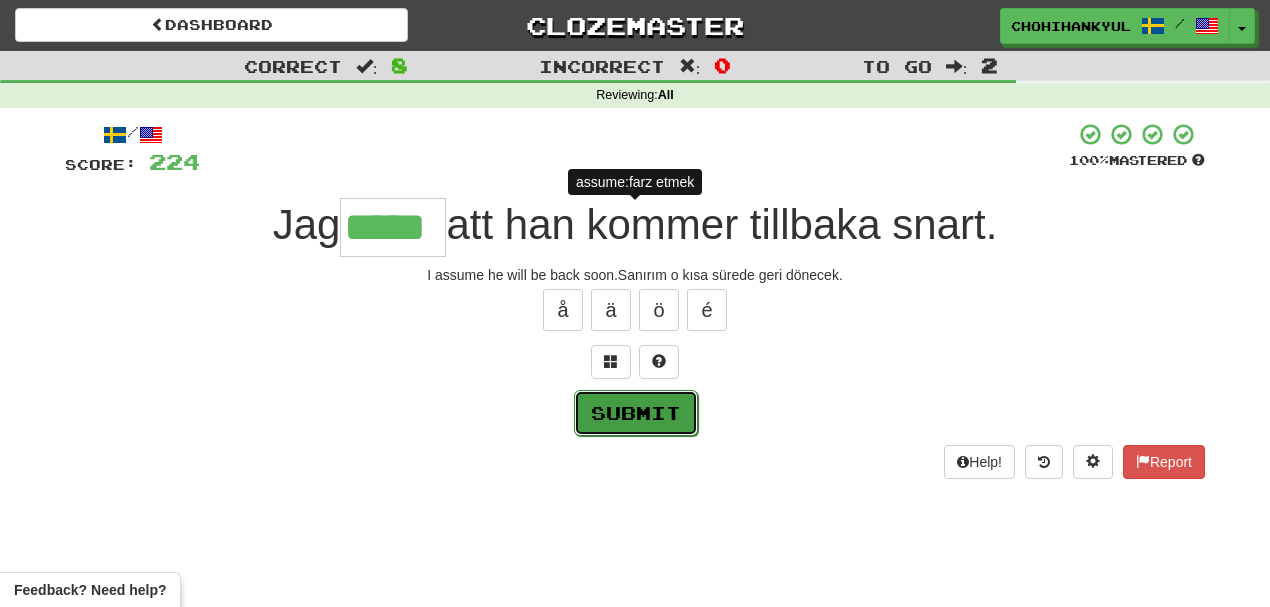 click on "Submit" at bounding box center (636, 413) 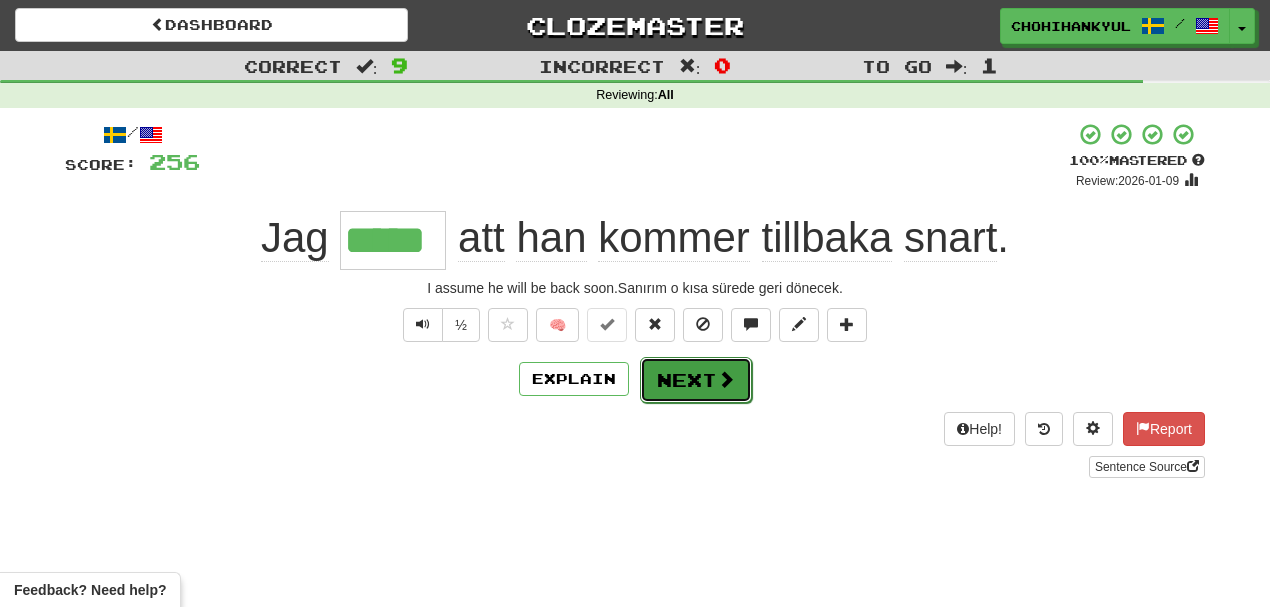 click on "Next" at bounding box center [696, 380] 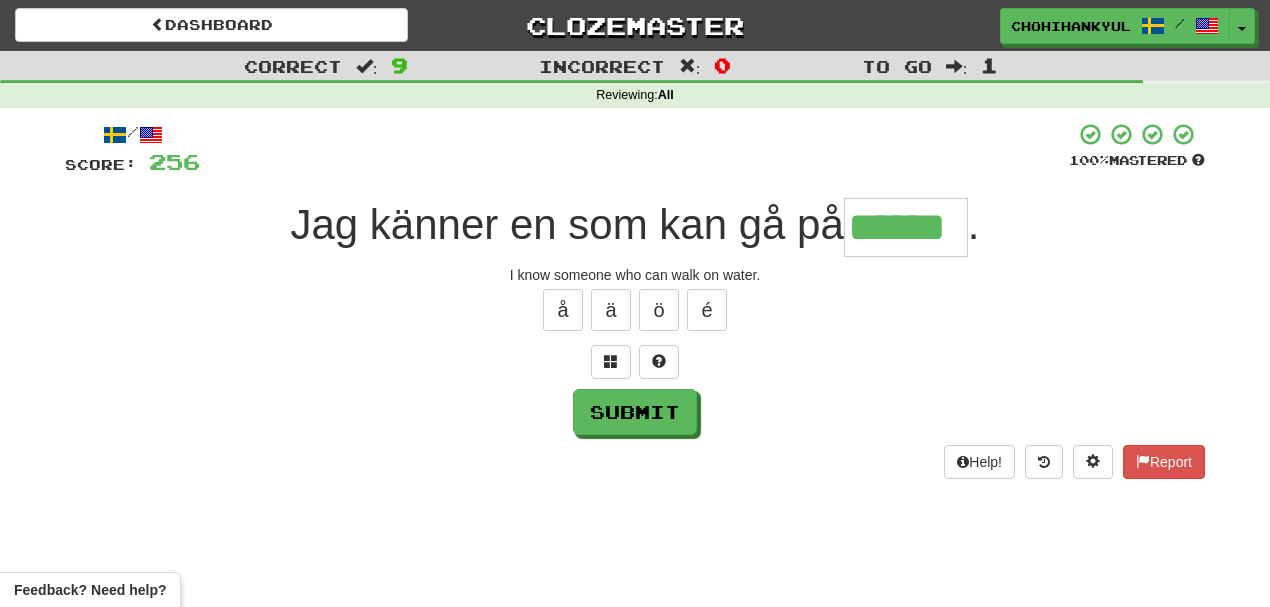 type on "******" 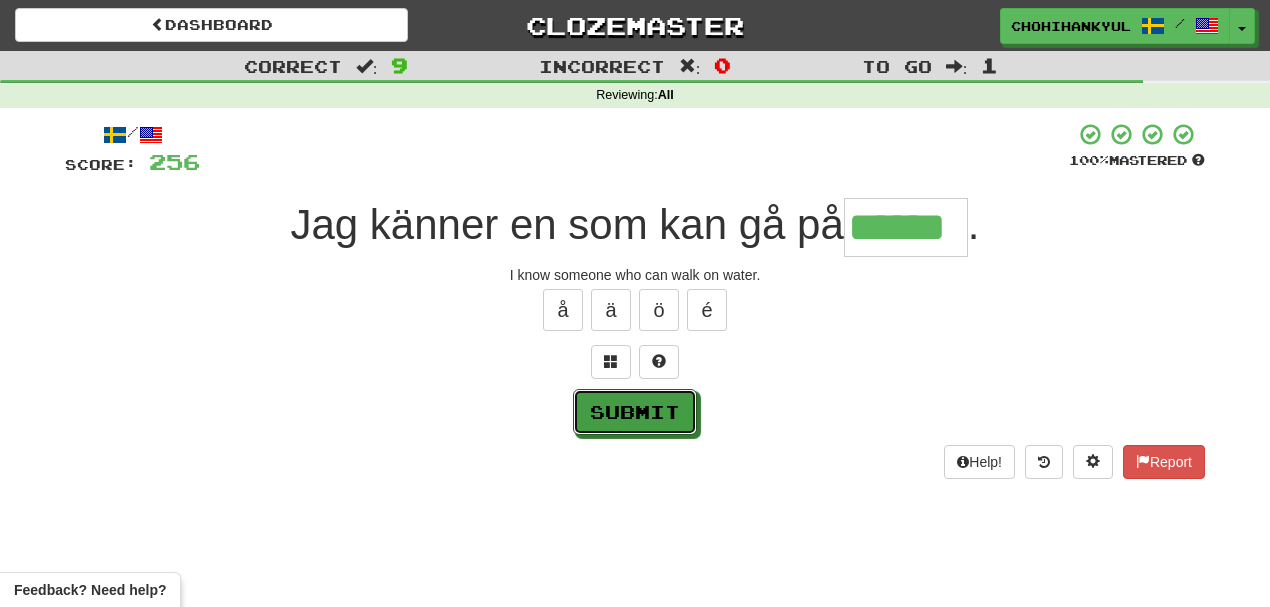 click on "Submit" at bounding box center [635, 412] 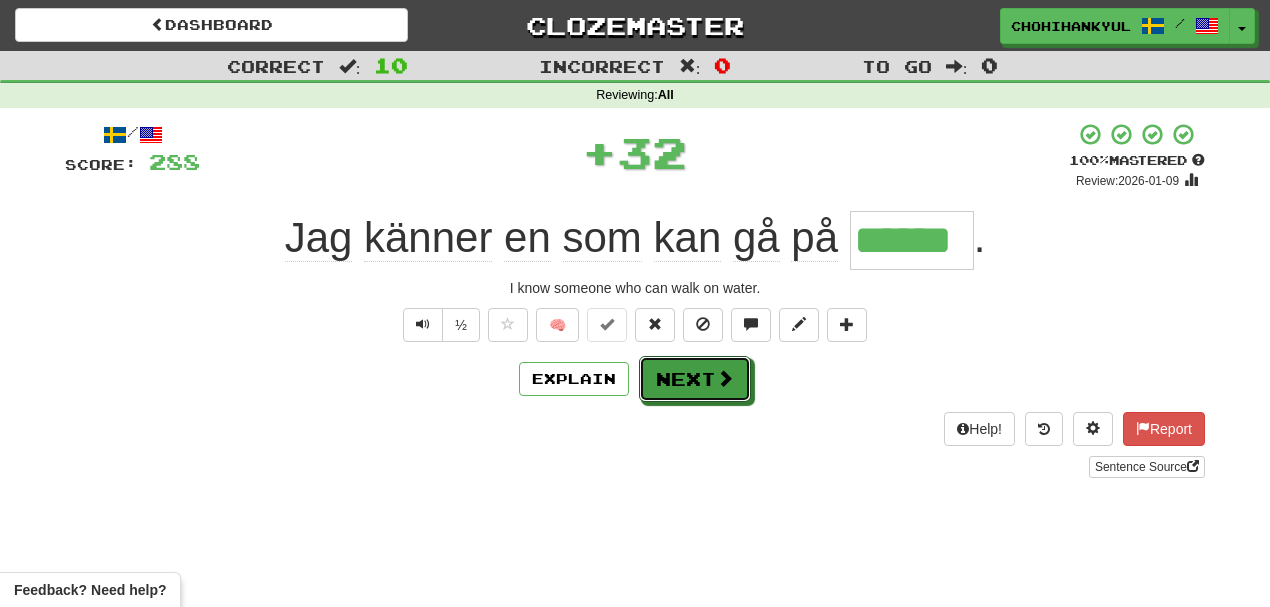 click at bounding box center (725, 378) 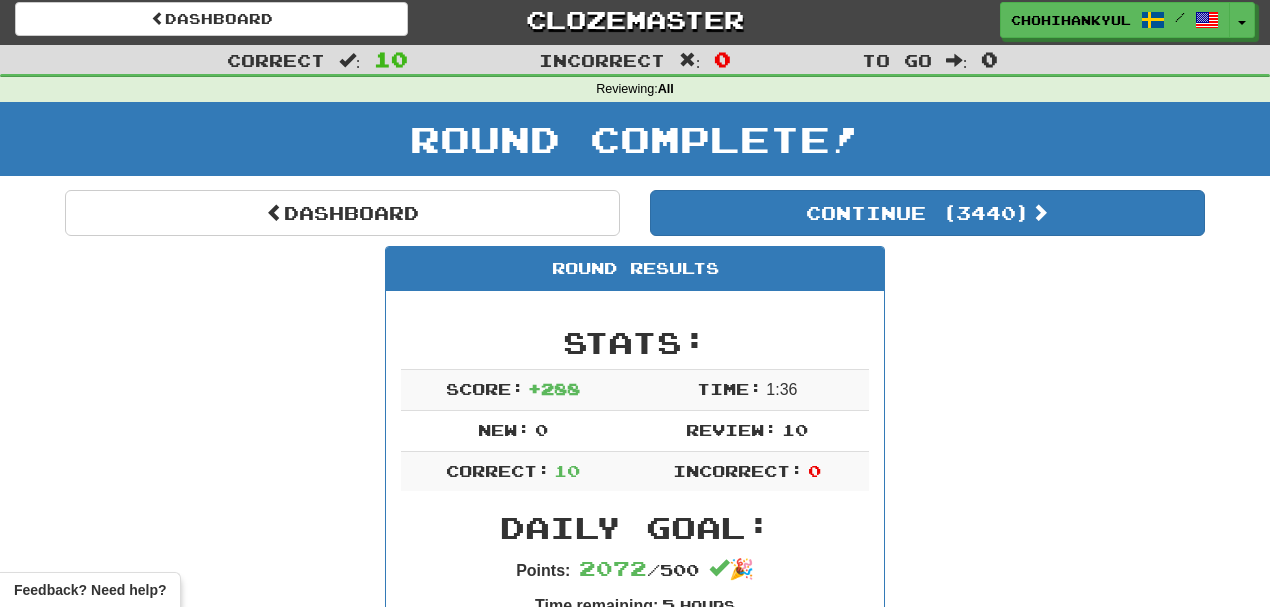 scroll, scrollTop: 0, scrollLeft: 0, axis: both 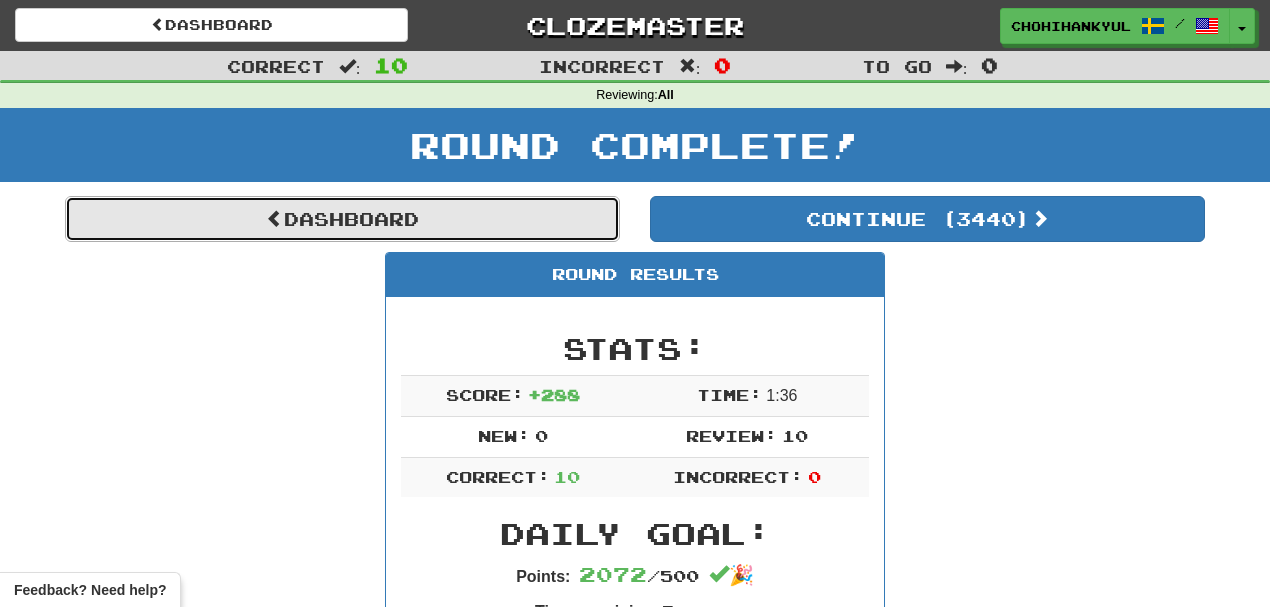 click on "Dashboard" at bounding box center (342, 219) 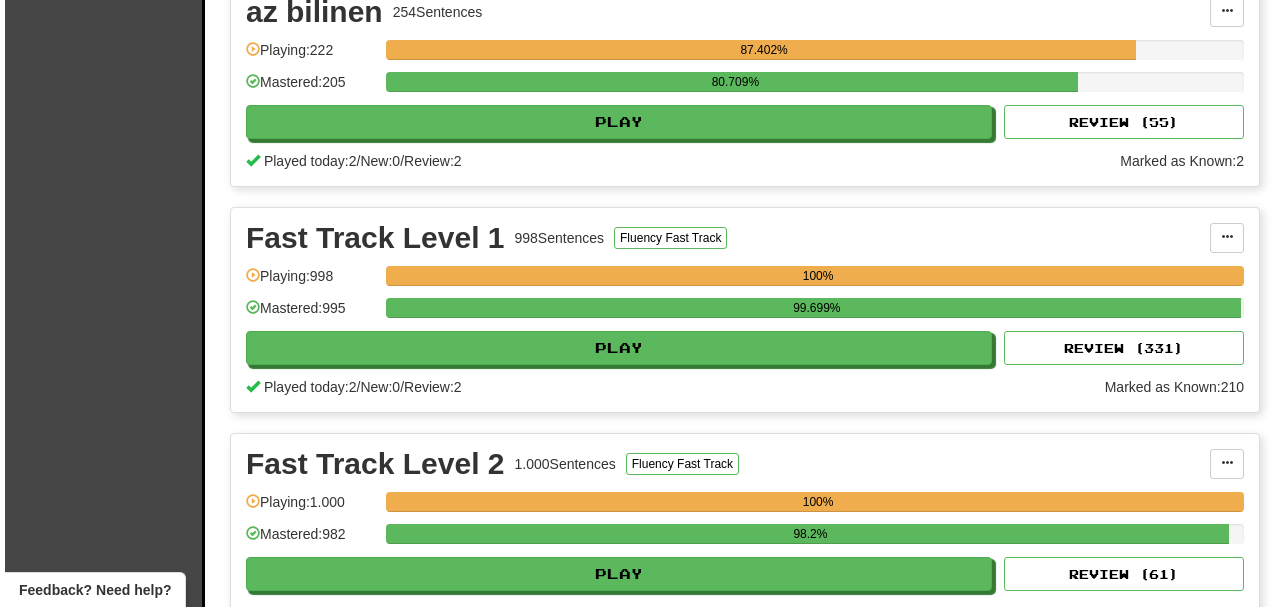 scroll, scrollTop: 1733, scrollLeft: 0, axis: vertical 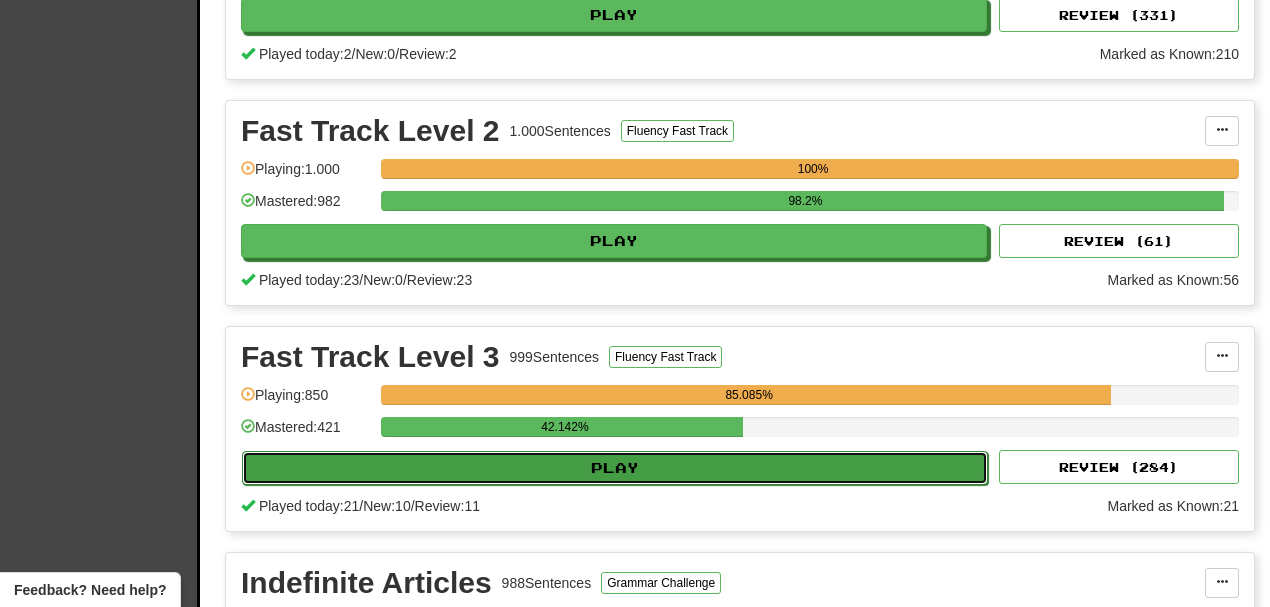 click on "Play" at bounding box center (615, 468) 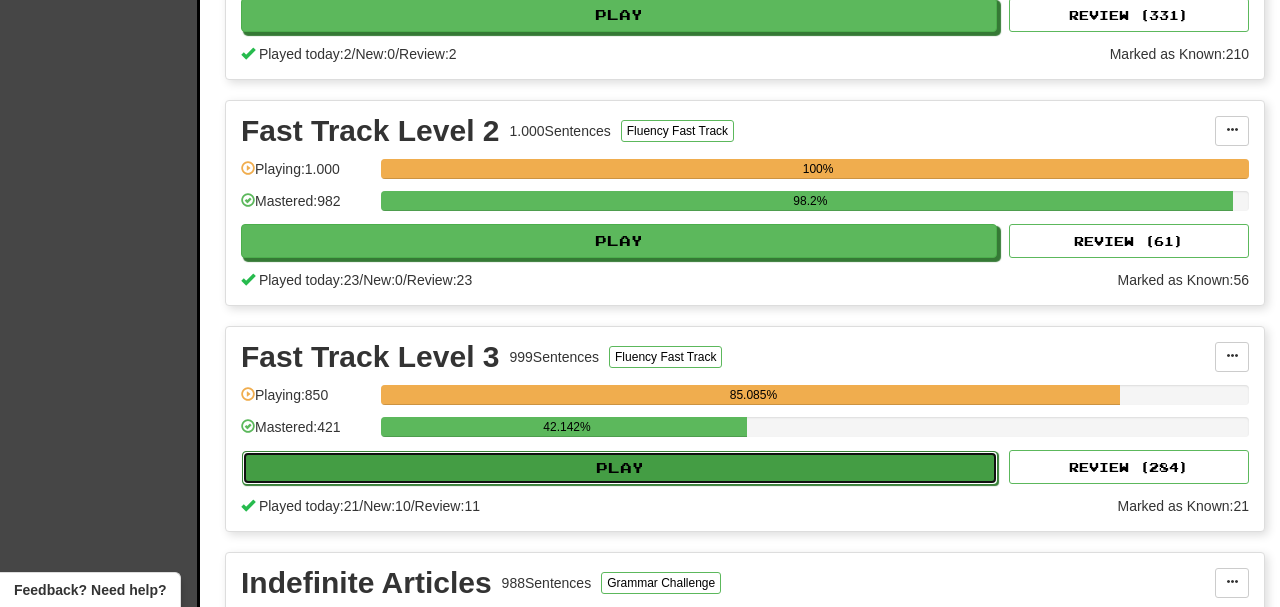 select on "**" 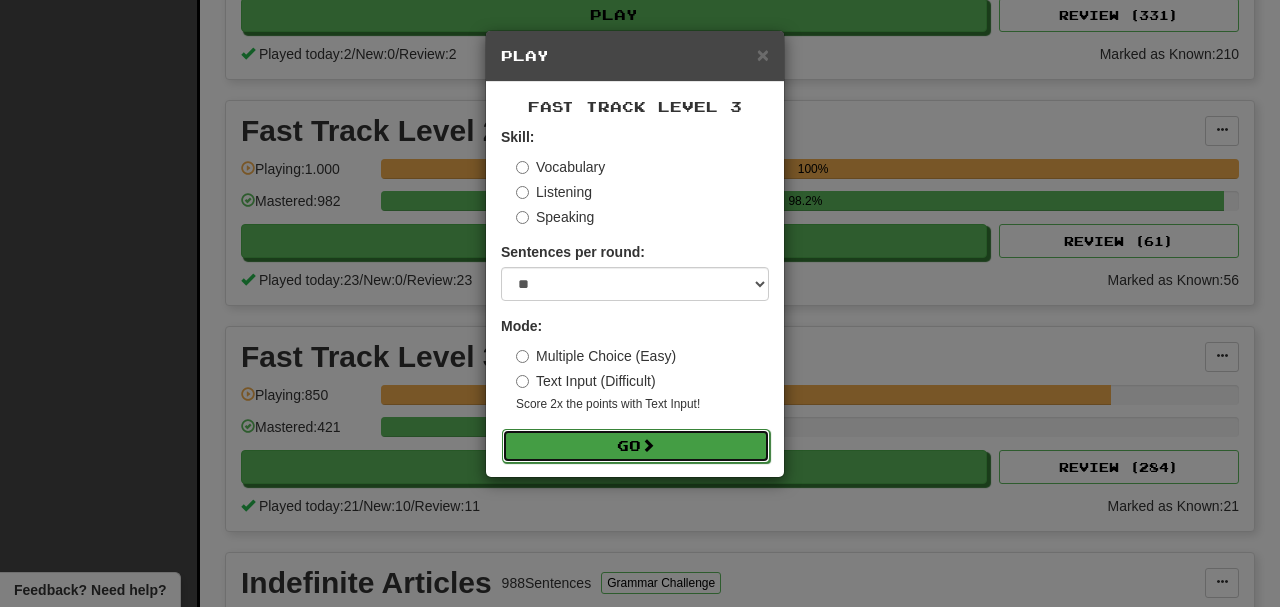 click on "Go" at bounding box center (636, 446) 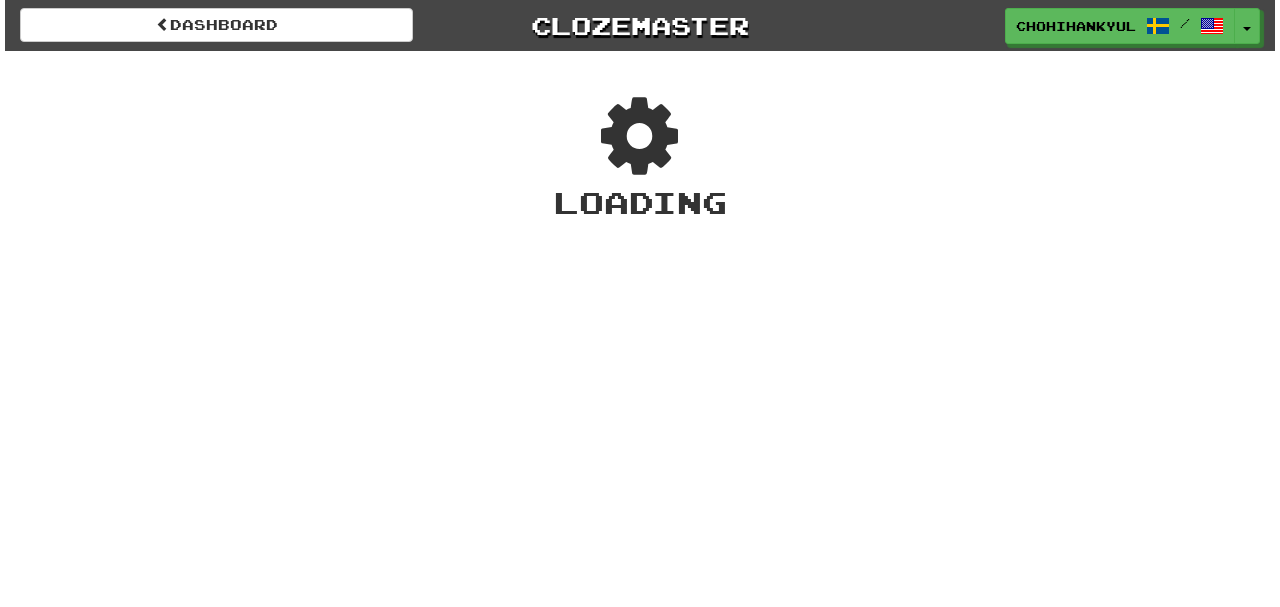 scroll, scrollTop: 0, scrollLeft: 0, axis: both 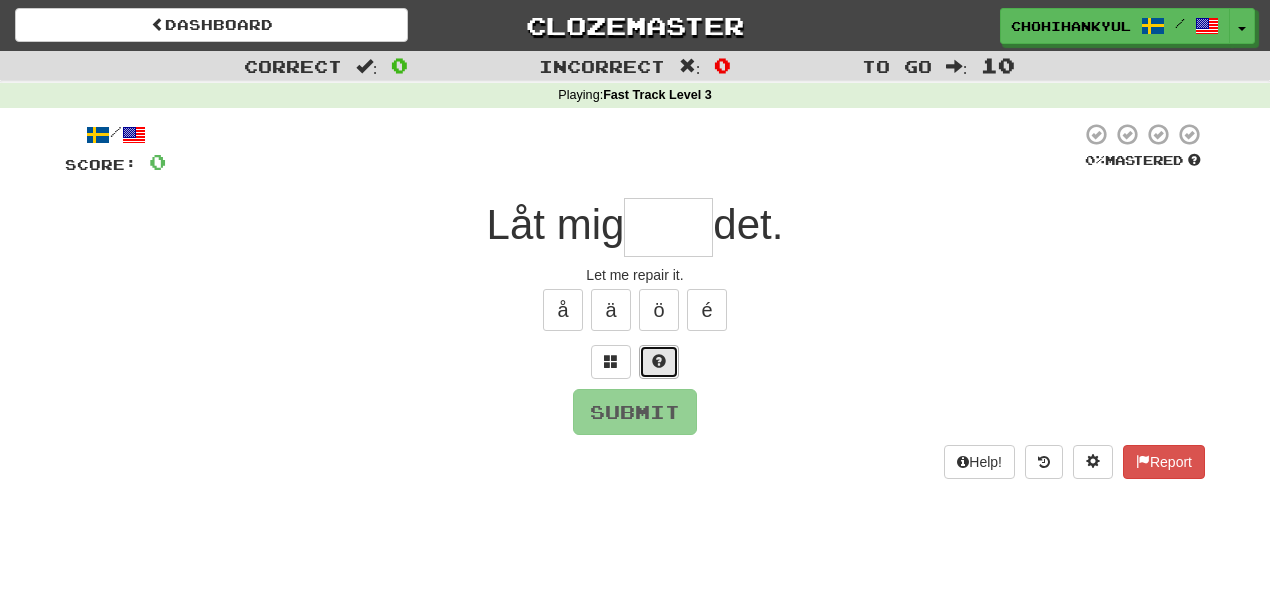 click at bounding box center (659, 361) 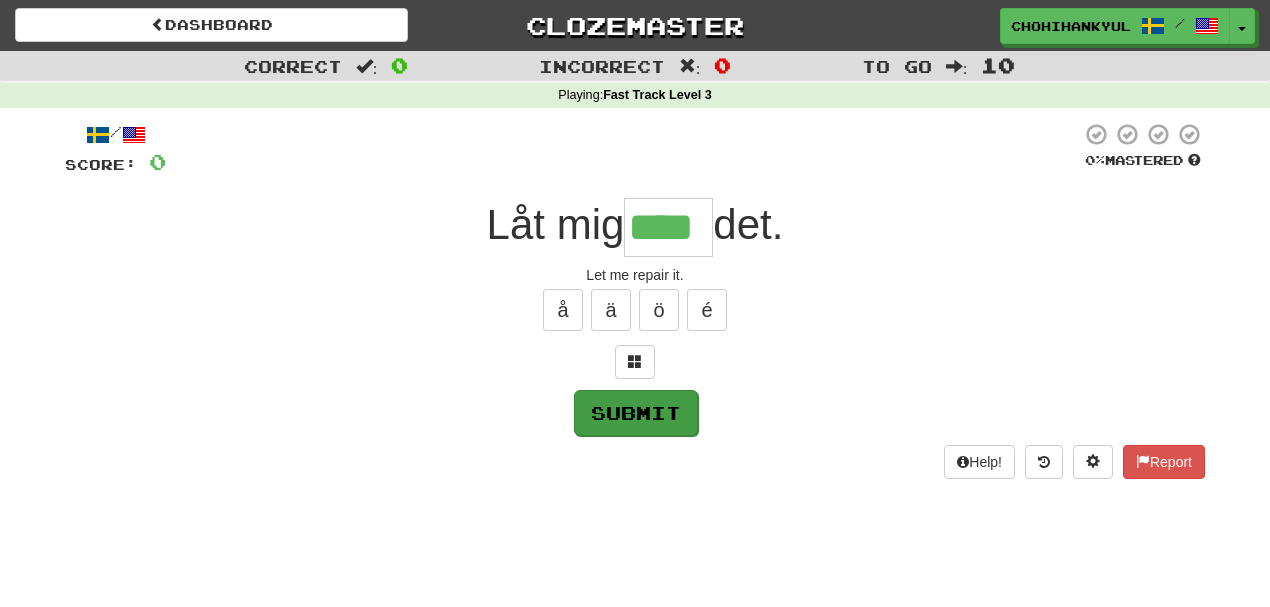 type on "****" 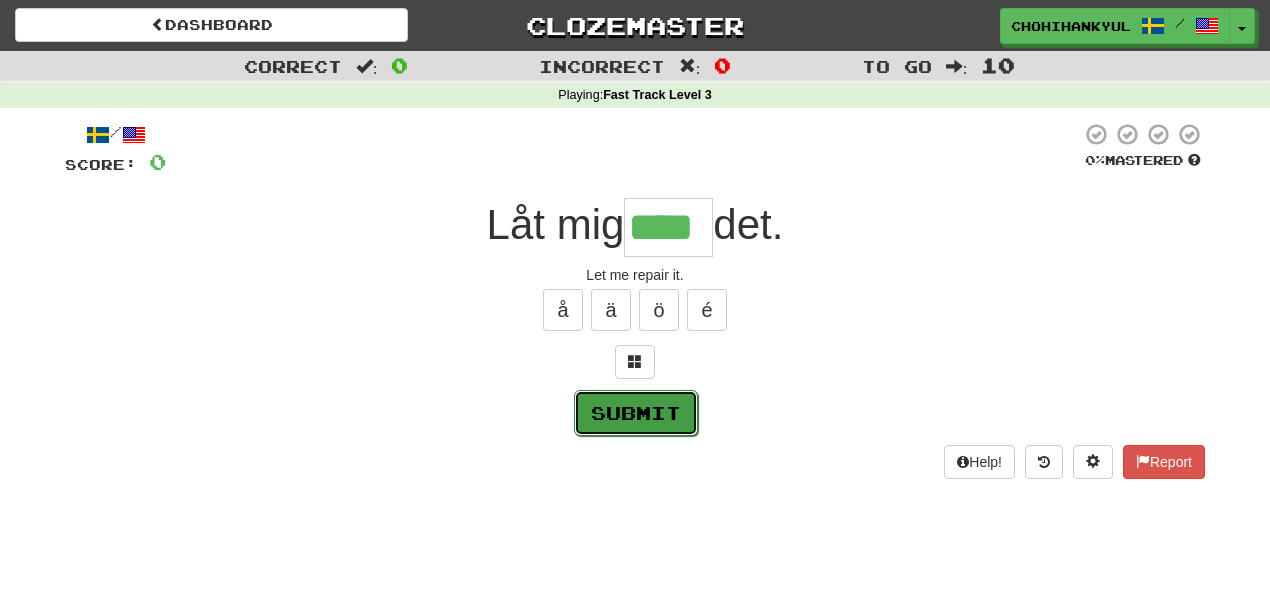 click on "Submit" at bounding box center (636, 413) 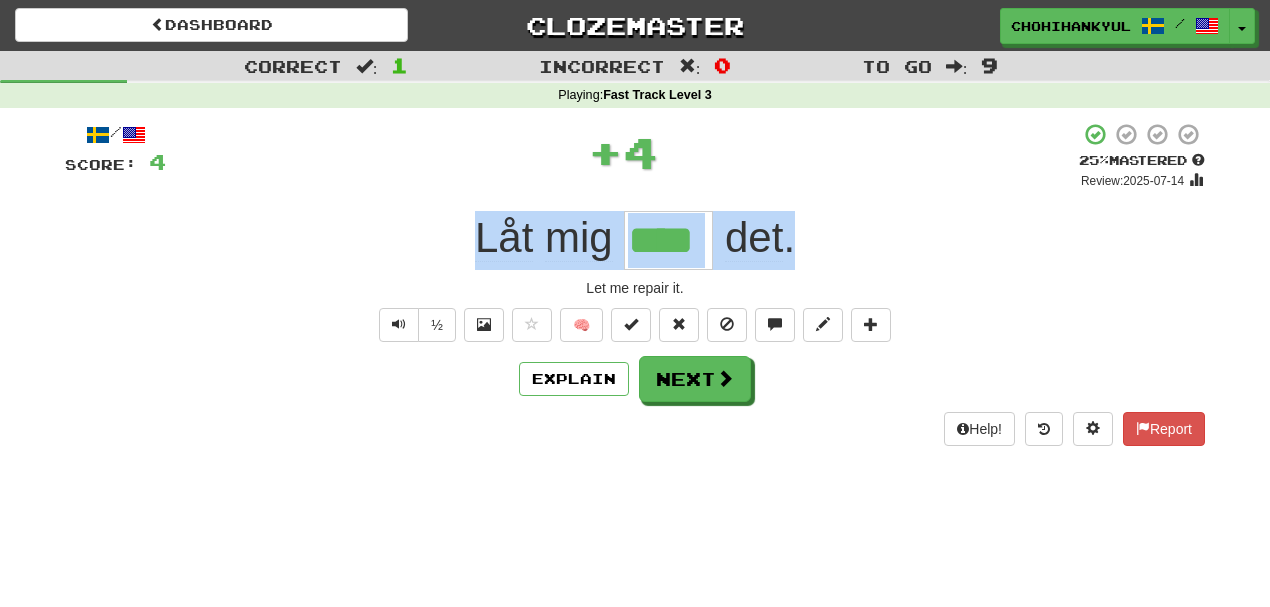 drag, startPoint x: 466, startPoint y: 225, endPoint x: 829, endPoint y: 214, distance: 363.16663 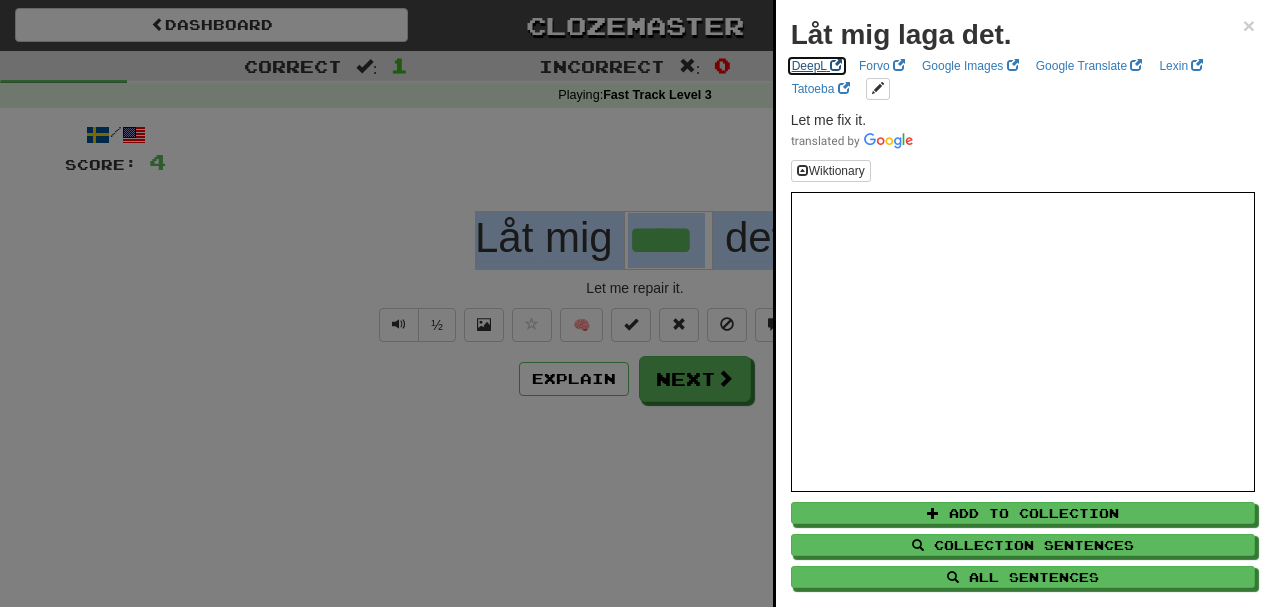 click at bounding box center [836, 65] 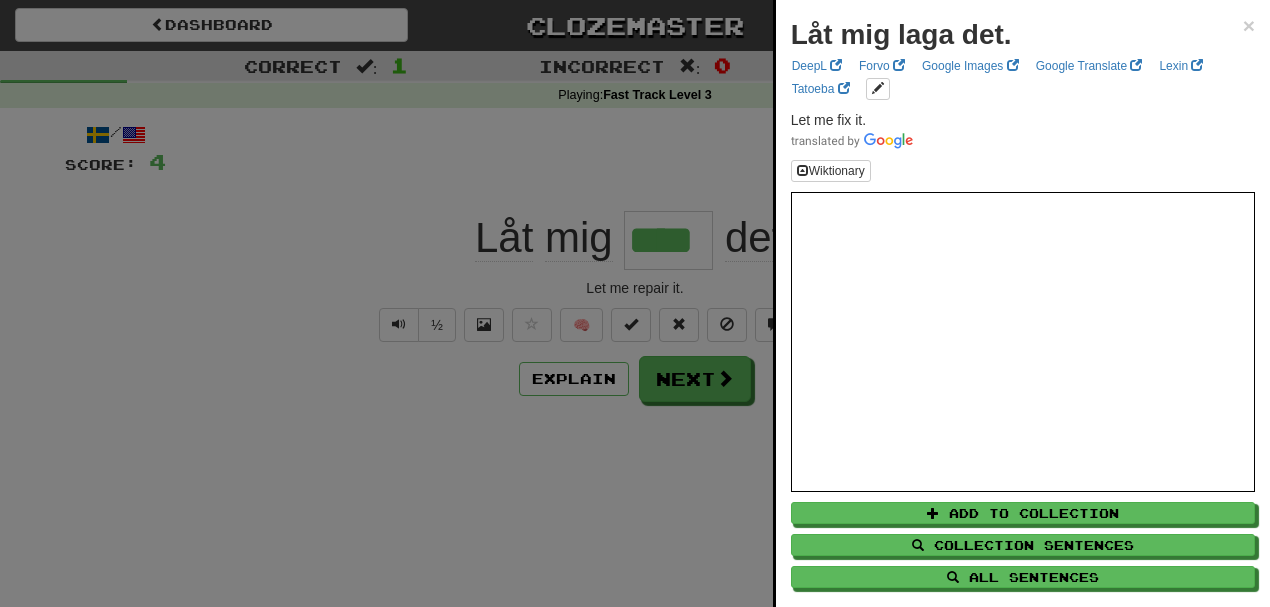 drag, startPoint x: 556, startPoint y: 87, endPoint x: 830, endPoint y: 237, distance: 312.37158 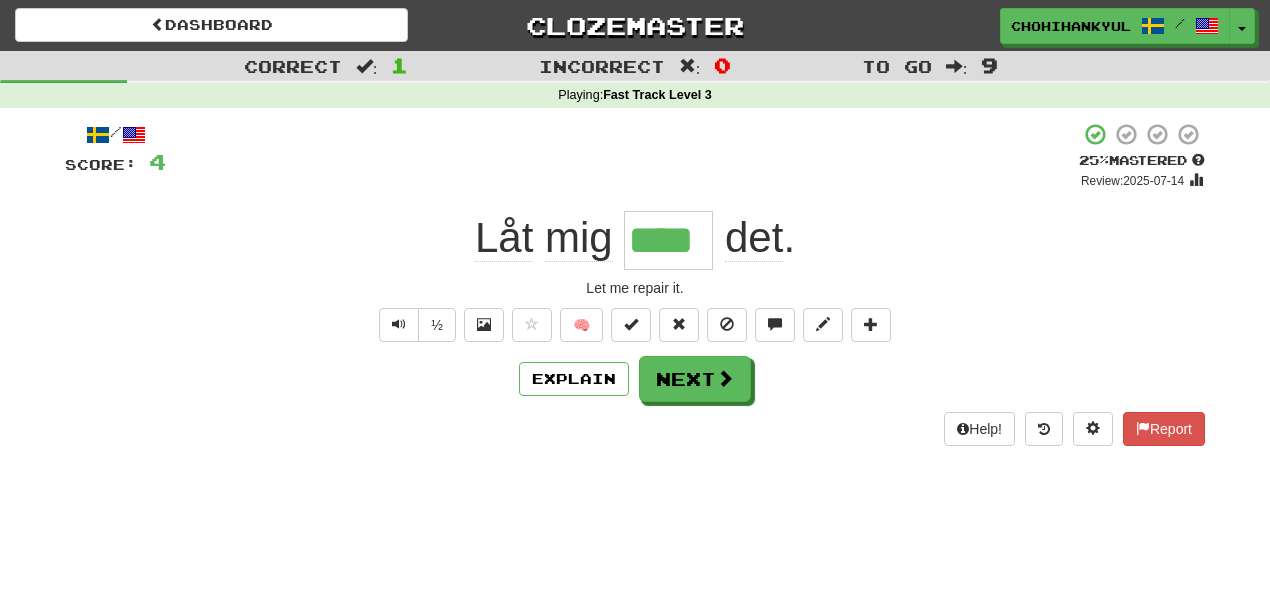 drag, startPoint x: 630, startPoint y: 231, endPoint x: 776, endPoint y: 233, distance: 146.0137 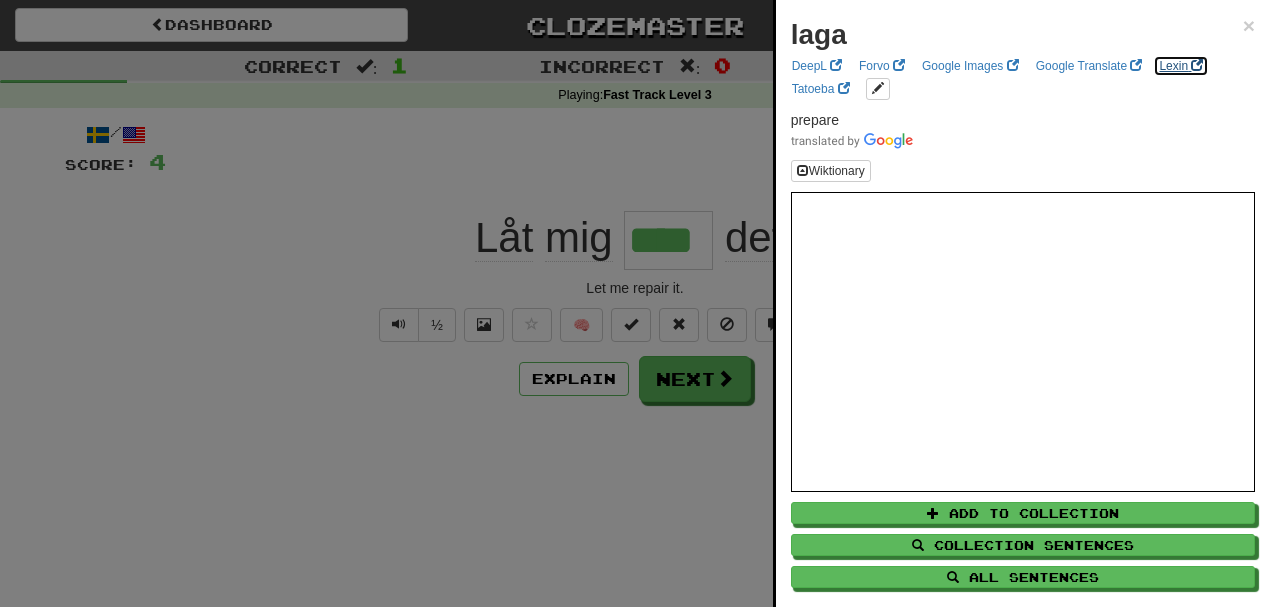 click on "Lexin" at bounding box center [1181, 66] 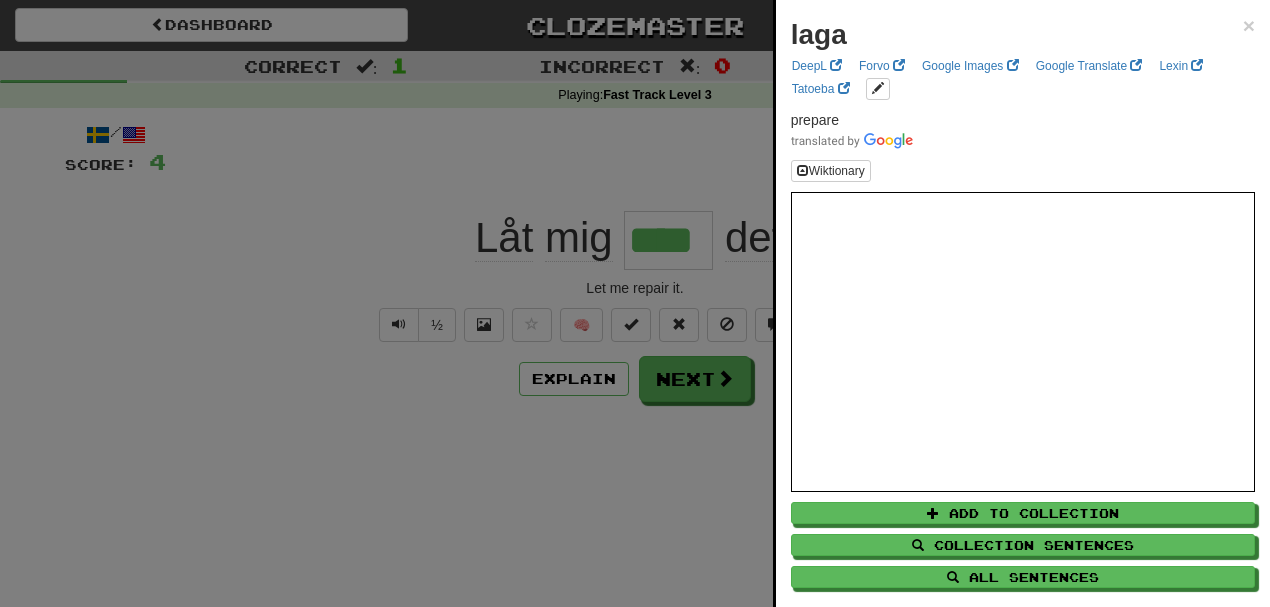click at bounding box center (635, 303) 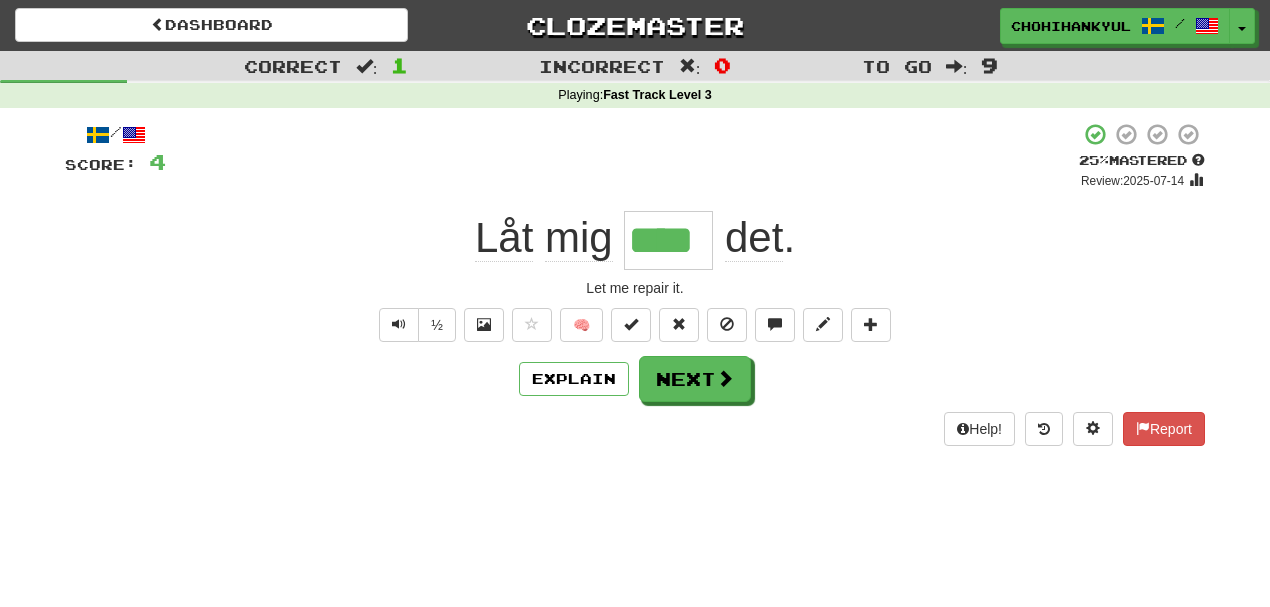 drag, startPoint x: 130, startPoint y: 240, endPoint x: 164, endPoint y: 262, distance: 40.496914 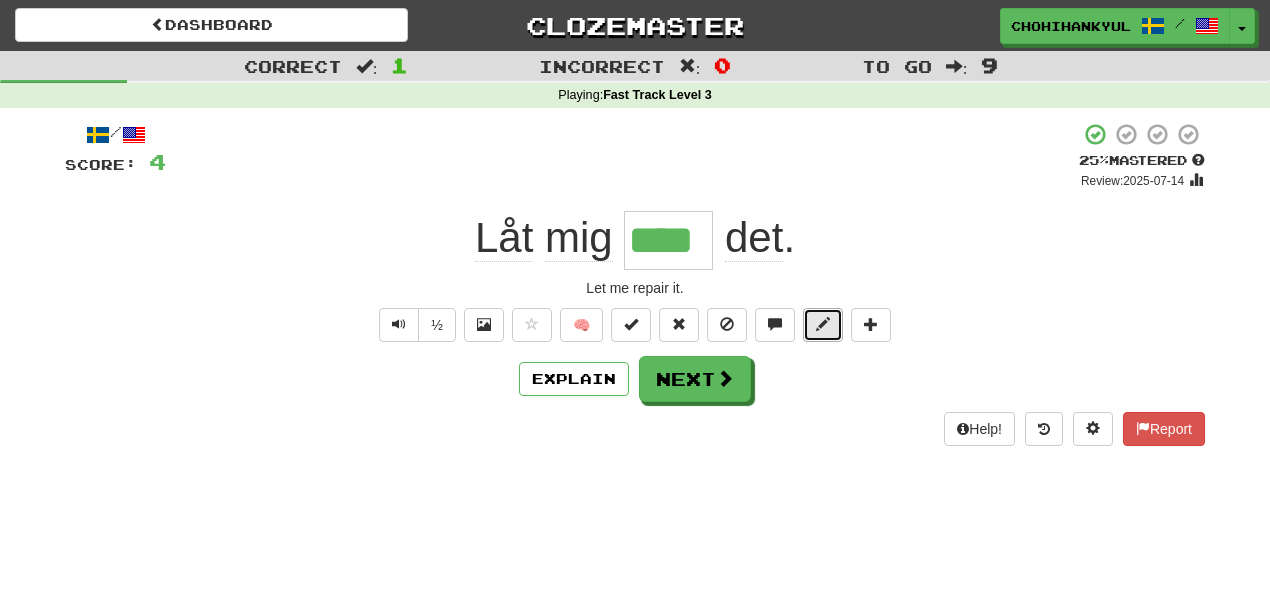 click at bounding box center (823, 325) 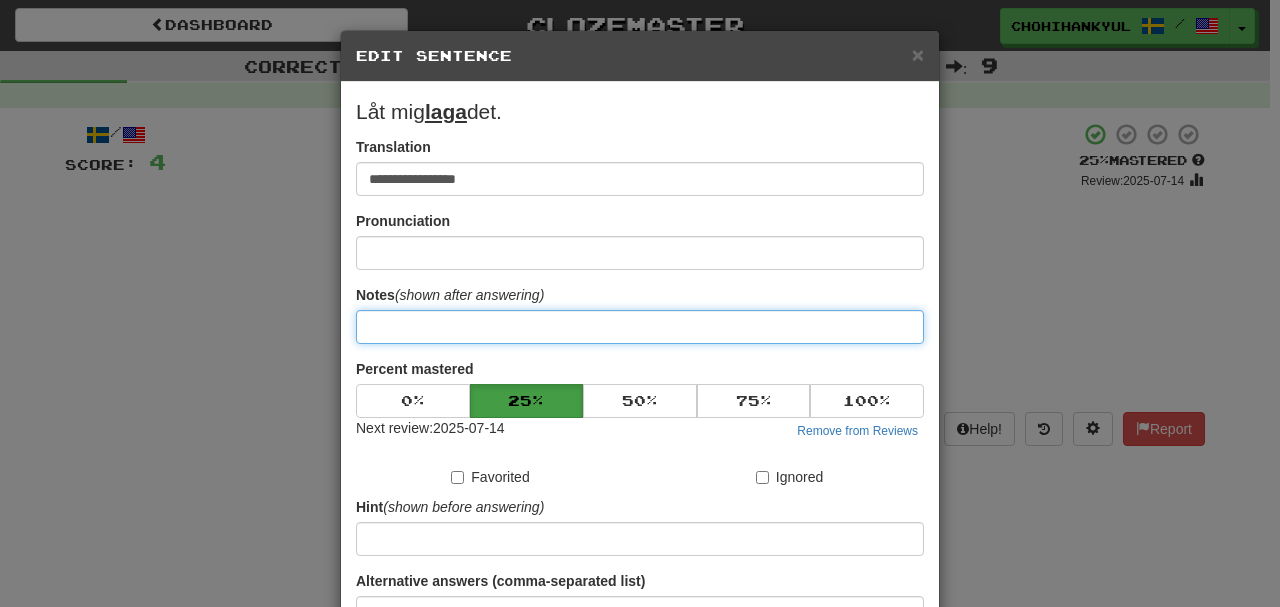 click at bounding box center [640, 327] 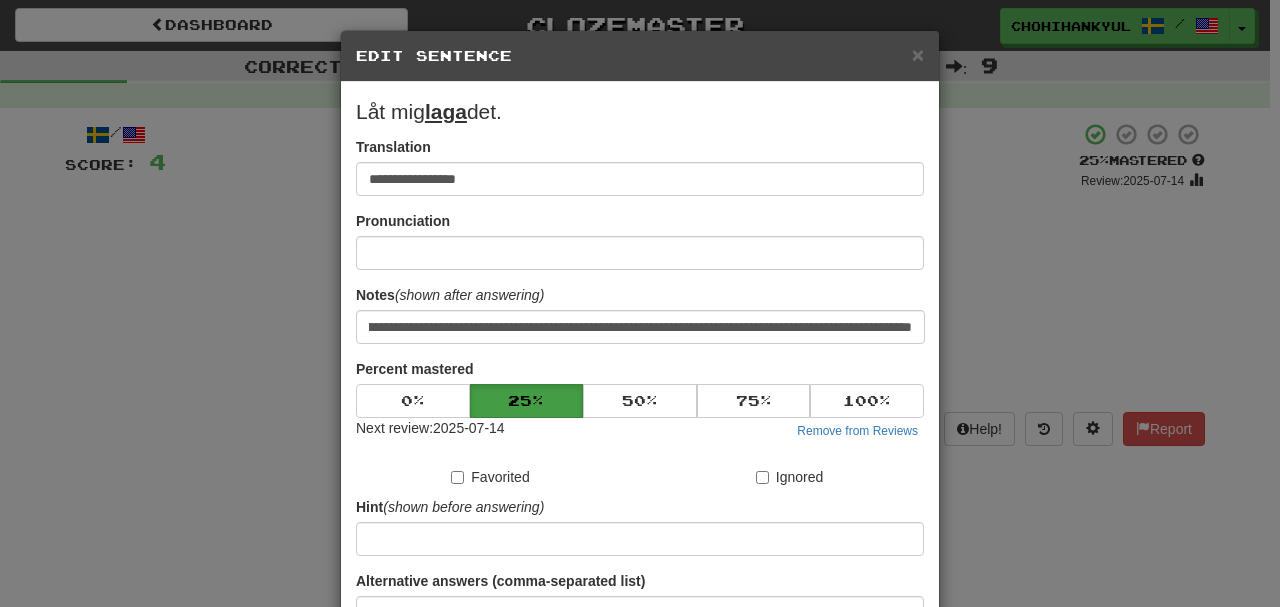 scroll, scrollTop: 0, scrollLeft: 0, axis: both 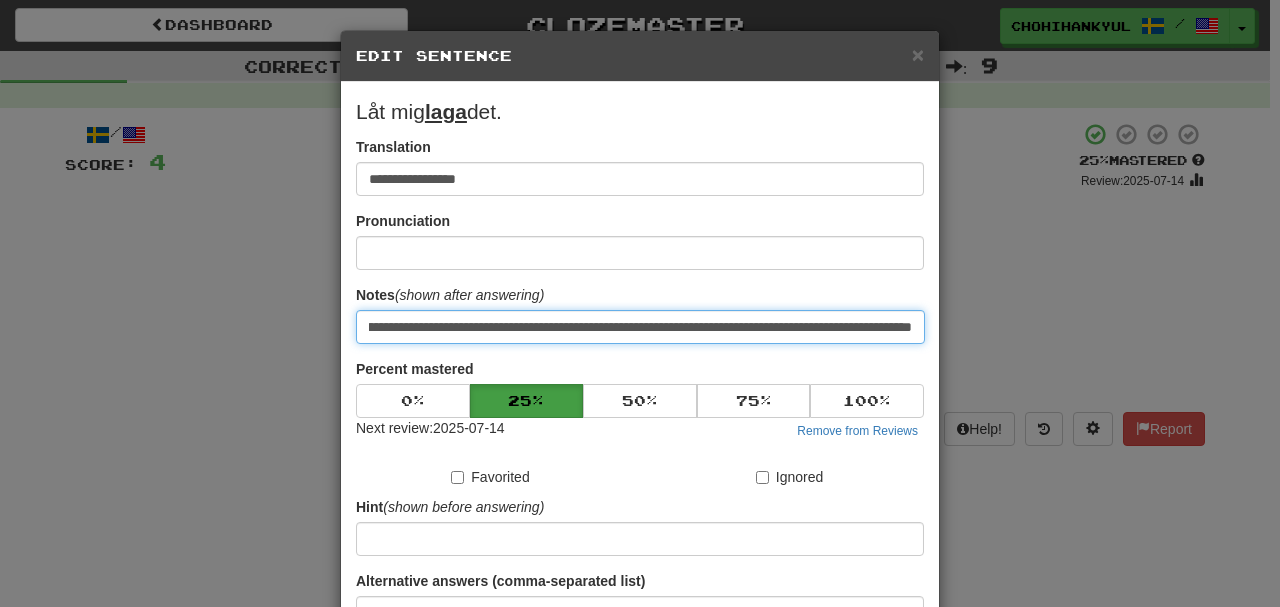 click on "**********" at bounding box center (640, 303) 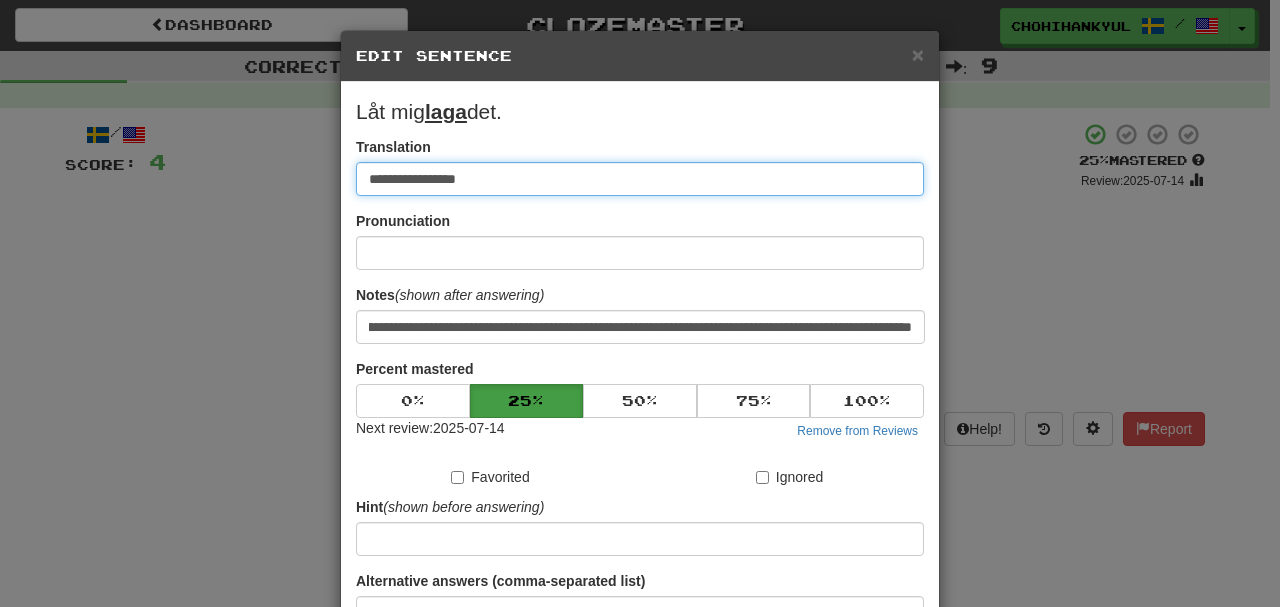click on "**********" at bounding box center [640, 179] 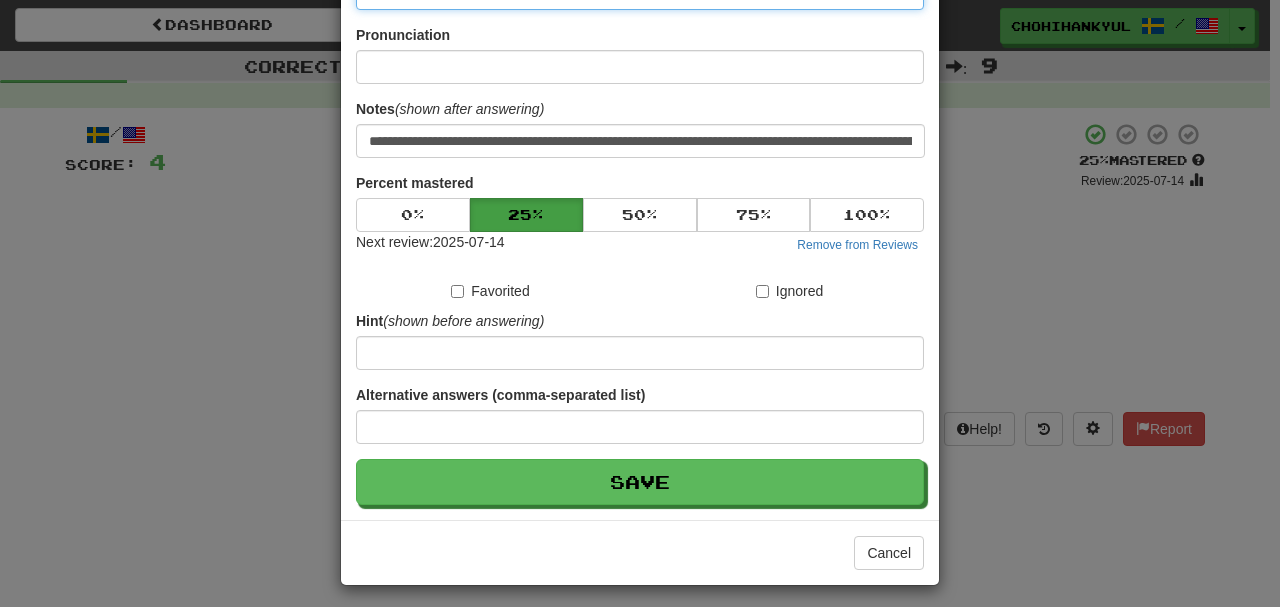 scroll, scrollTop: 190, scrollLeft: 0, axis: vertical 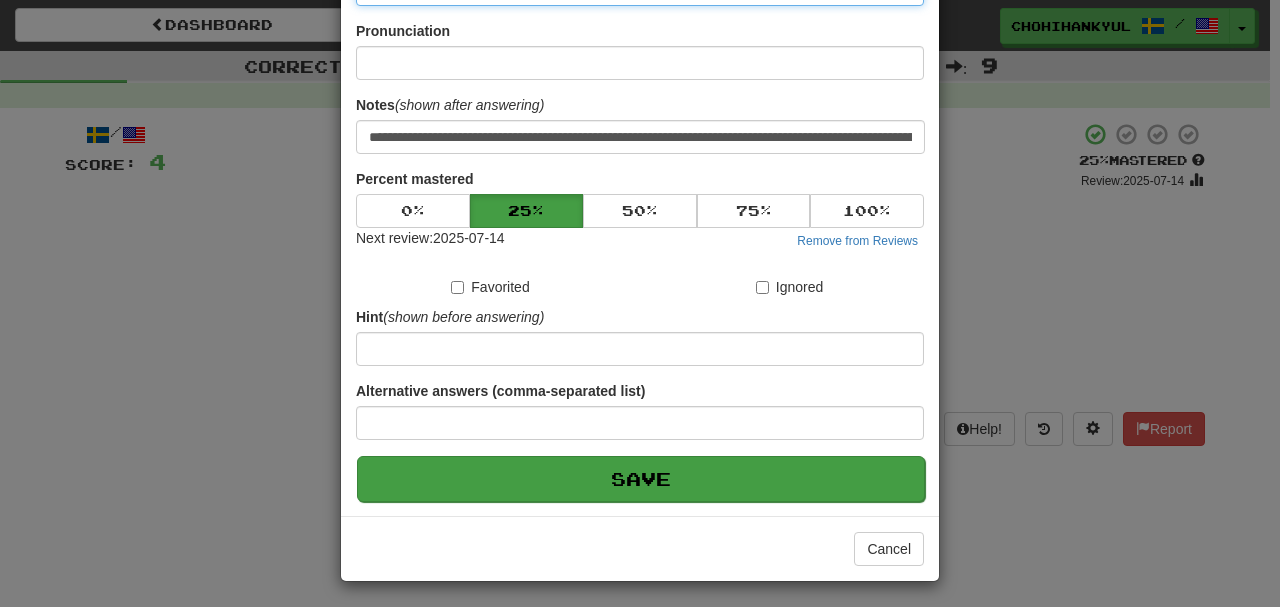 type on "**********" 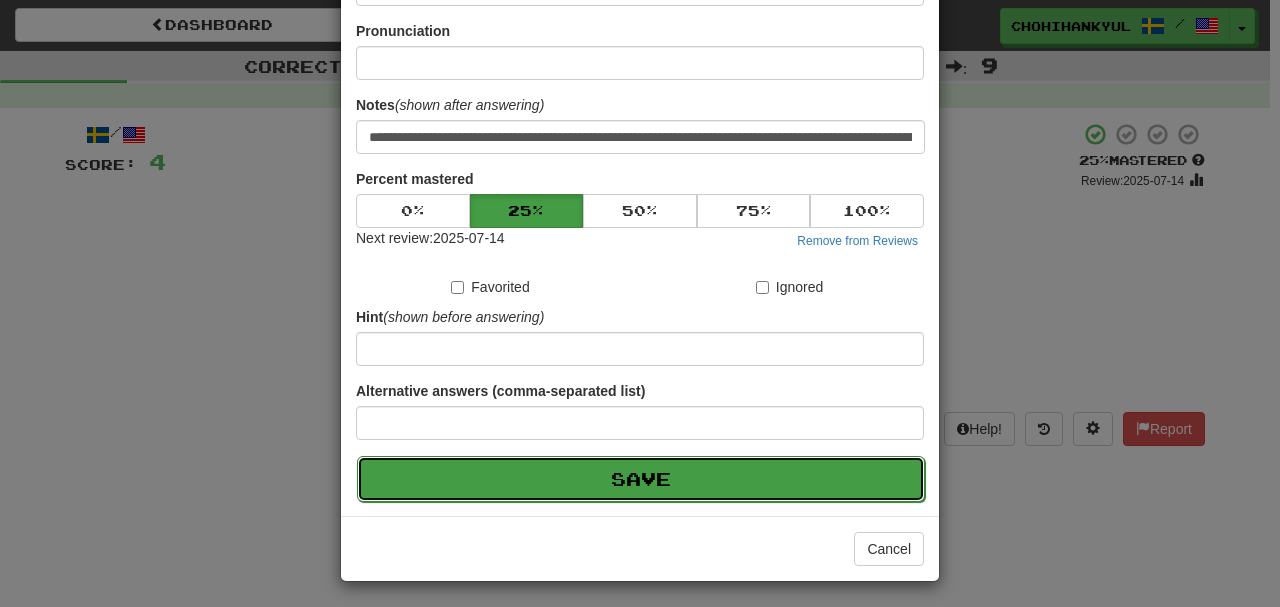 click on "Save" at bounding box center (641, 479) 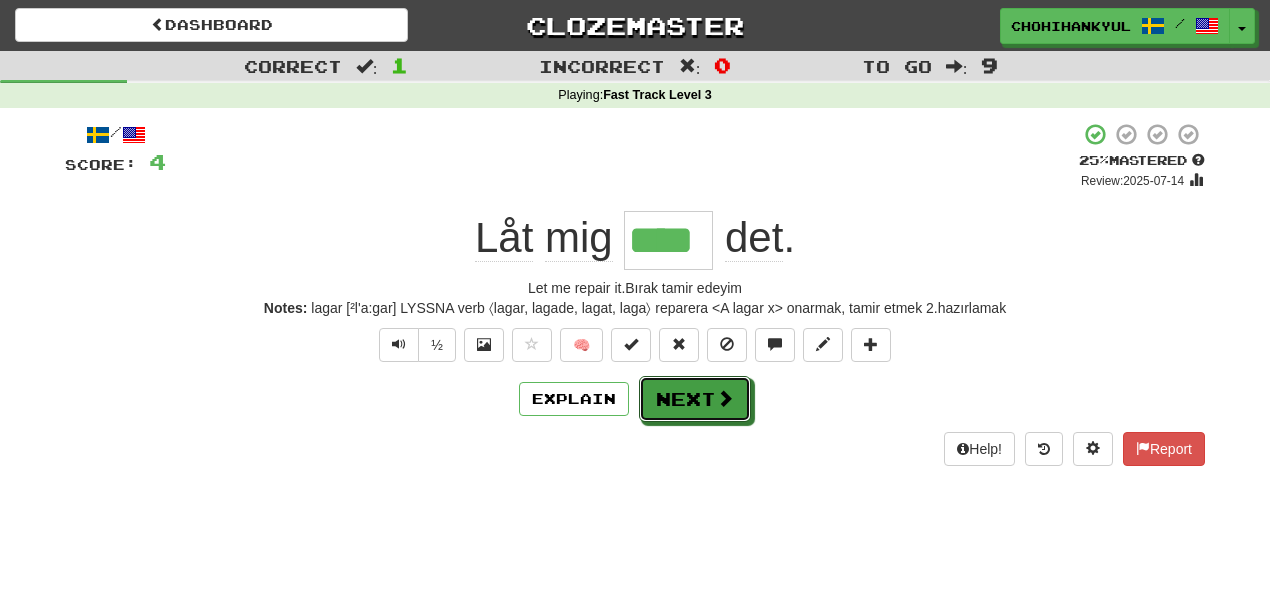 click on "Next" at bounding box center [695, 399] 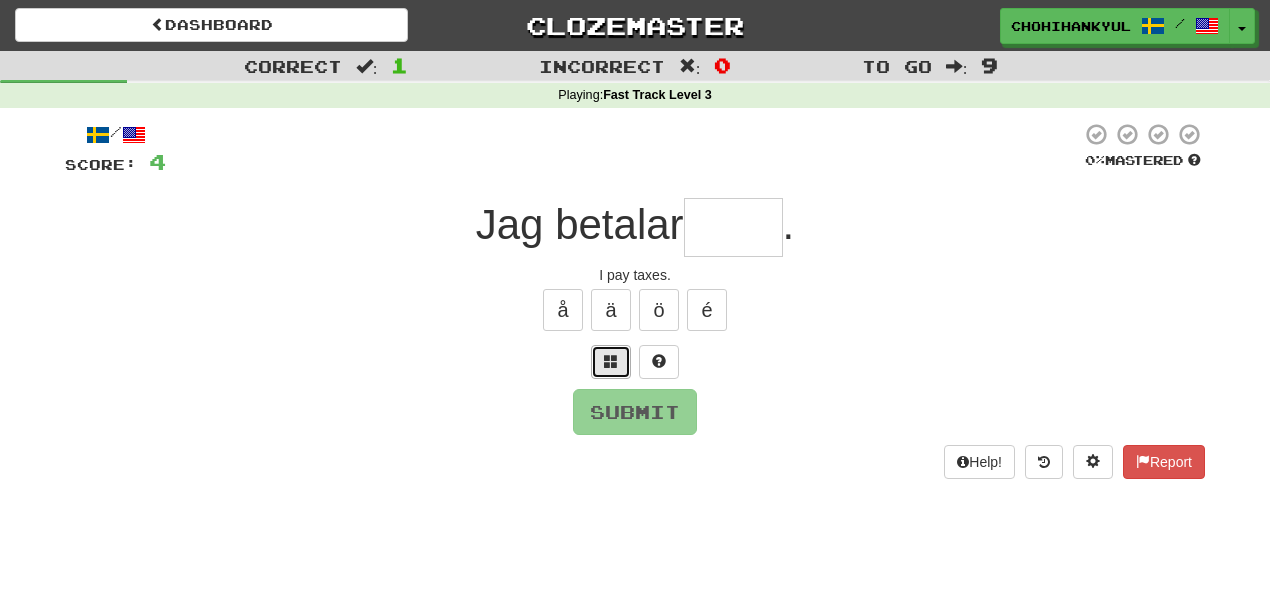 click at bounding box center (611, 362) 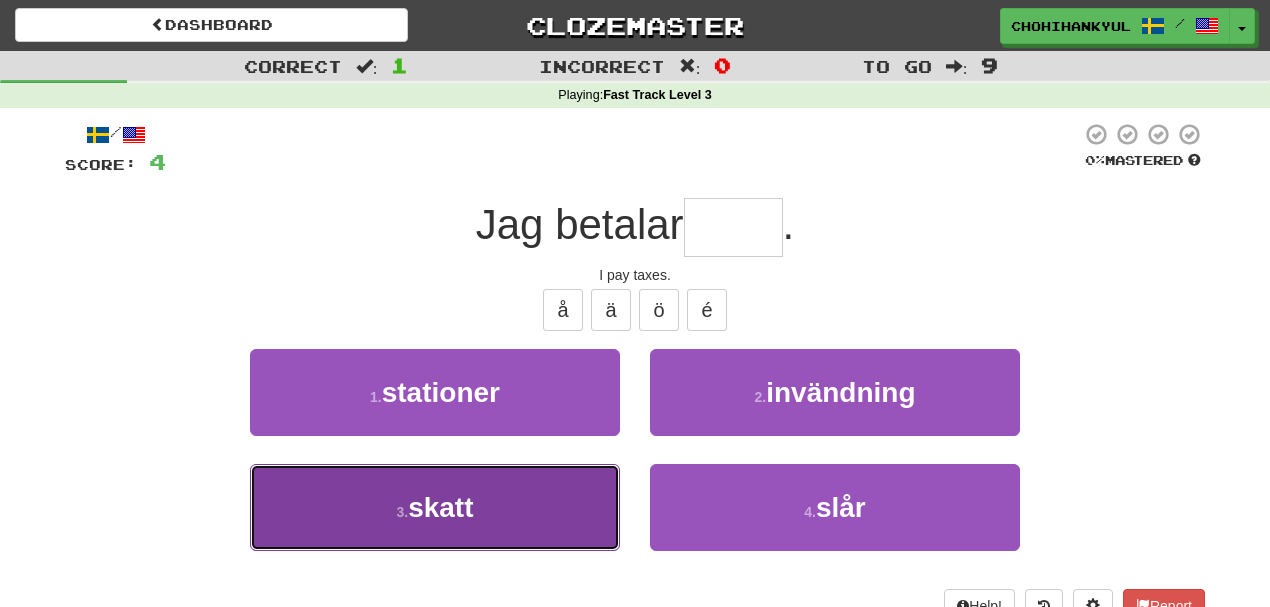 click on "3 .  skatt" at bounding box center [435, 507] 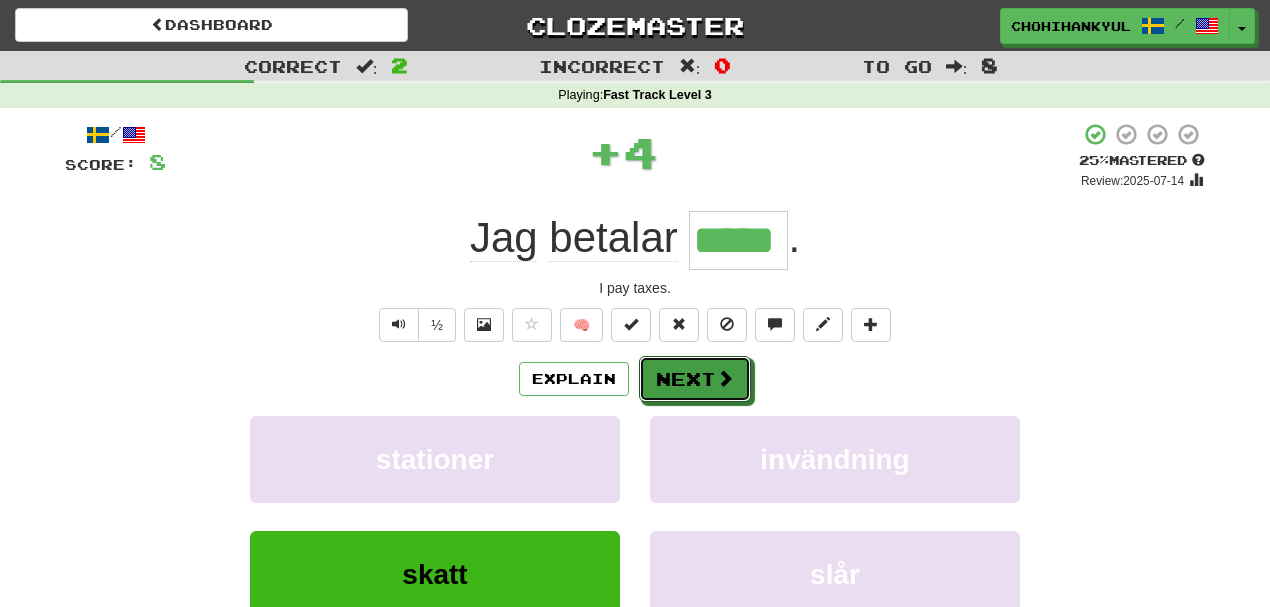 click on "Next" at bounding box center [695, 379] 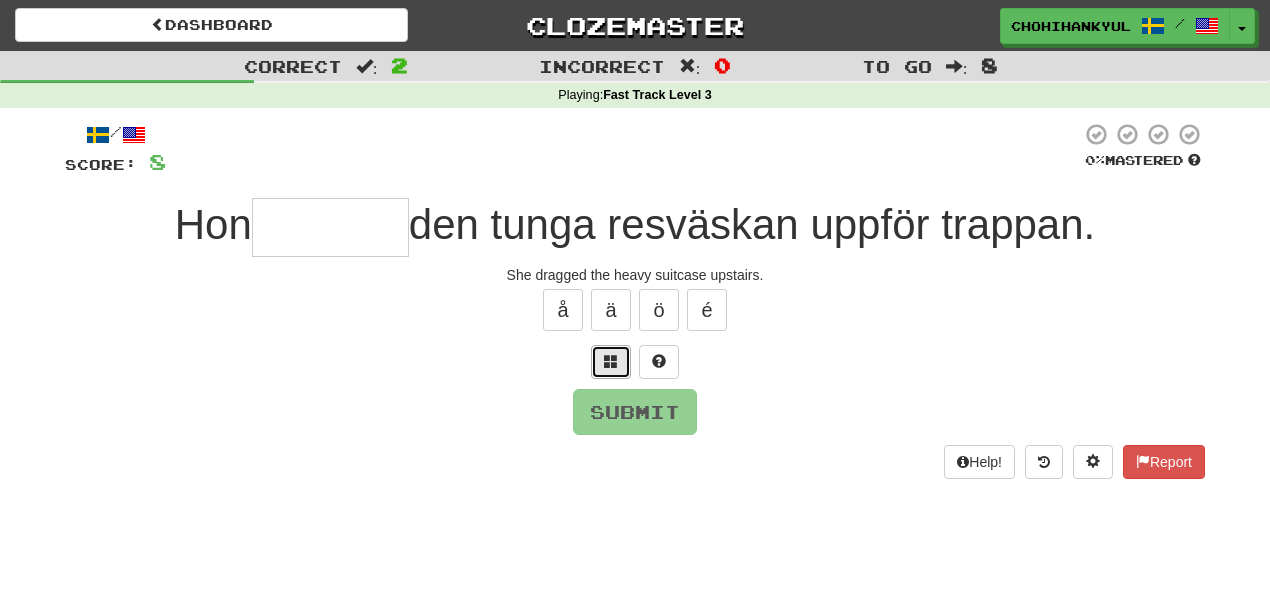 click at bounding box center [611, 362] 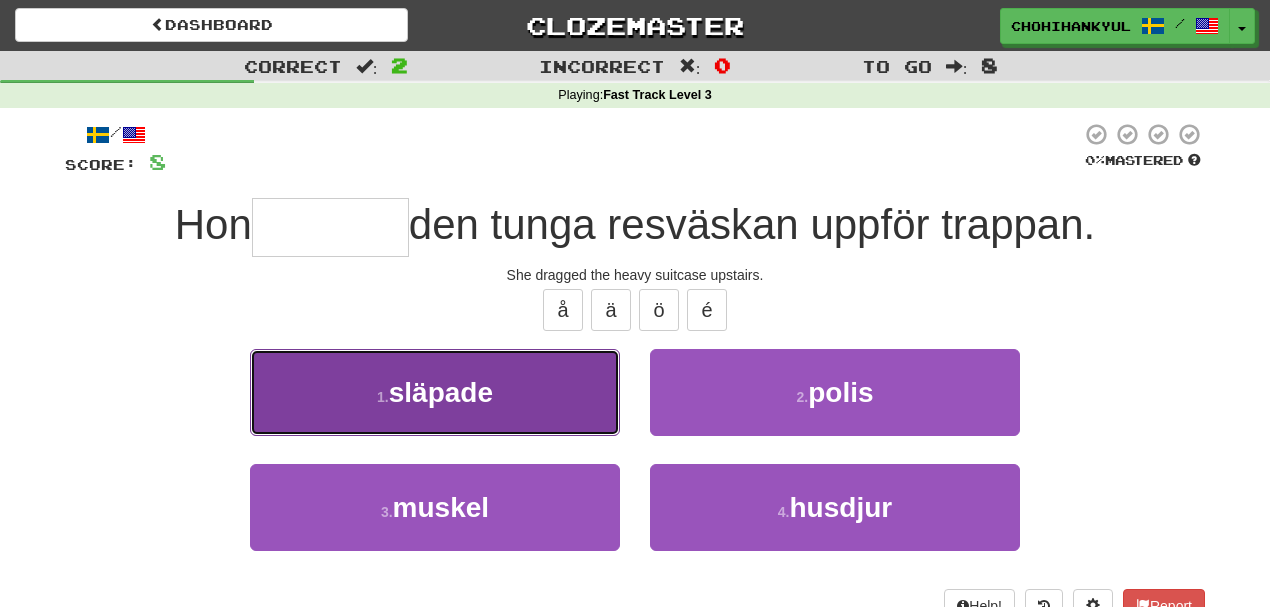 click on "1 .  släpade" at bounding box center (435, 392) 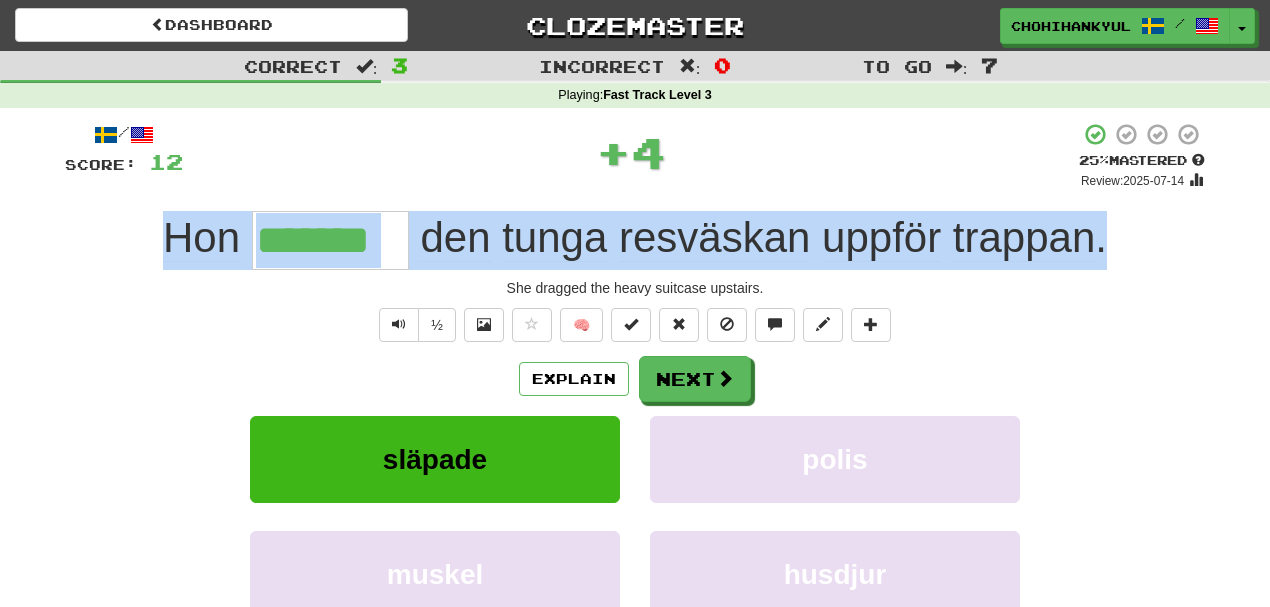 drag, startPoint x: 163, startPoint y: 241, endPoint x: 1188, endPoint y: 238, distance: 1025.0044 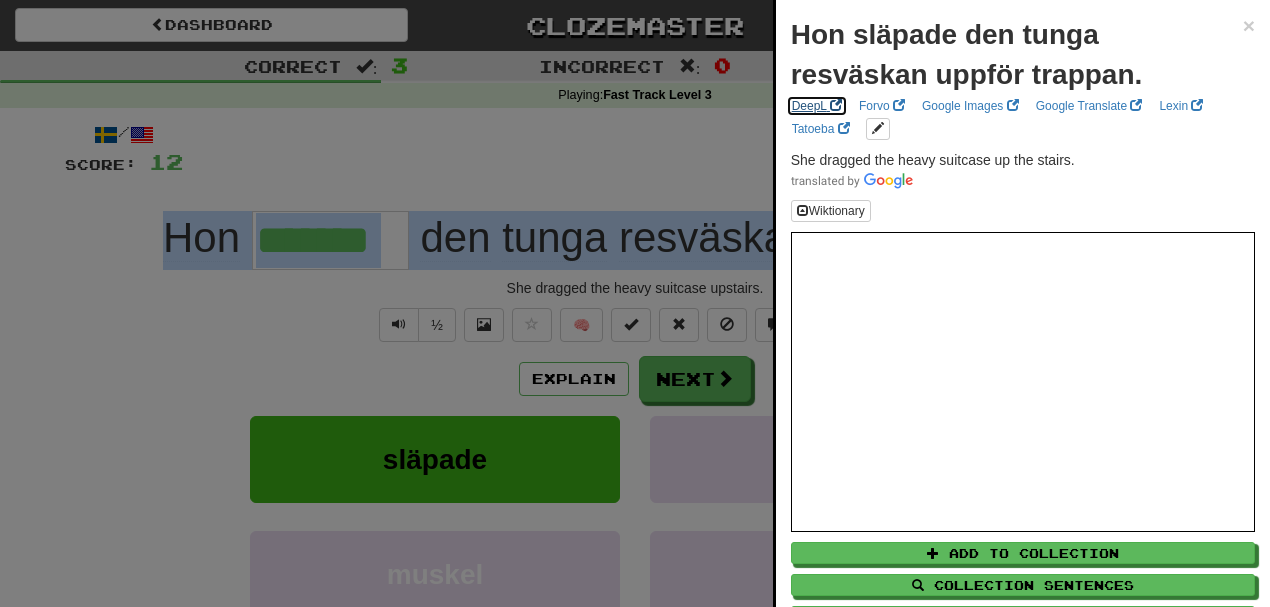 click on "DeepL" at bounding box center (817, 106) 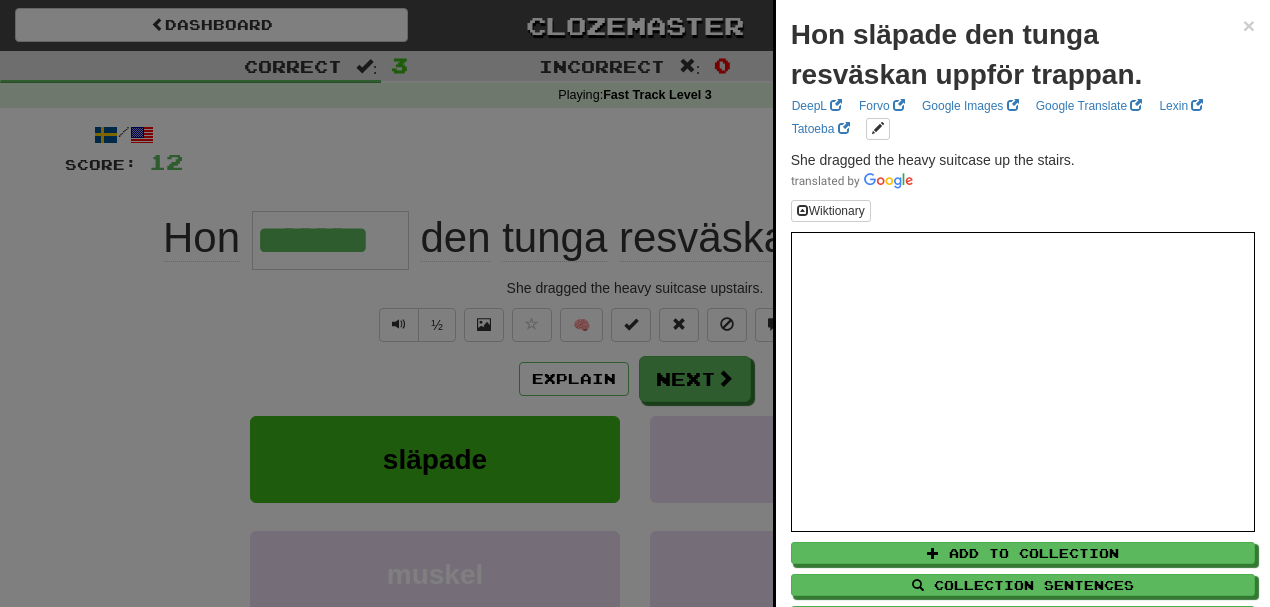 click at bounding box center (635, 303) 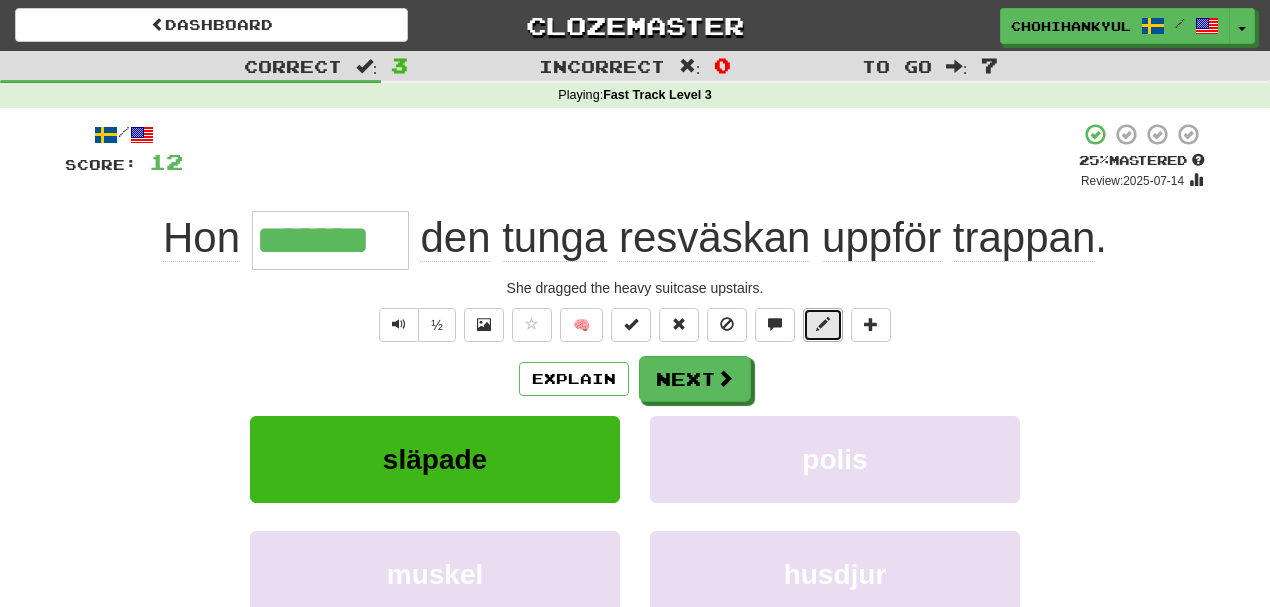click at bounding box center (823, 325) 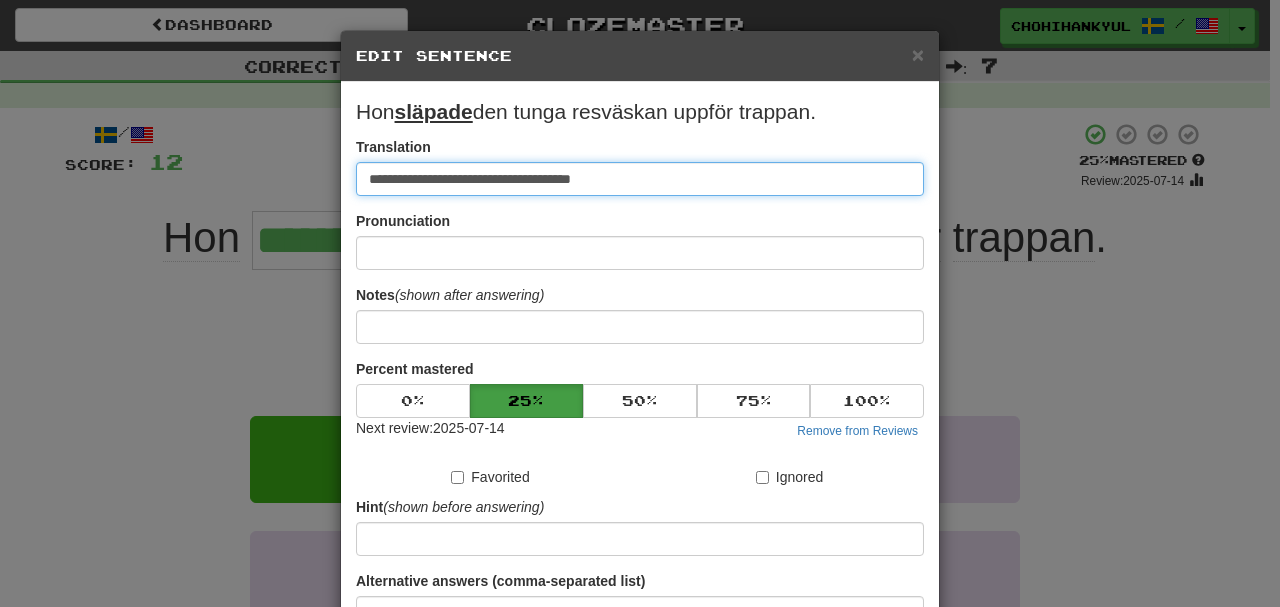 paste on "**********" 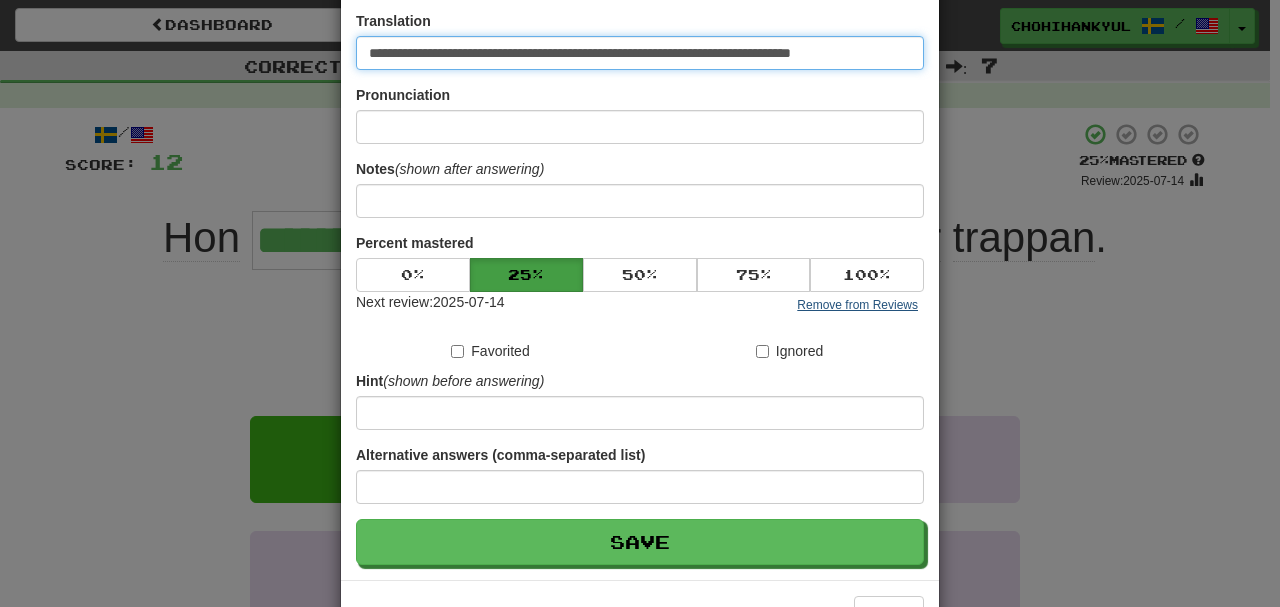scroll, scrollTop: 190, scrollLeft: 0, axis: vertical 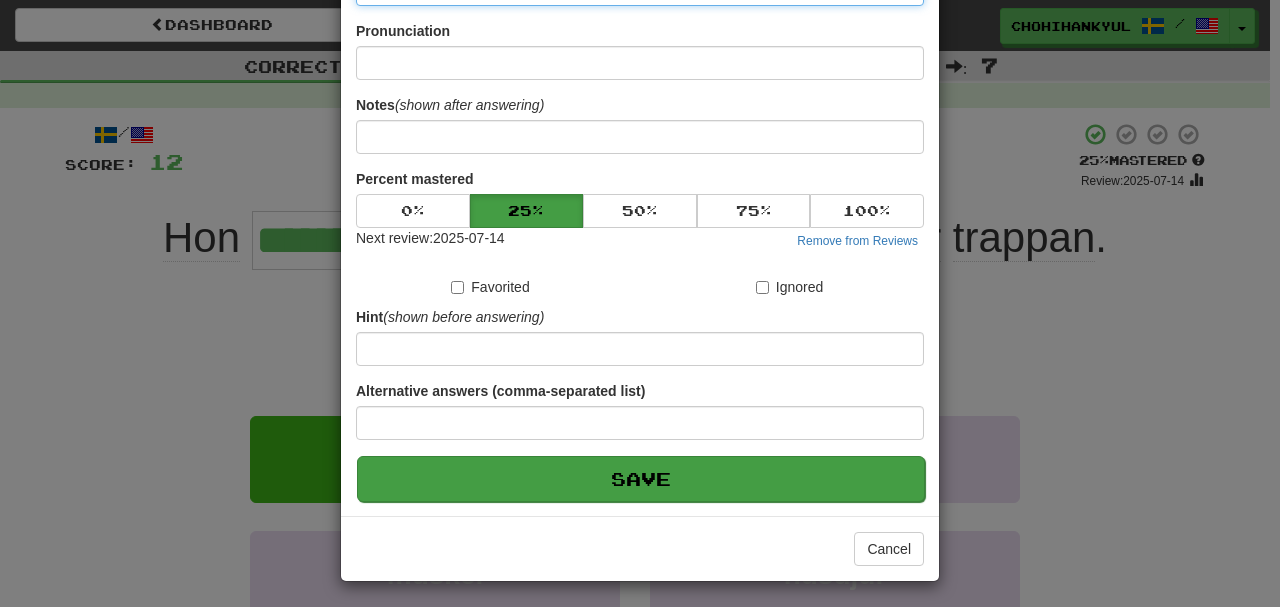 type on "**********" 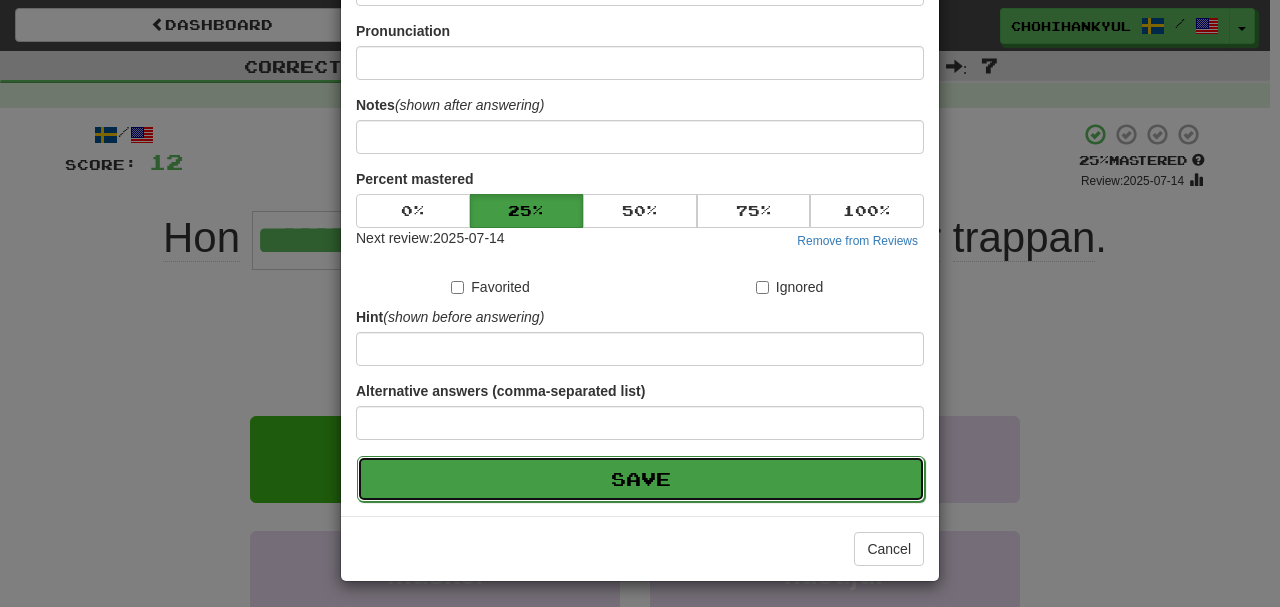 click on "Save" at bounding box center [641, 479] 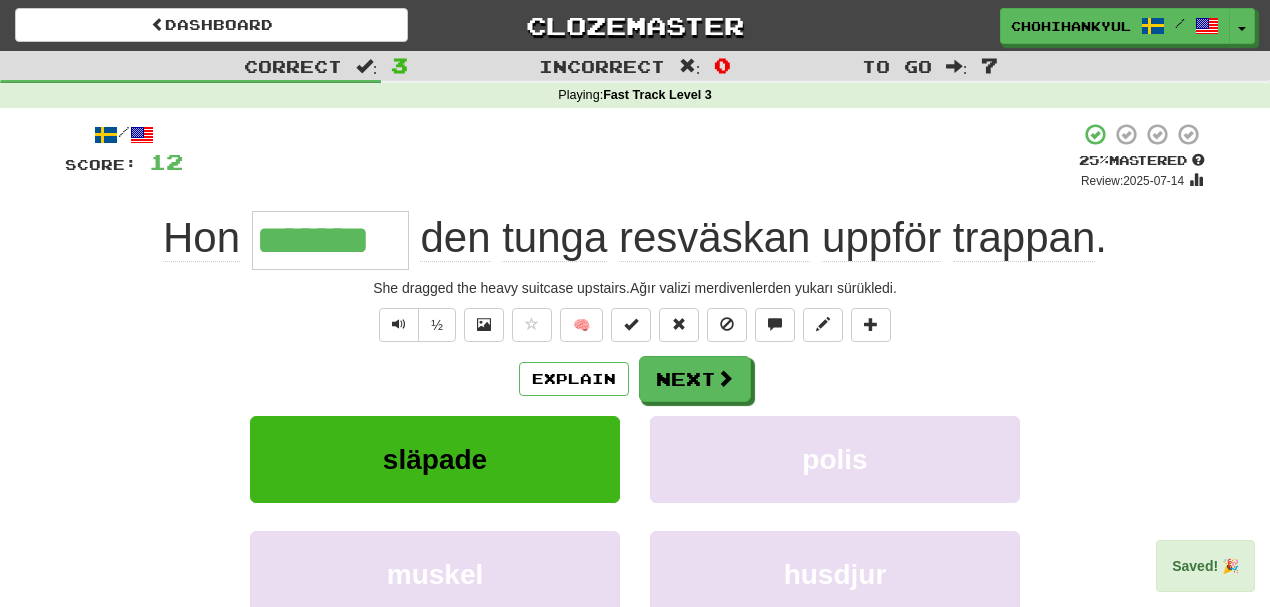 drag, startPoint x: 254, startPoint y: 228, endPoint x: 414, endPoint y: 260, distance: 163.16862 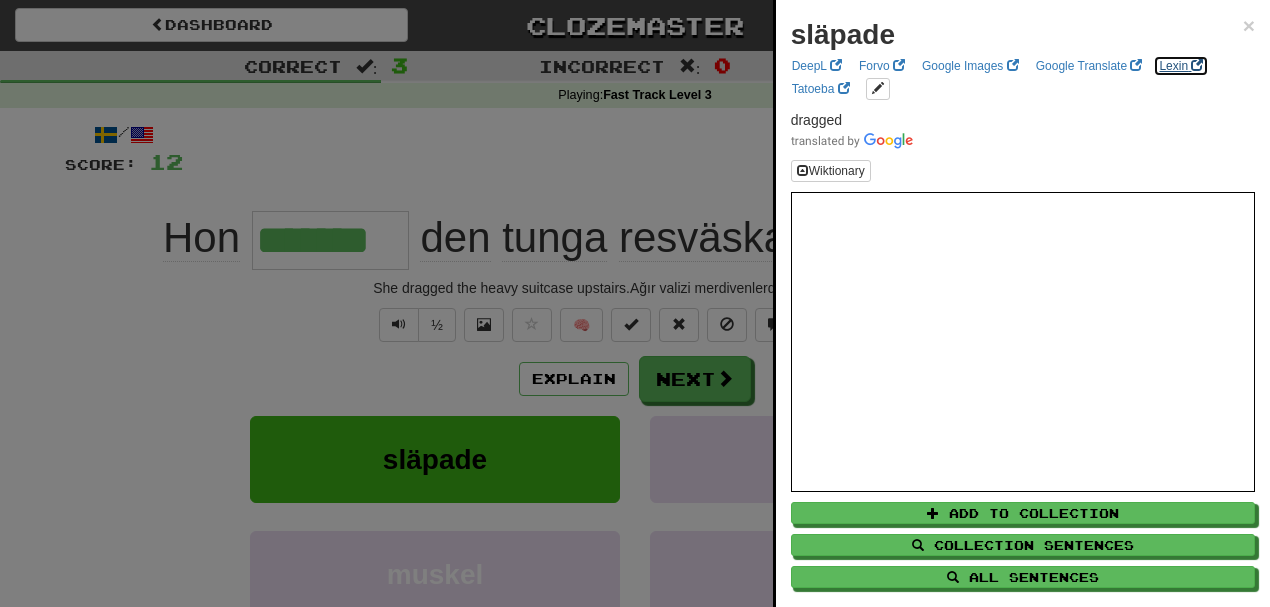 click at bounding box center (1197, 65) 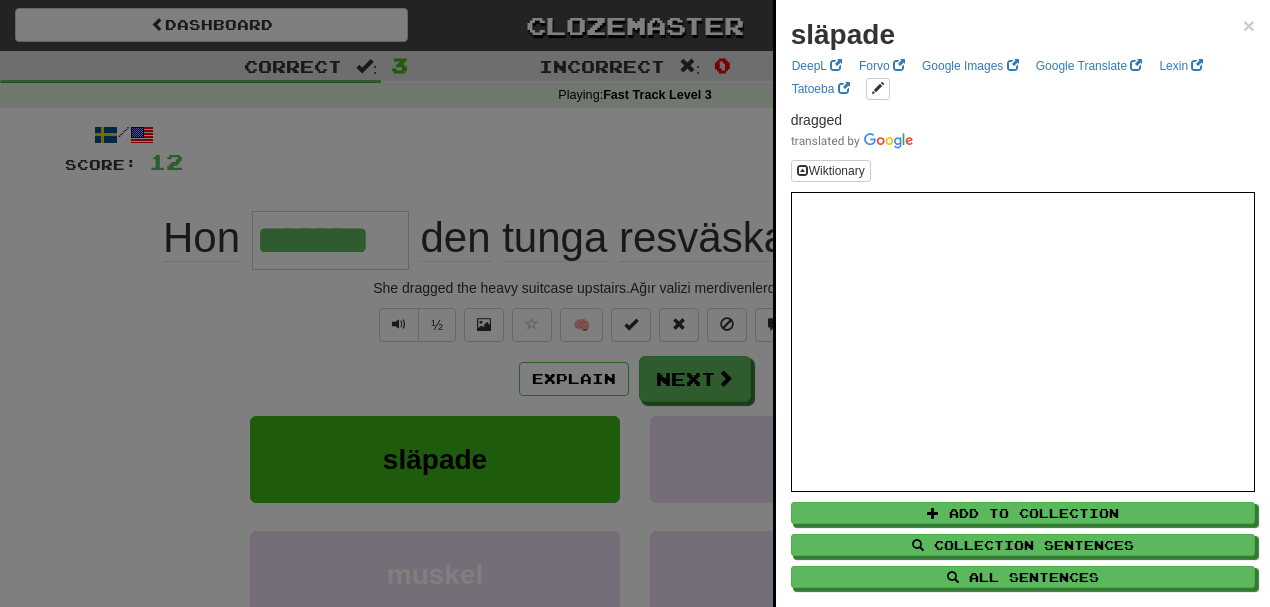 click at bounding box center [635, 303] 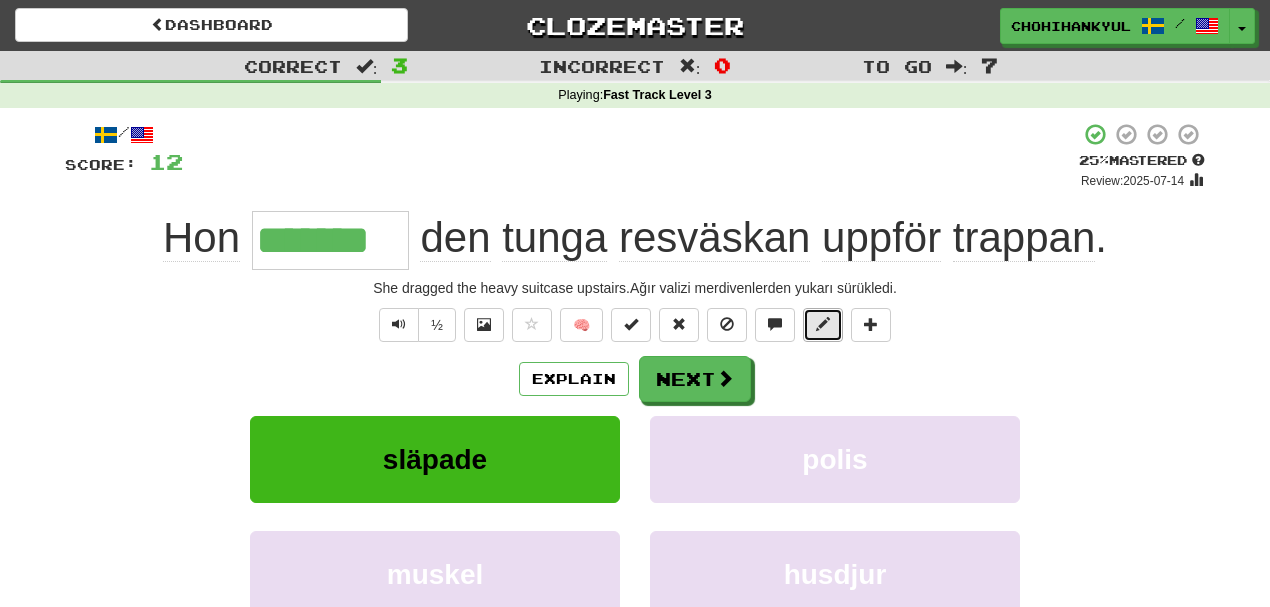click at bounding box center [823, 325] 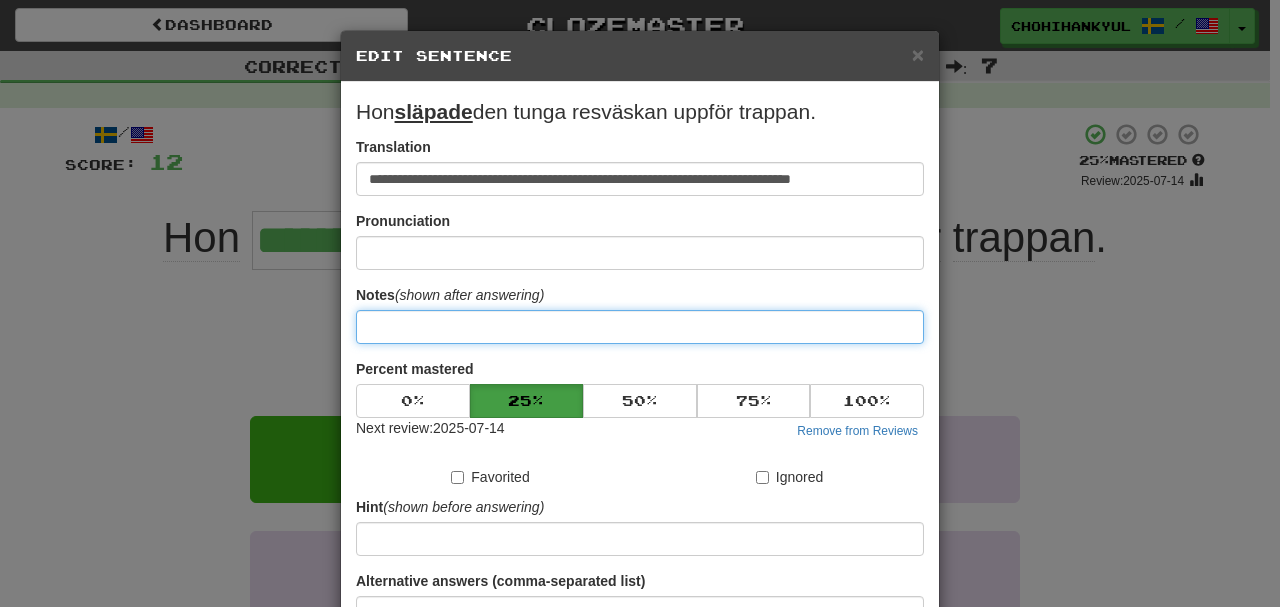 click at bounding box center [640, 327] 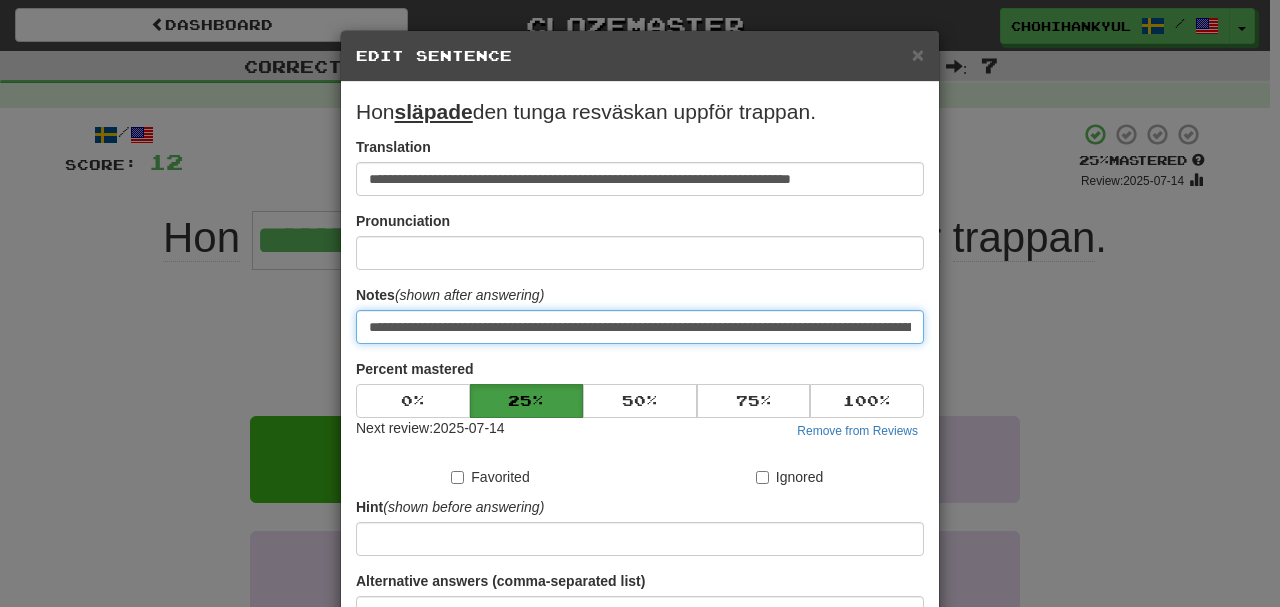 scroll, scrollTop: 0, scrollLeft: 964, axis: horizontal 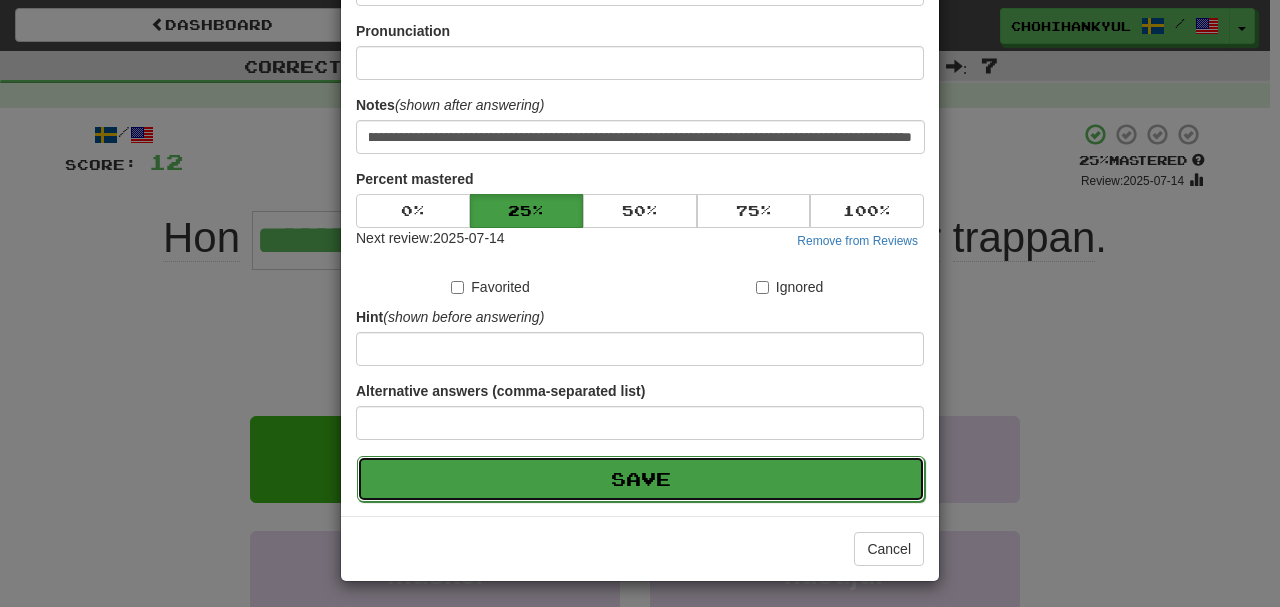 click on "Save" at bounding box center (641, 479) 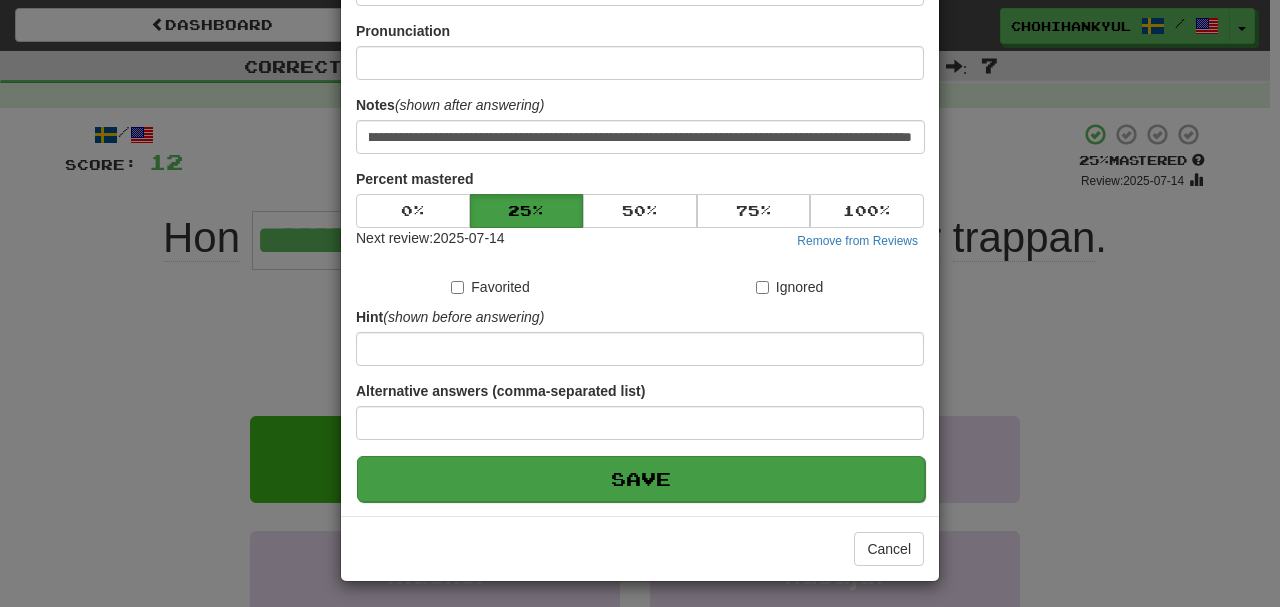 scroll, scrollTop: 0, scrollLeft: 0, axis: both 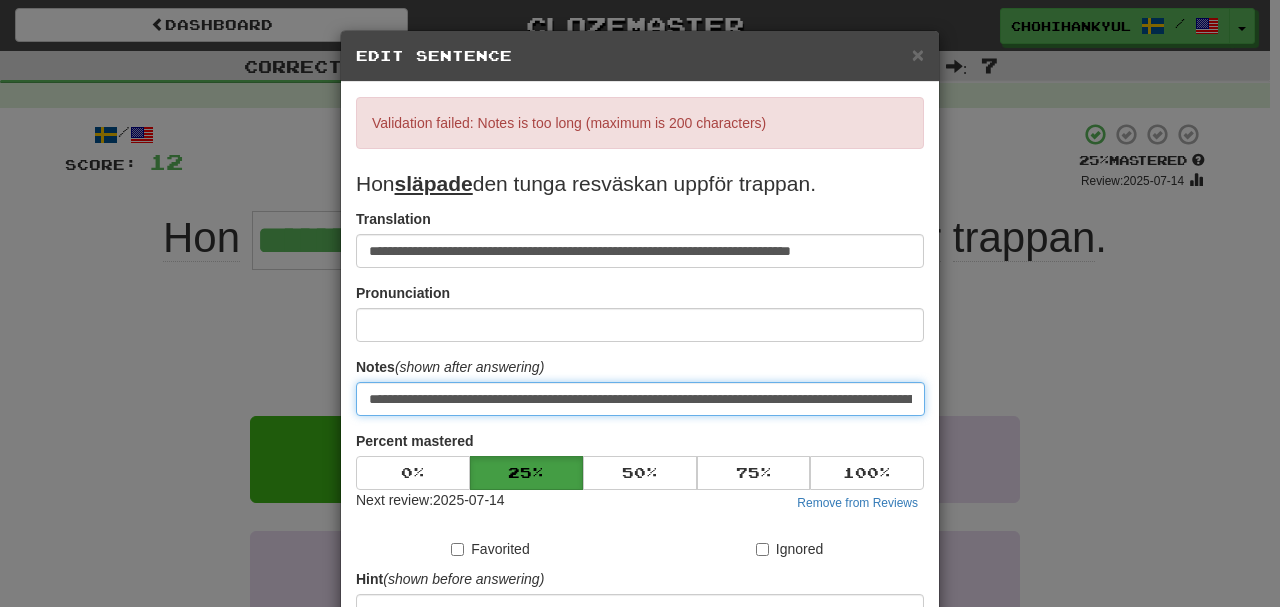 click on "**********" at bounding box center (640, 399) 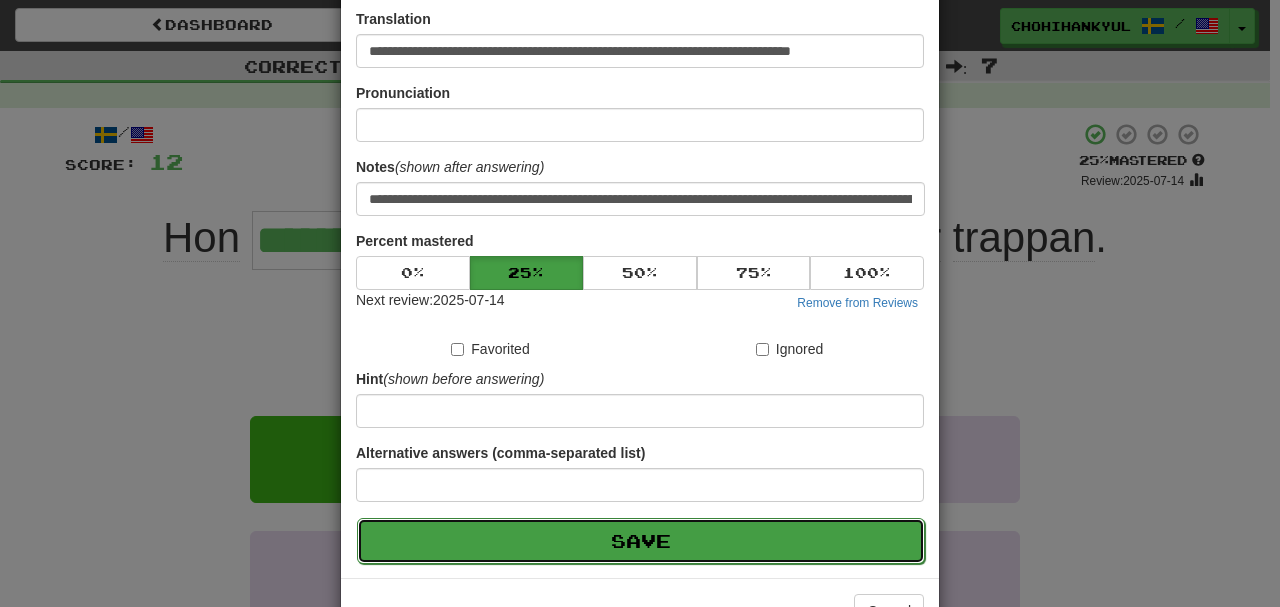 click on "Save" at bounding box center (641, 541) 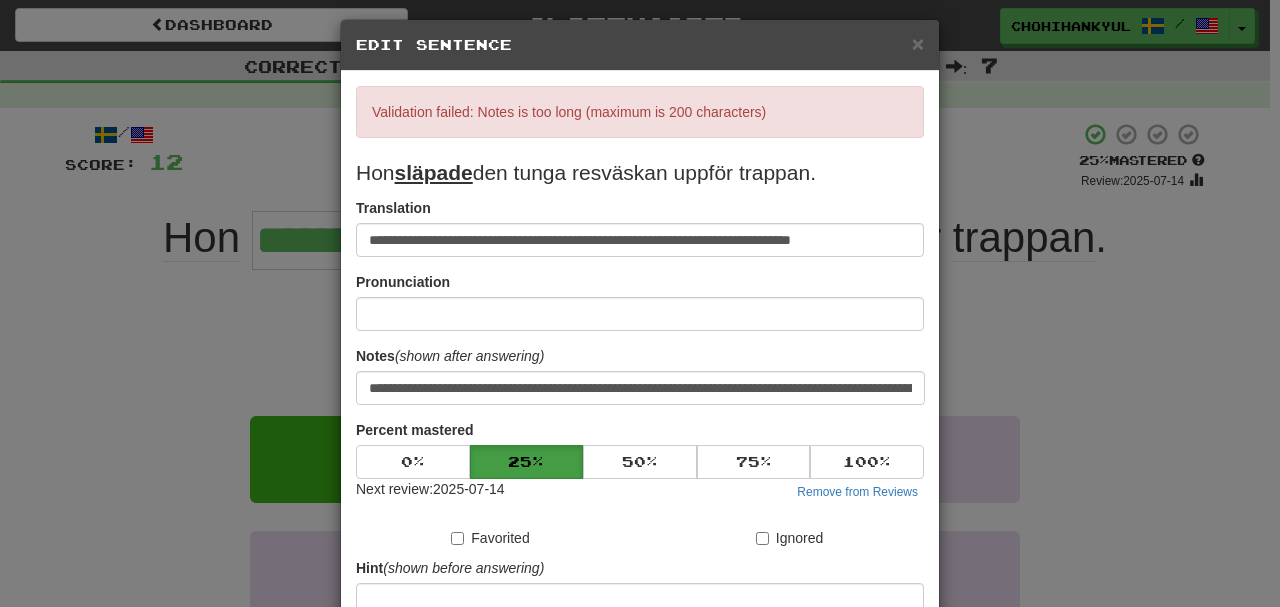 scroll, scrollTop: 0, scrollLeft: 0, axis: both 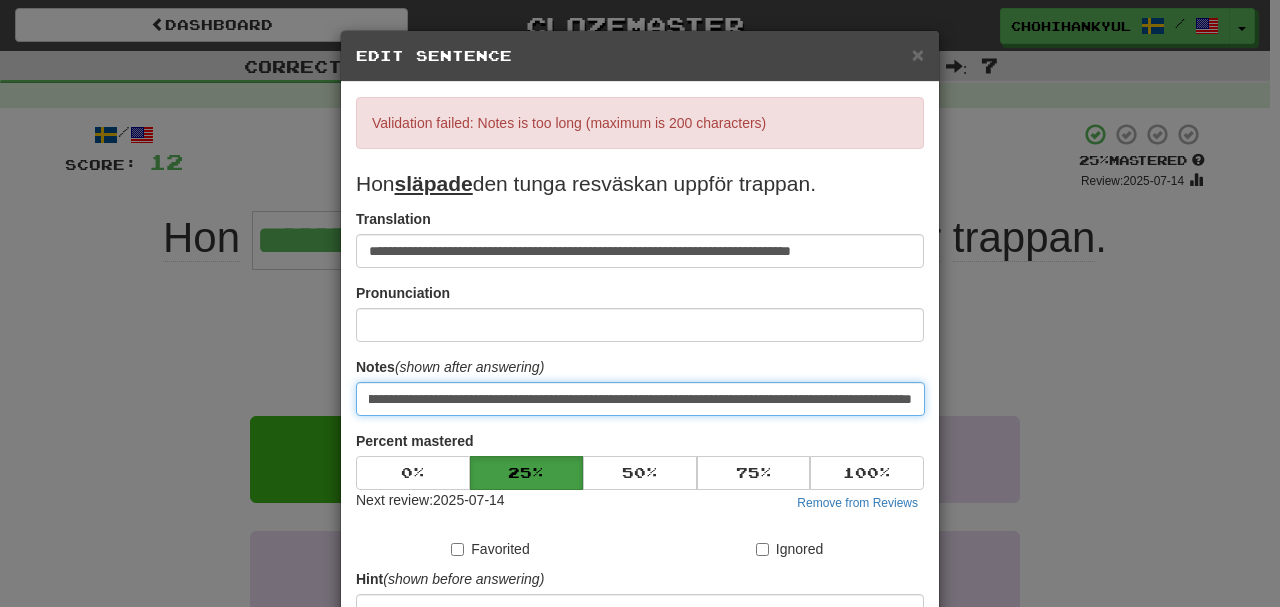 drag, startPoint x: 698, startPoint y: 399, endPoint x: 1094, endPoint y: 457, distance: 400.22495 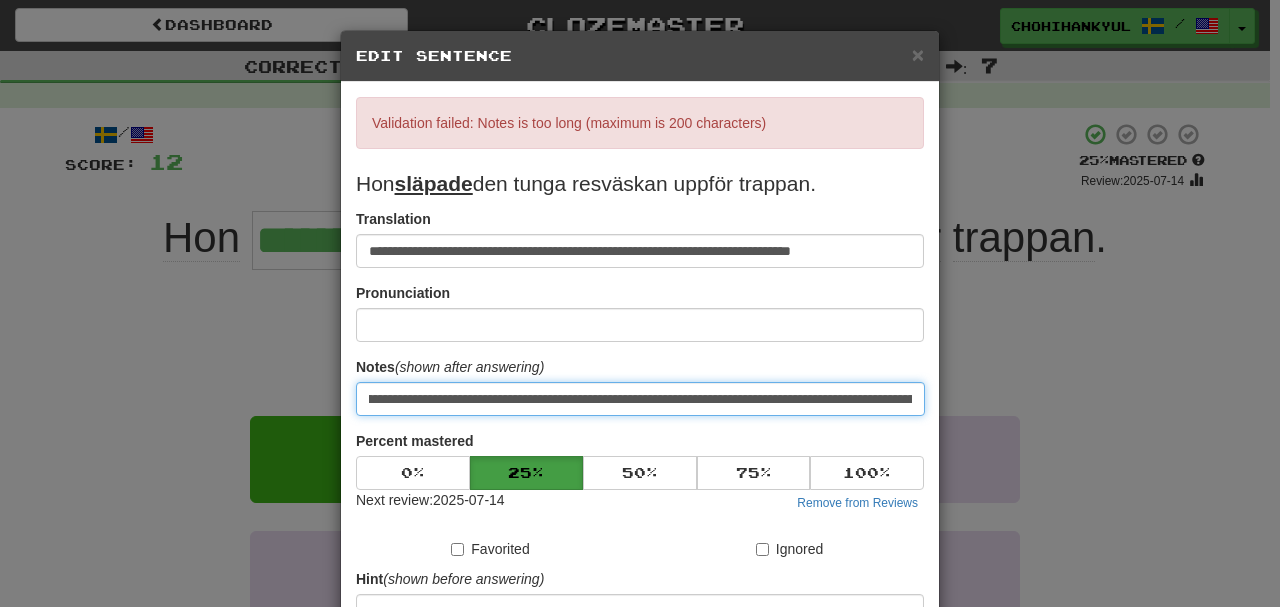 scroll, scrollTop: 0, scrollLeft: 0, axis: both 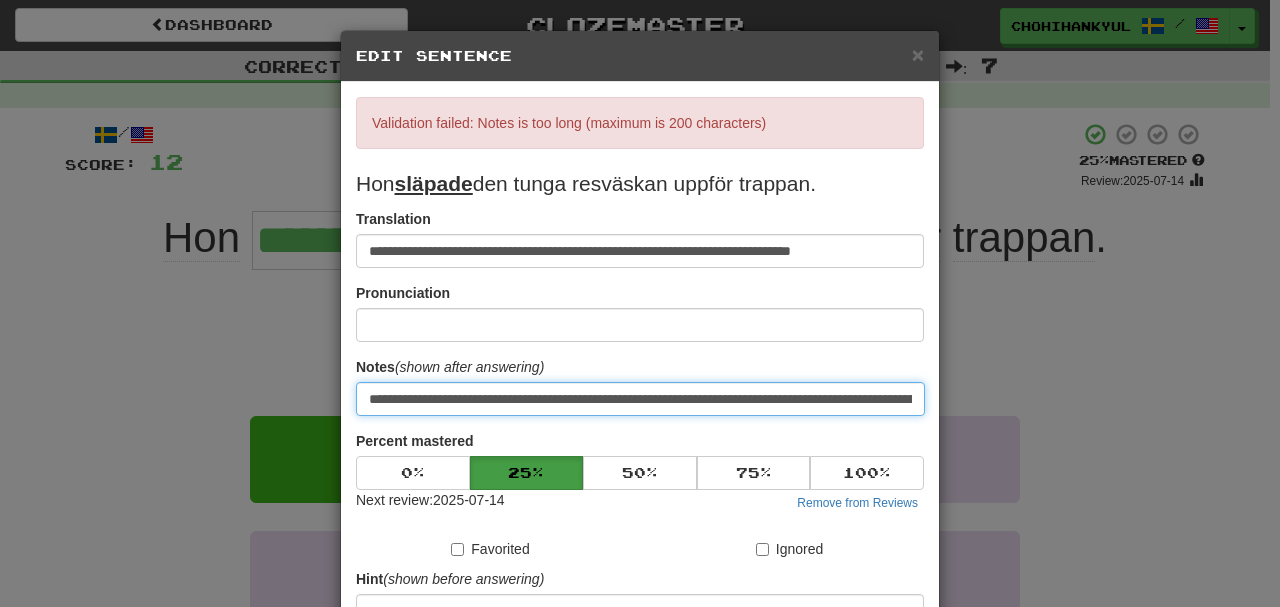 drag, startPoint x: 506, startPoint y: 396, endPoint x: 856, endPoint y: 407, distance: 350.17282 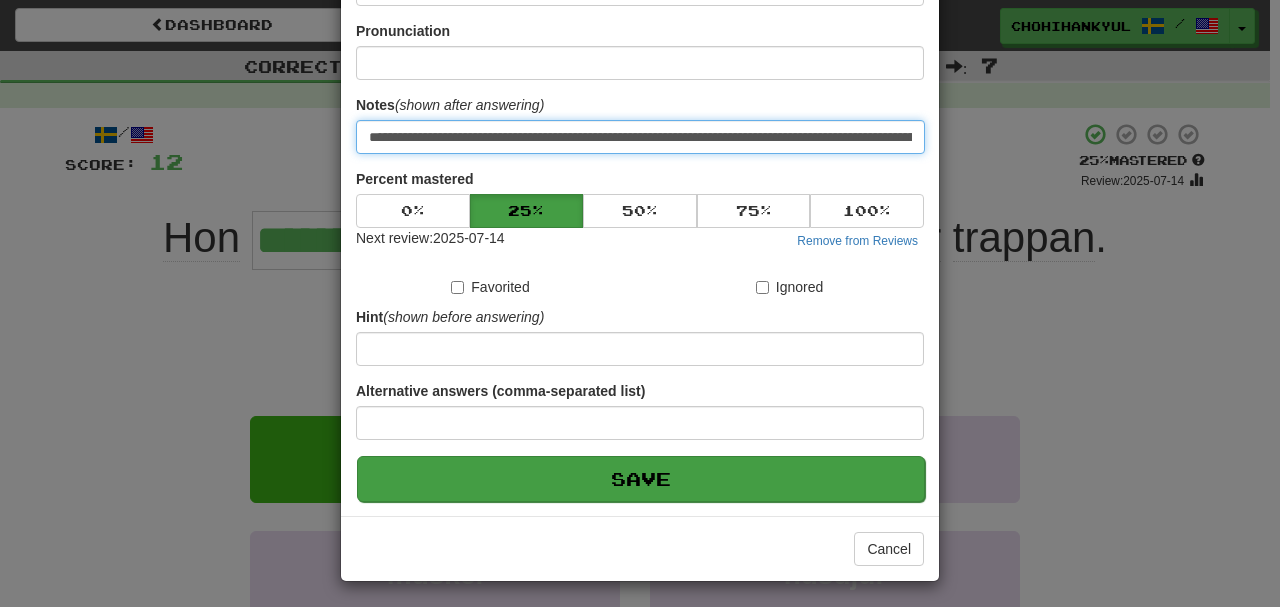 type on "**********" 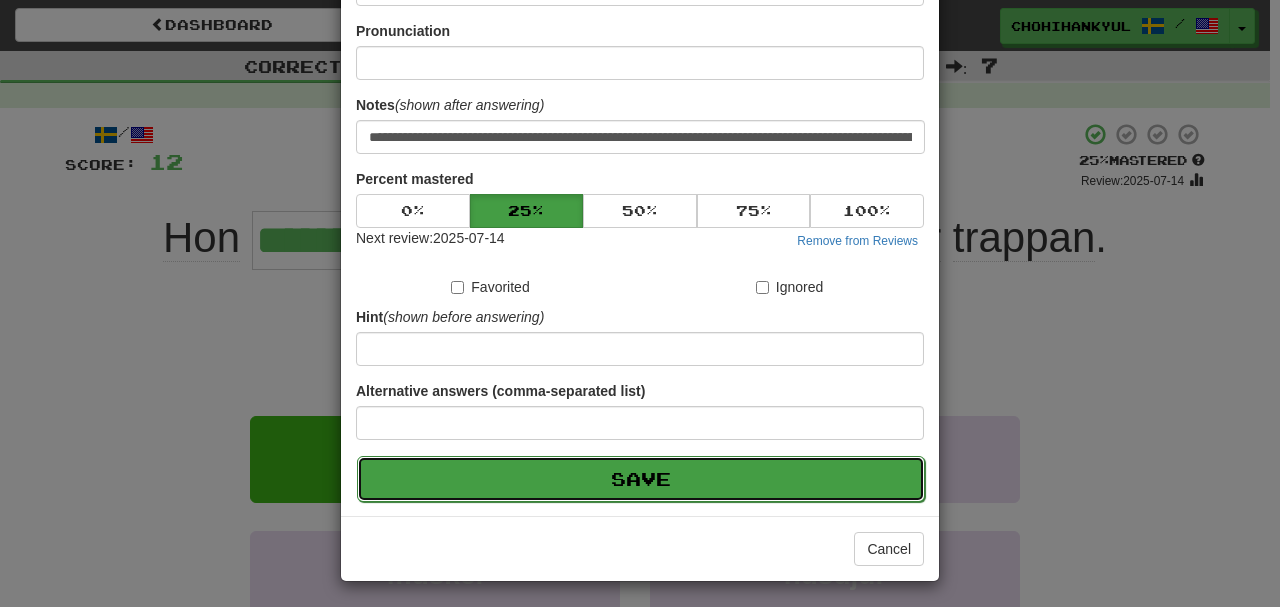 click on "Save" at bounding box center [641, 479] 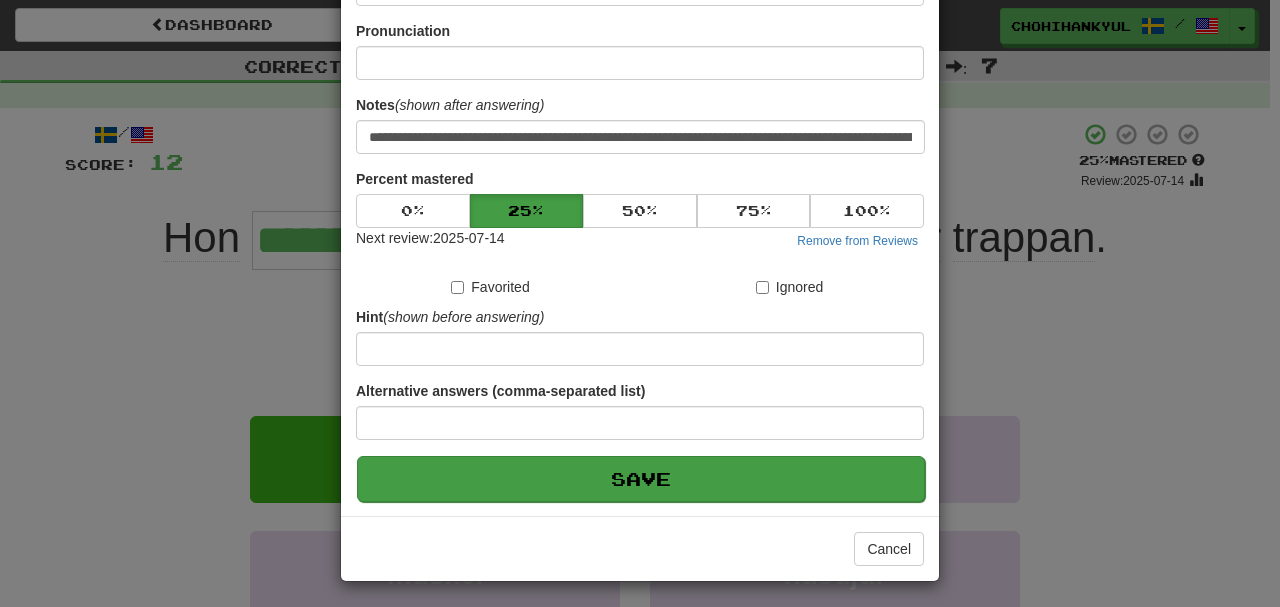 scroll, scrollTop: 190, scrollLeft: 0, axis: vertical 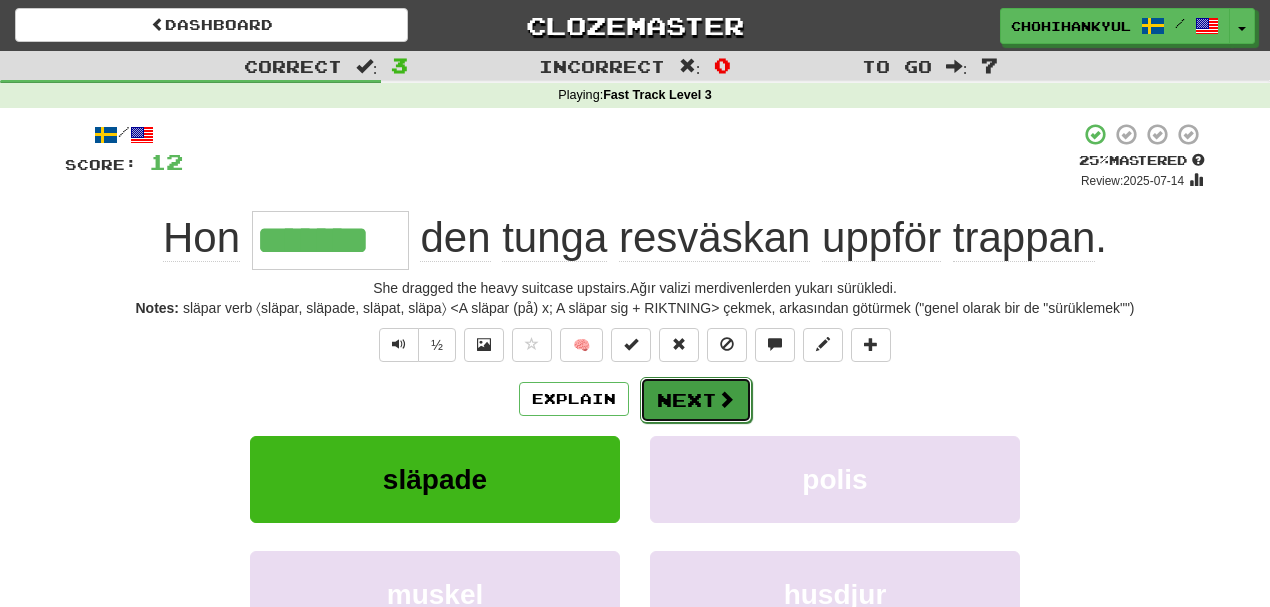 click on "Next" at bounding box center [696, 400] 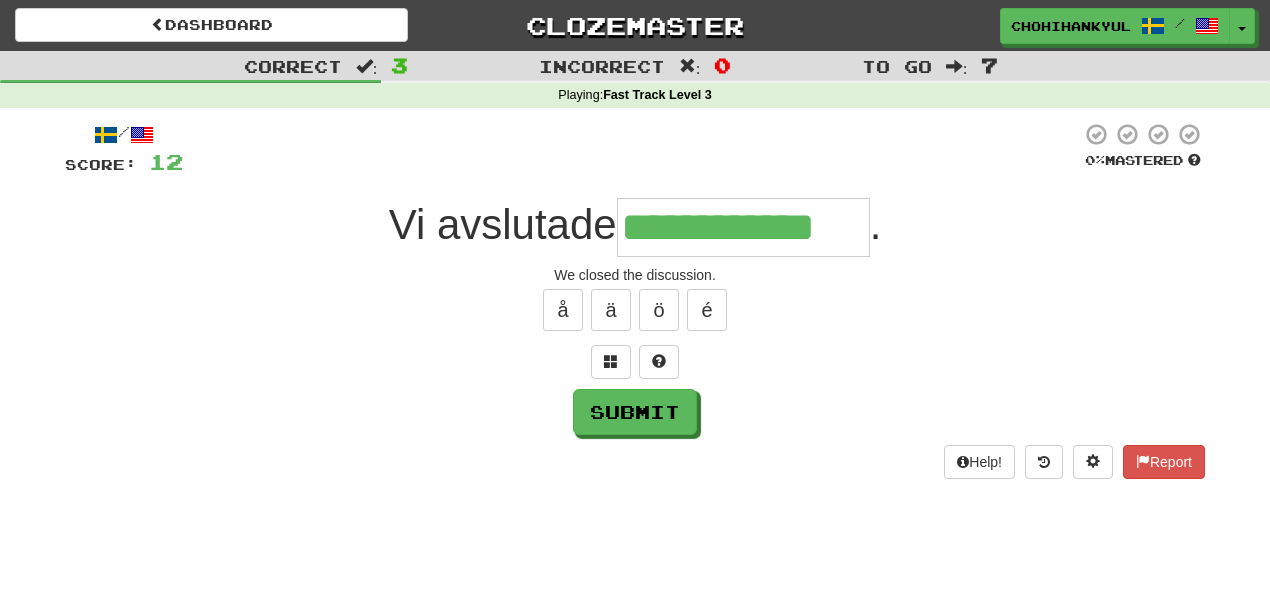 type on "**********" 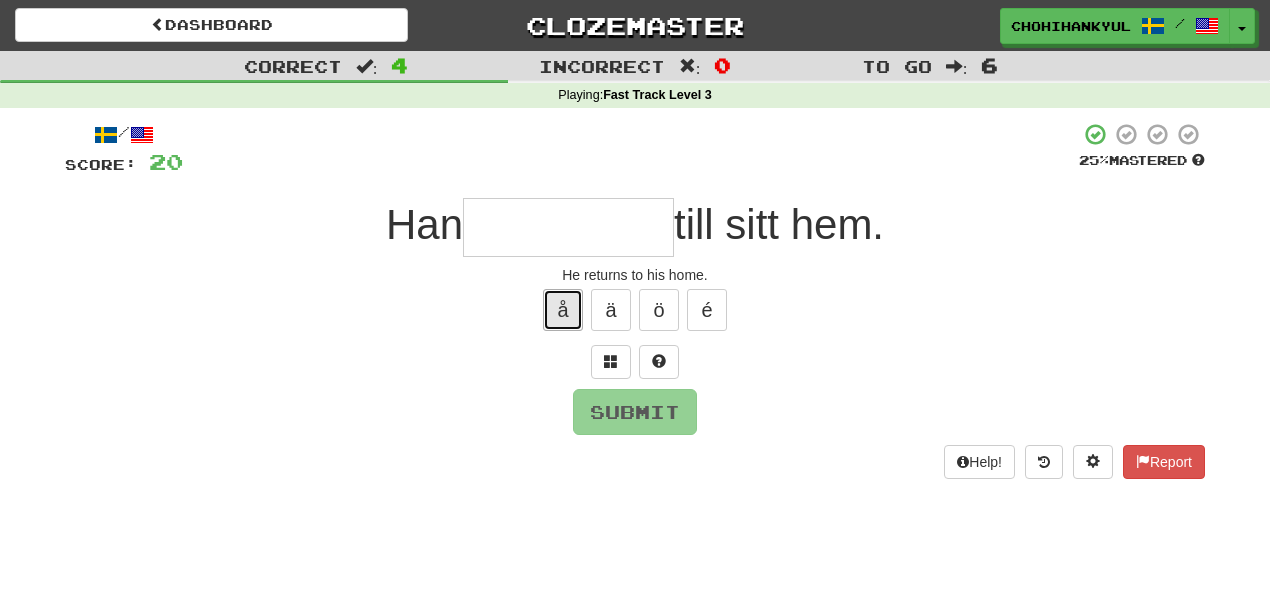 click on "å" at bounding box center [563, 310] 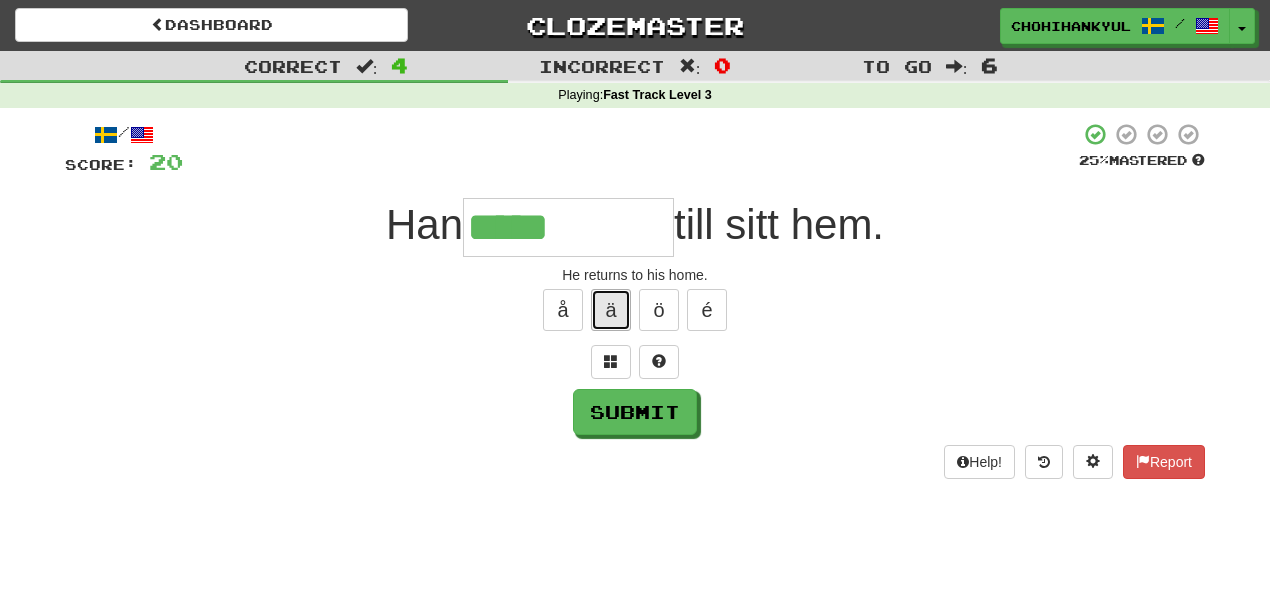click on "ä" at bounding box center [611, 310] 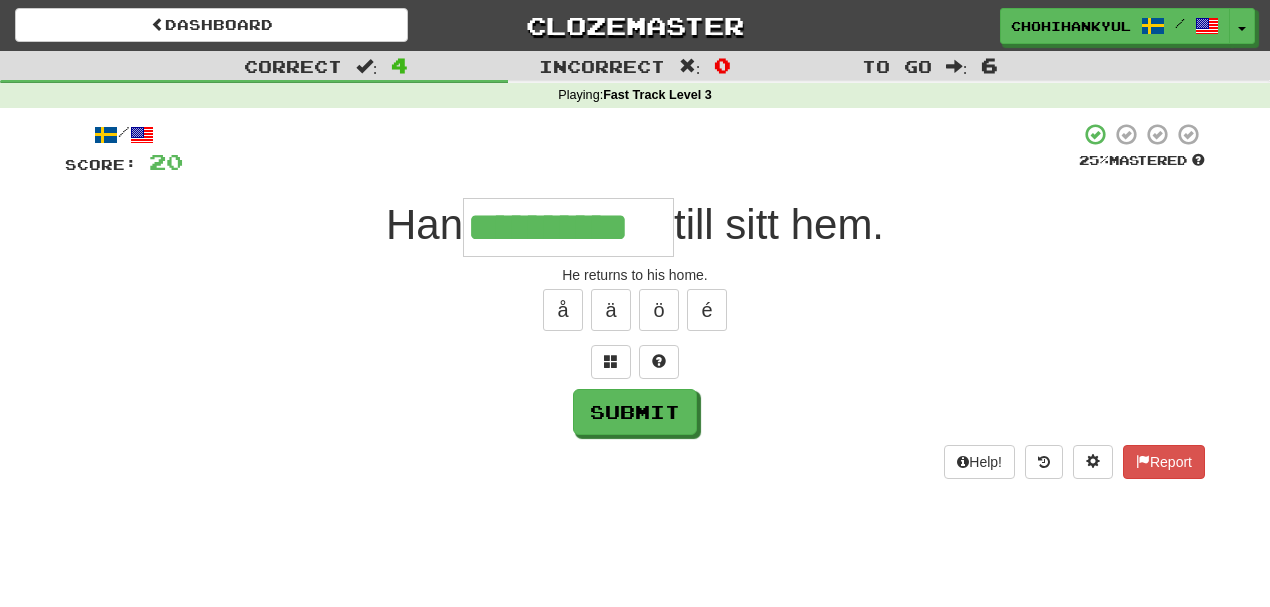 type on "**********" 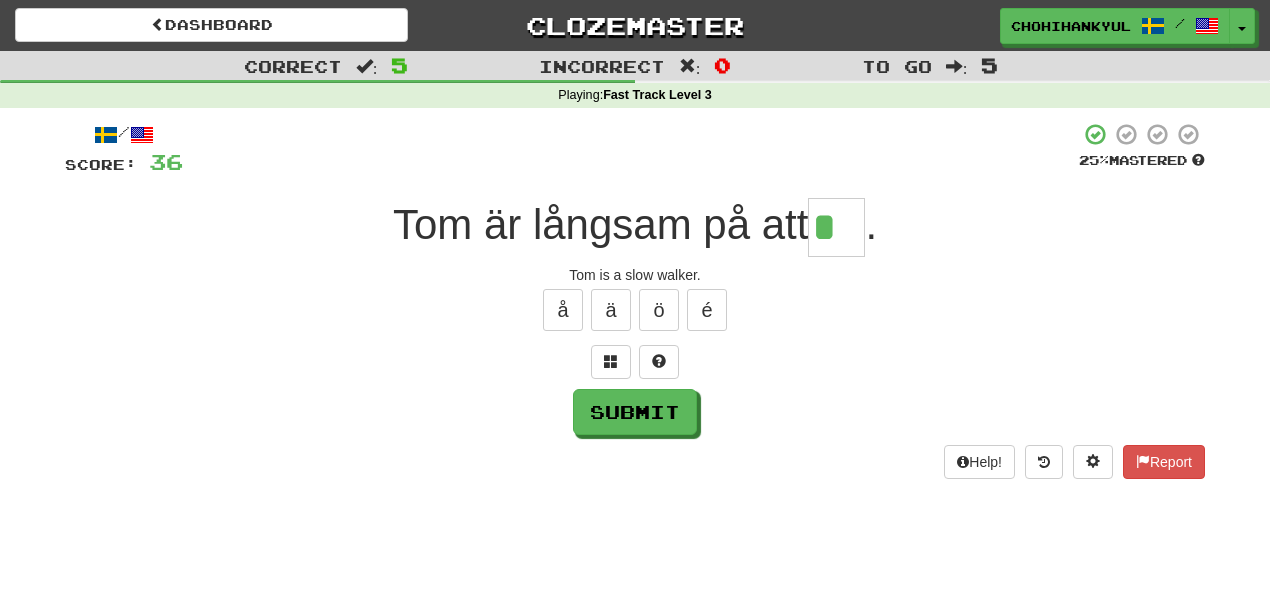 click on "å ä ö é" at bounding box center [635, 310] 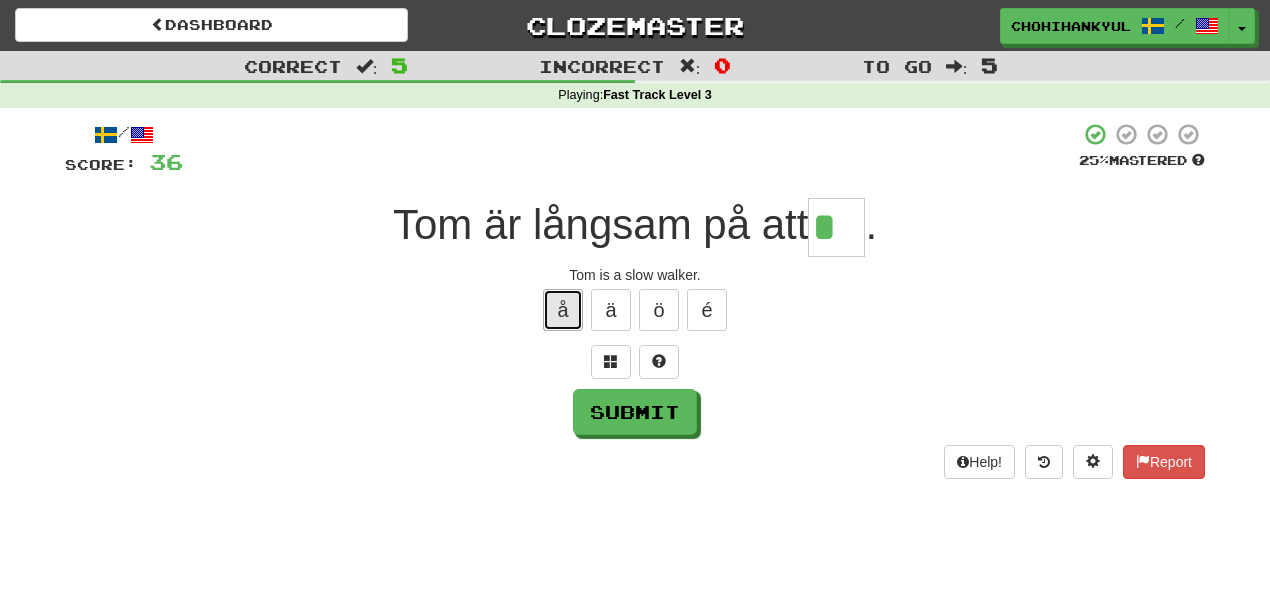 click on "å" at bounding box center [563, 310] 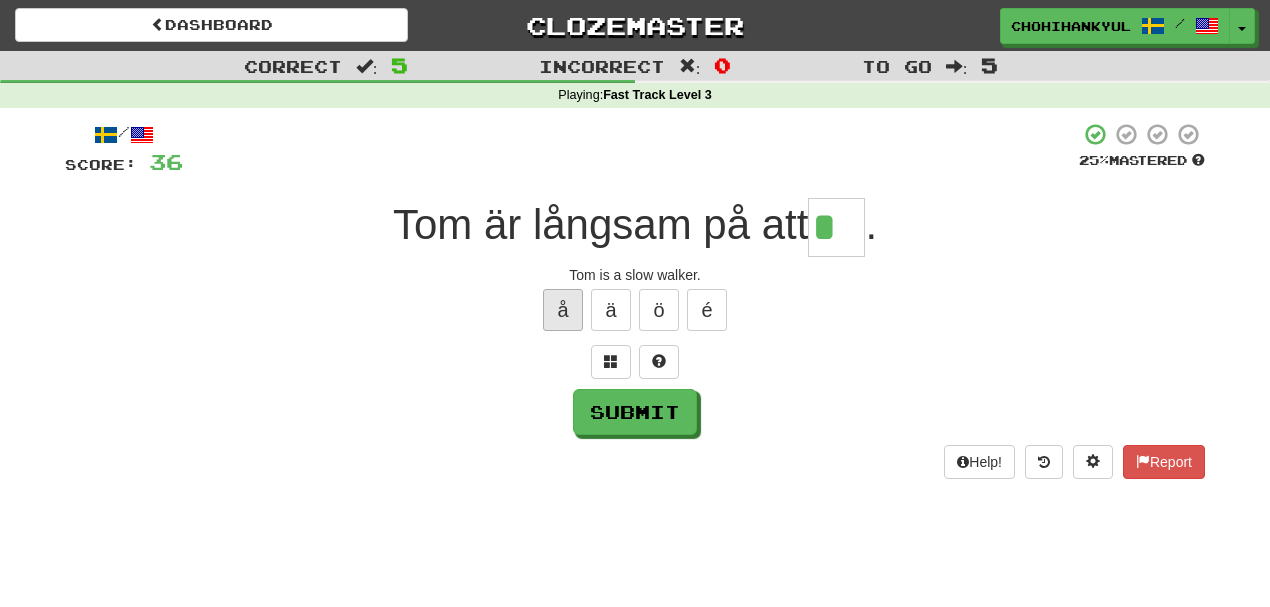 type on "**" 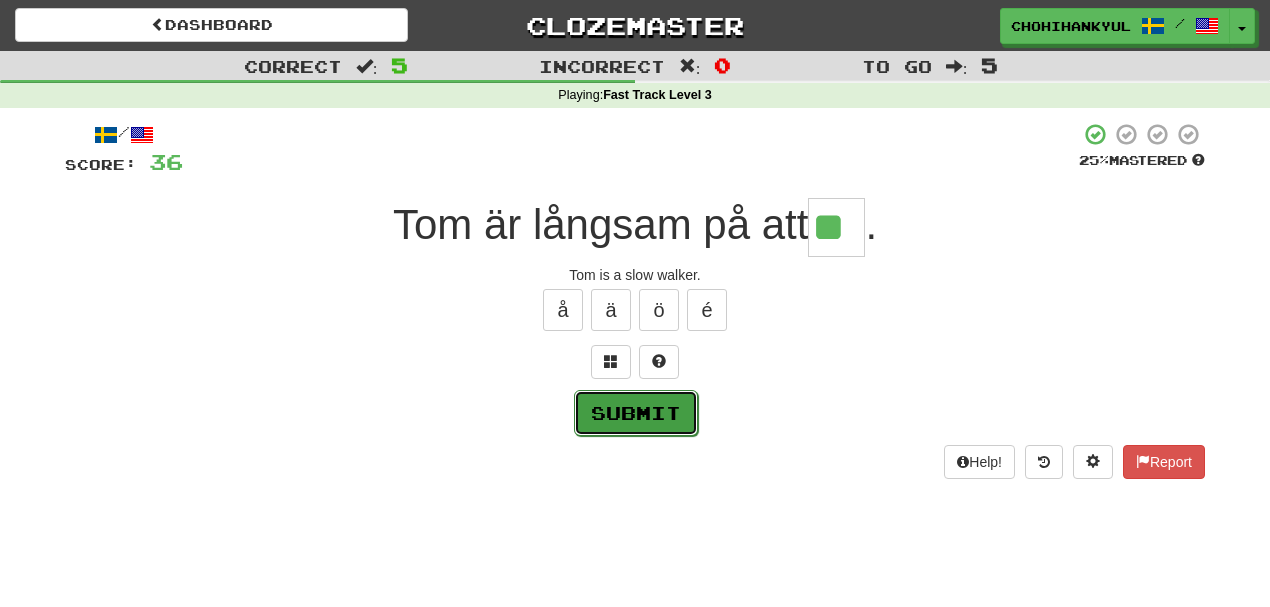 click on "Submit" at bounding box center (636, 413) 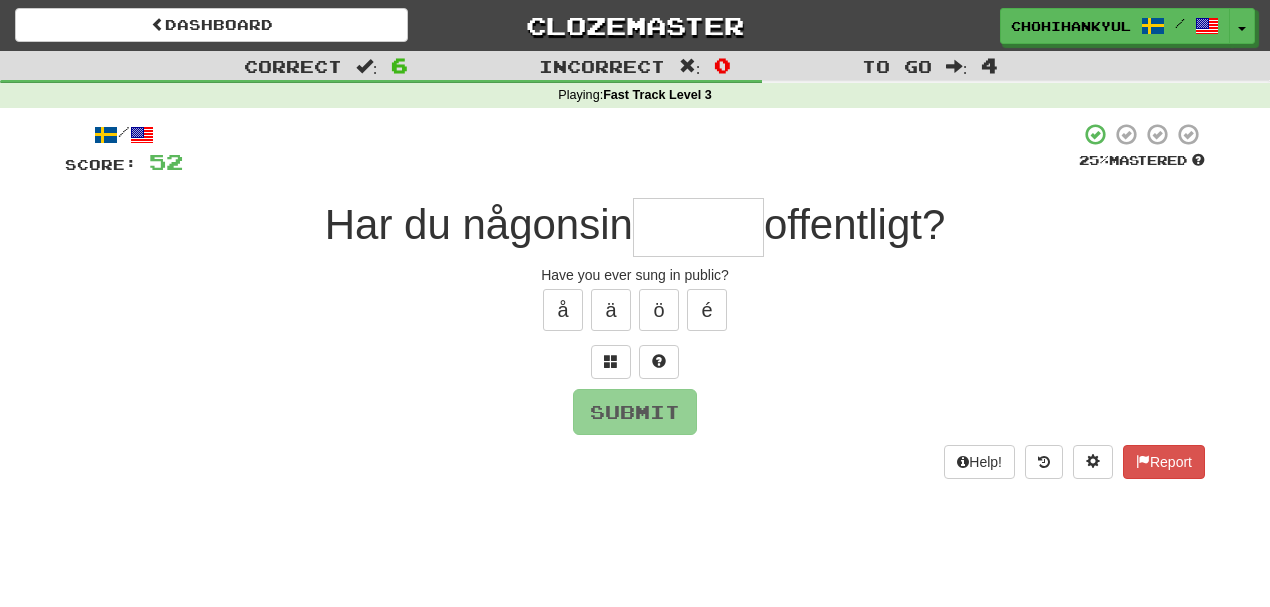 type on "*" 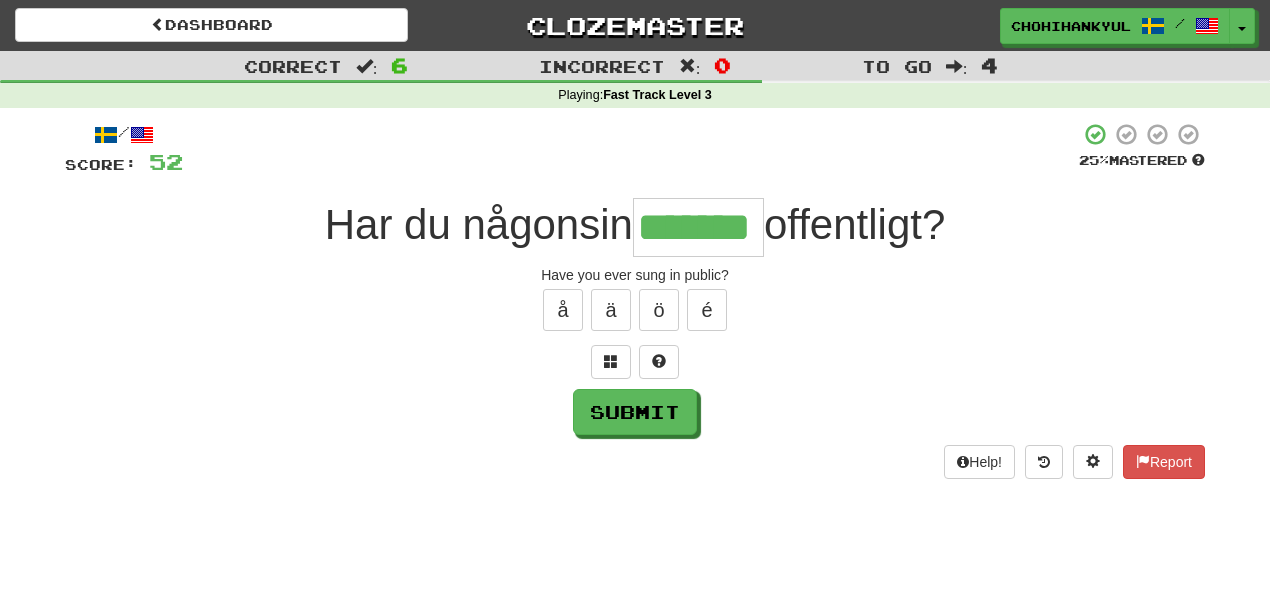 type on "*******" 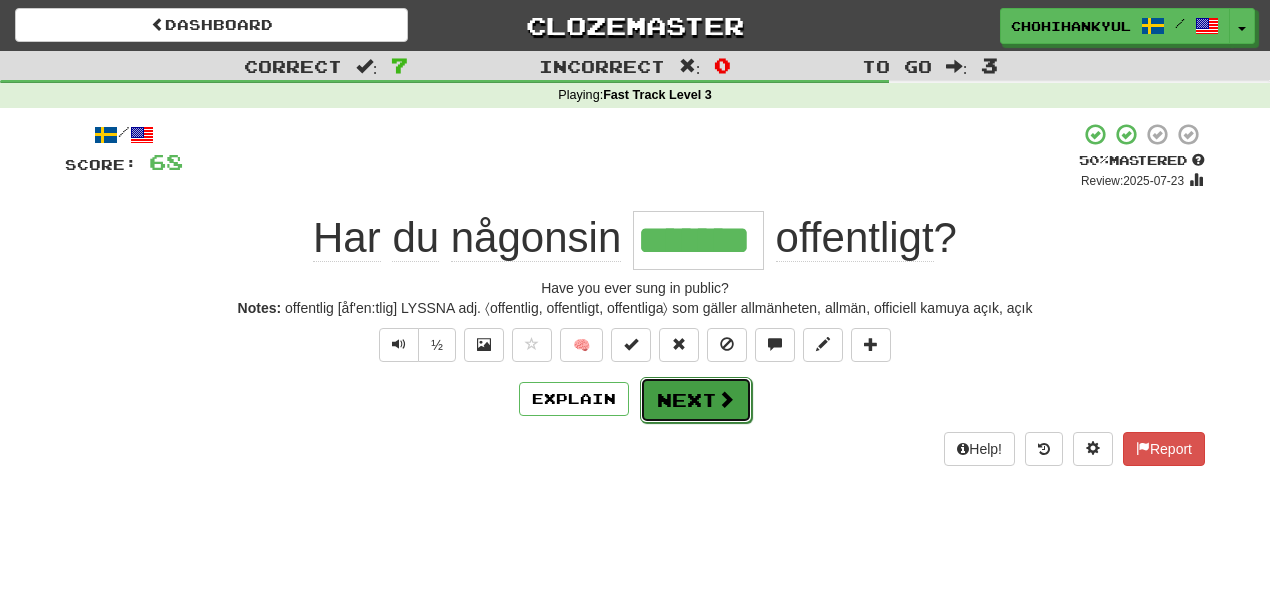 click on "Next" at bounding box center (696, 400) 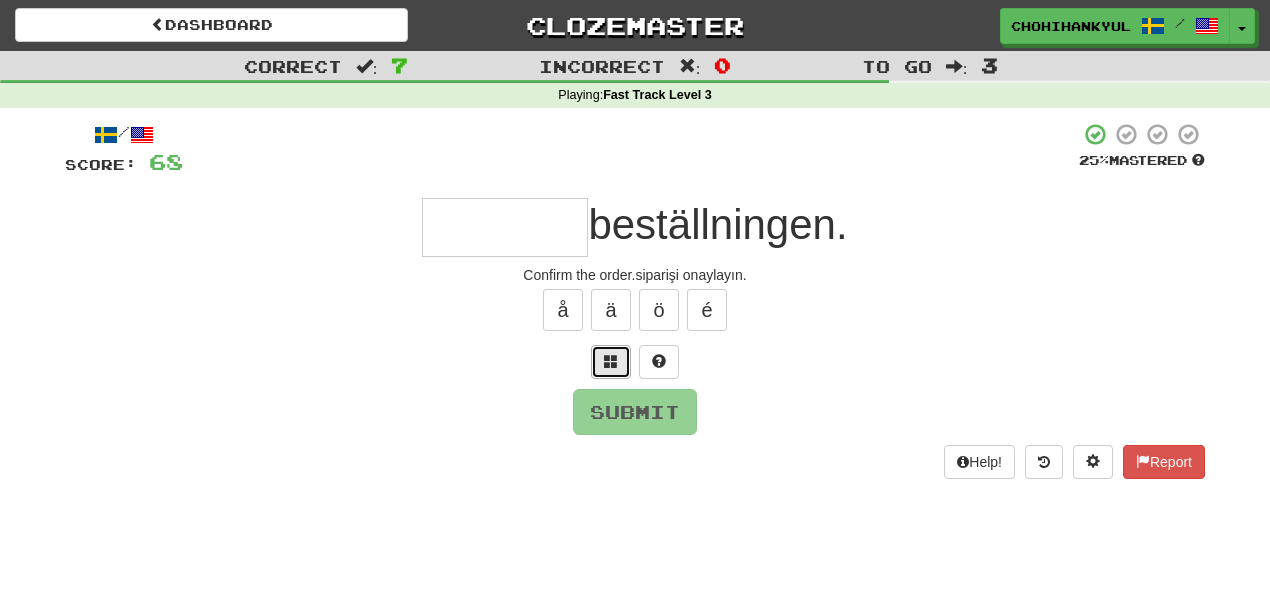 click at bounding box center [611, 361] 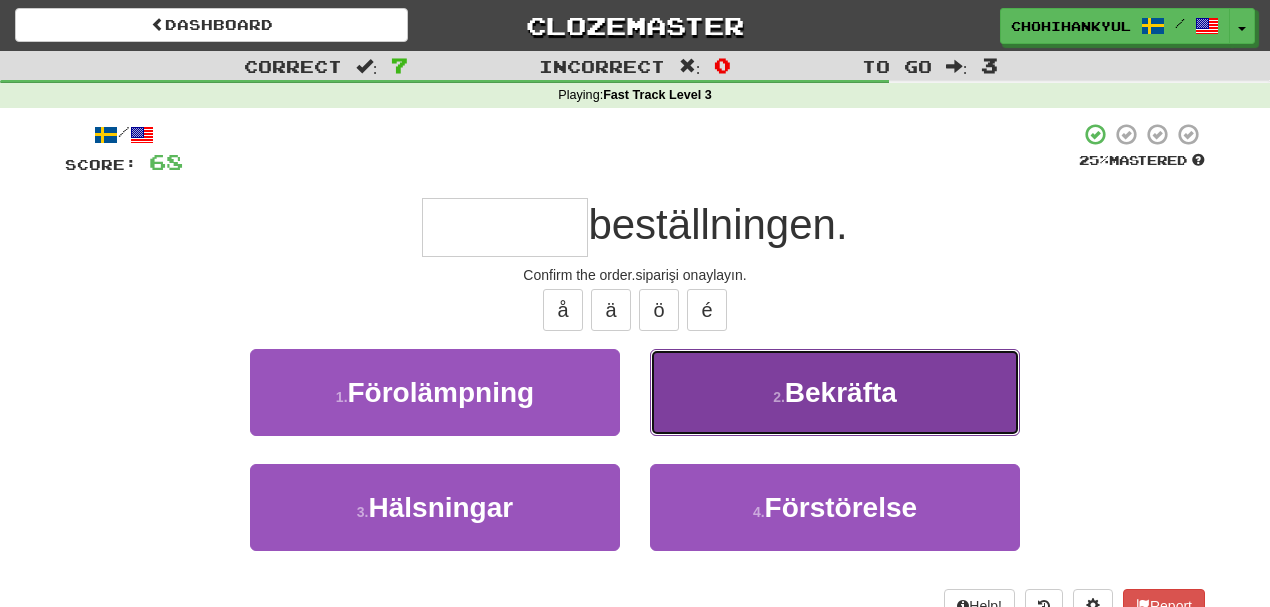 click on "2 .  Bekräfta" at bounding box center (835, 392) 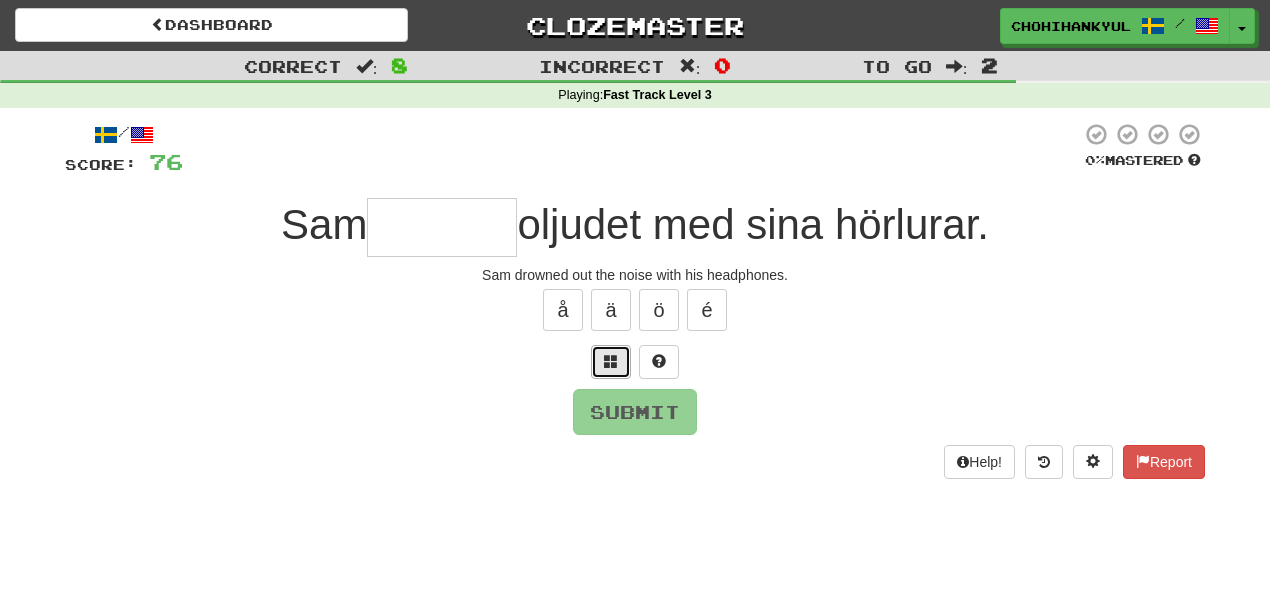 click at bounding box center [611, 361] 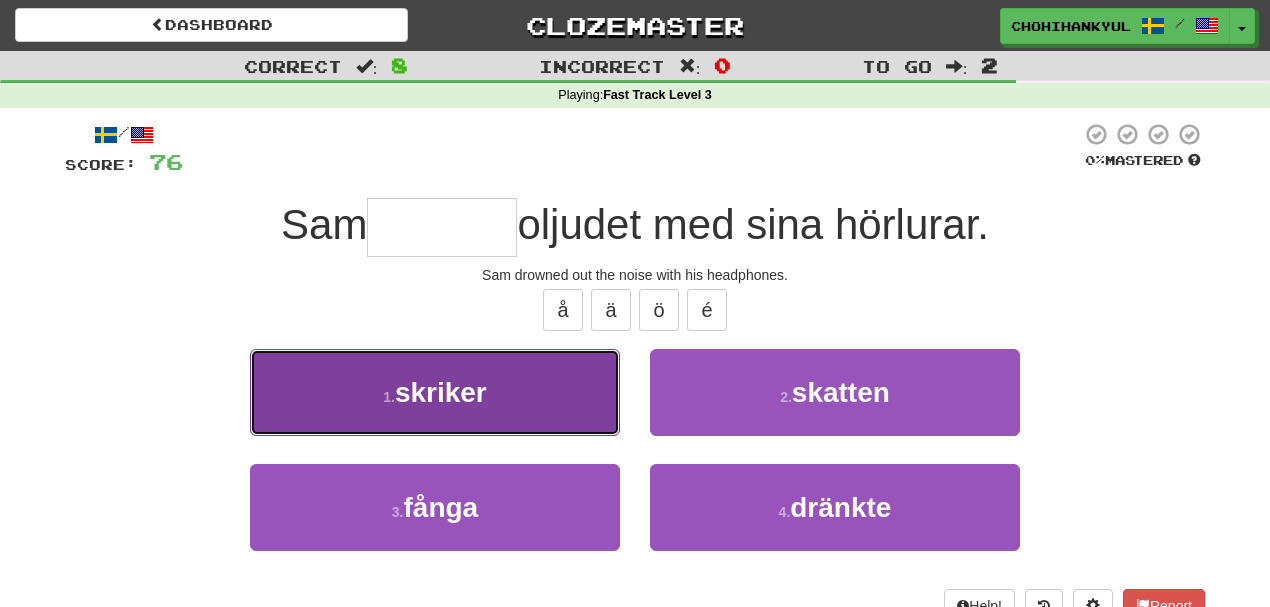 click on "1 .  skriker" at bounding box center (435, 392) 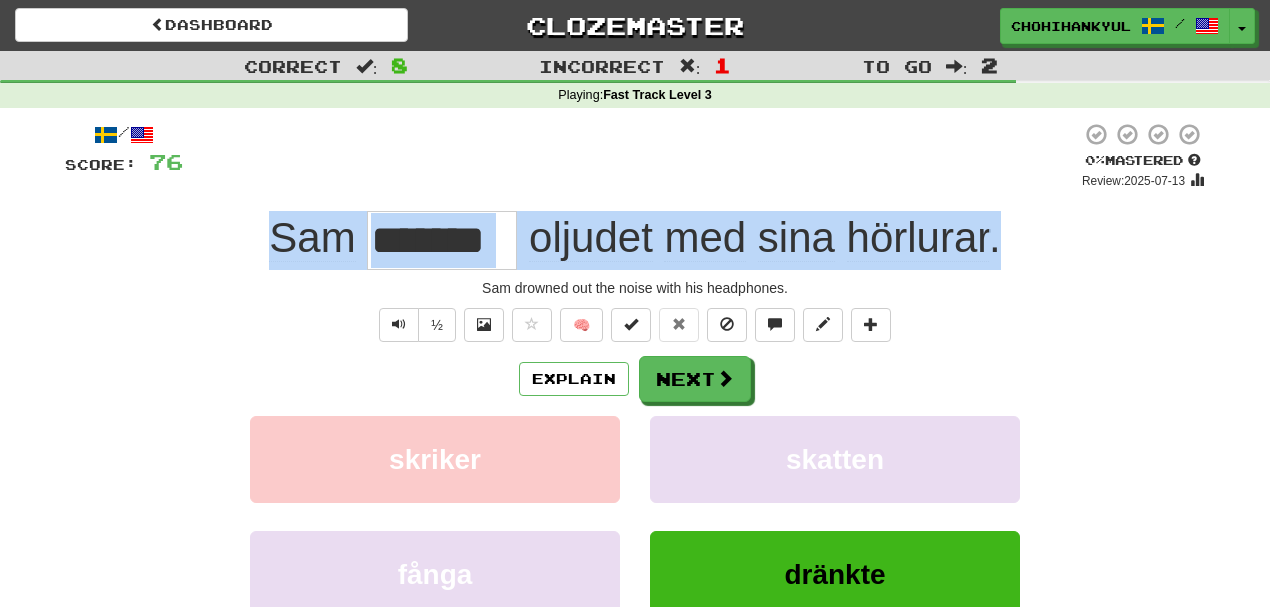 drag, startPoint x: 348, startPoint y: 225, endPoint x: 1149, endPoint y: 225, distance: 801 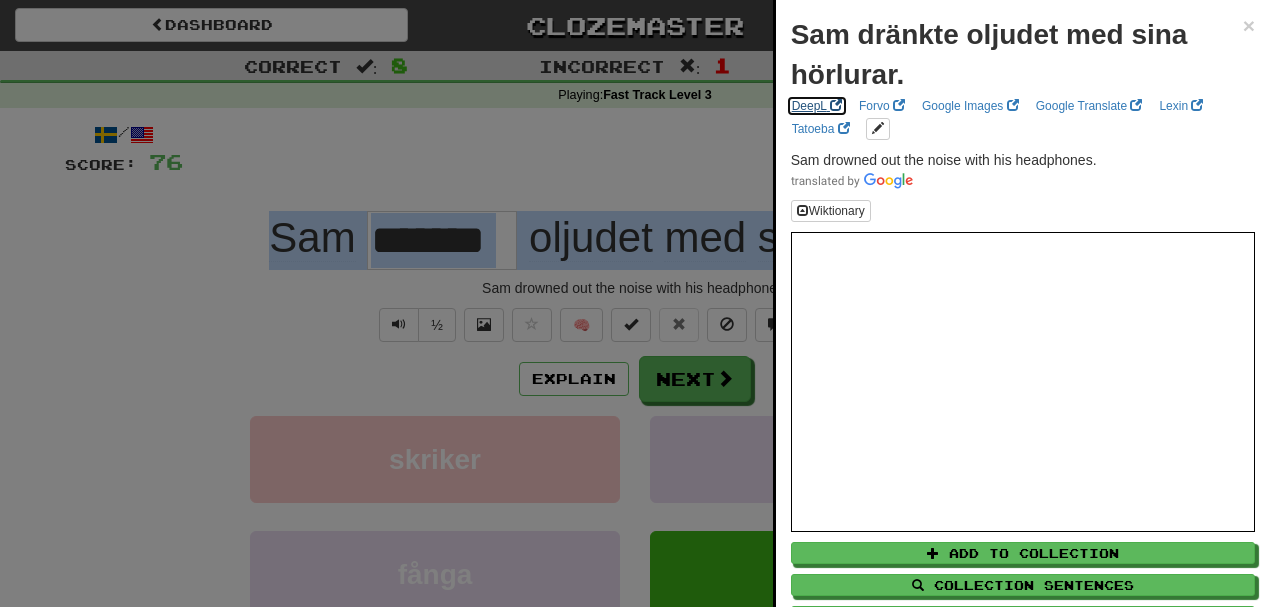 click on "DeepL" at bounding box center [817, 106] 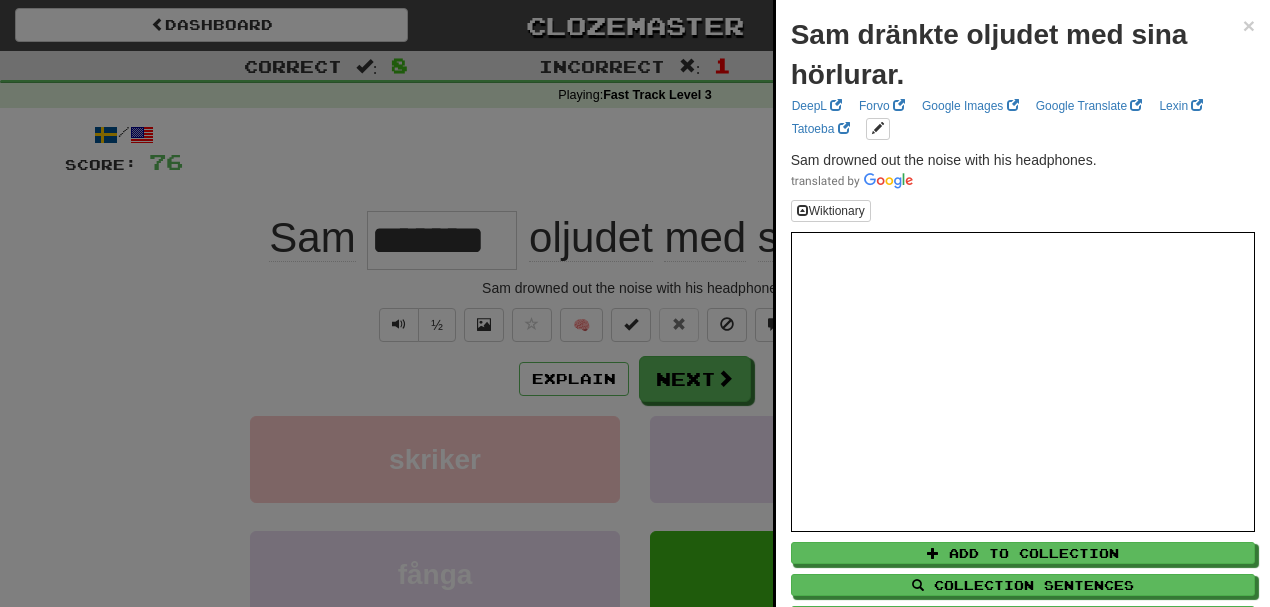 drag, startPoint x: 391, startPoint y: 82, endPoint x: 602, endPoint y: 148, distance: 221.08144 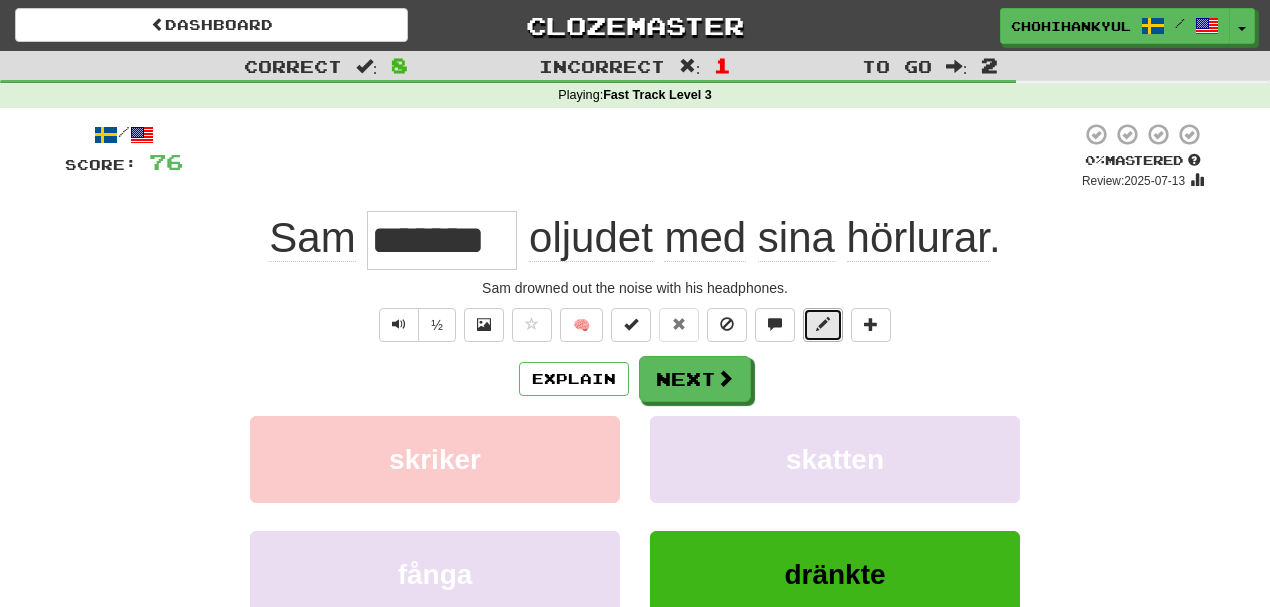 click at bounding box center [823, 325] 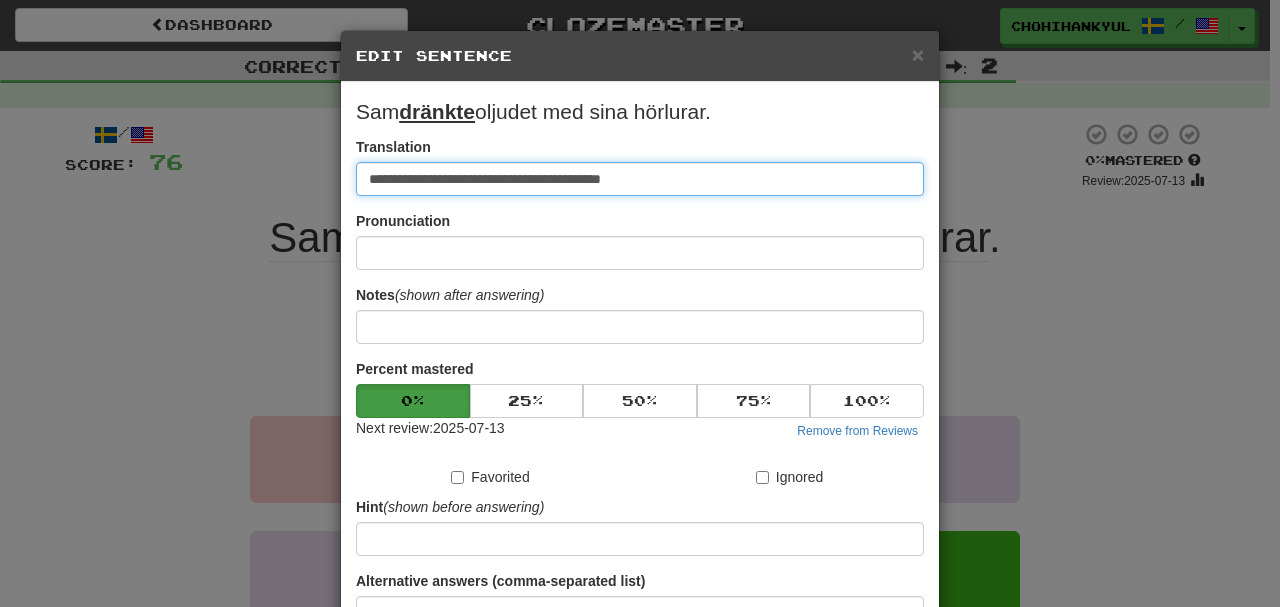 paste on "**********" 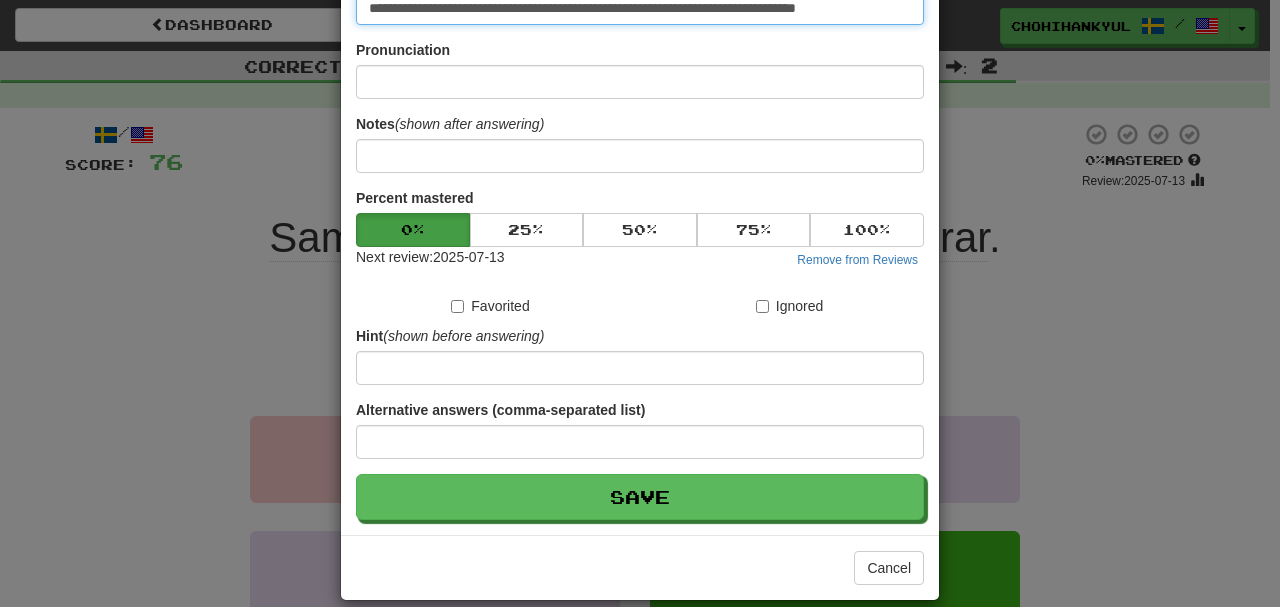 scroll, scrollTop: 190, scrollLeft: 0, axis: vertical 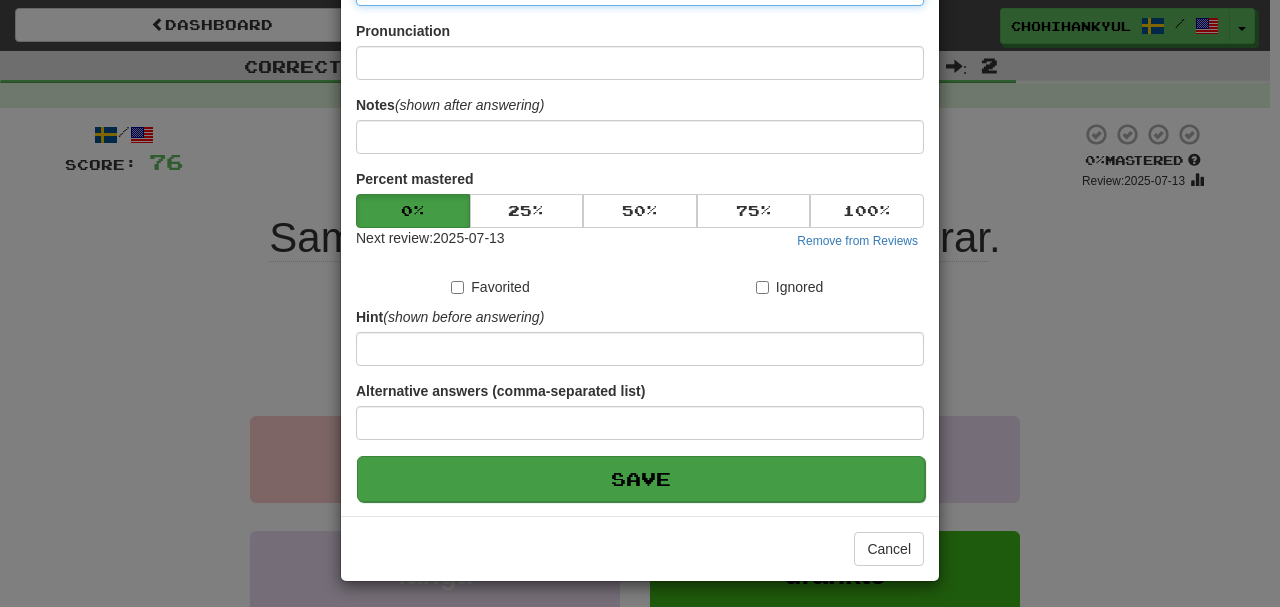 type on "**********" 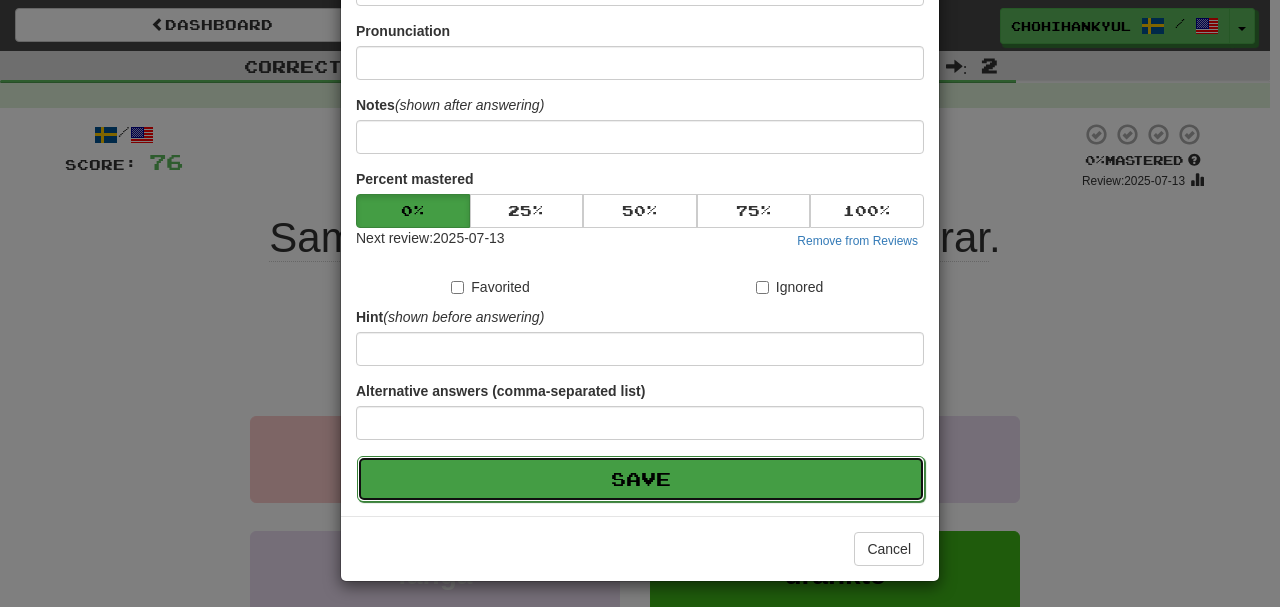 click on "Save" at bounding box center [641, 479] 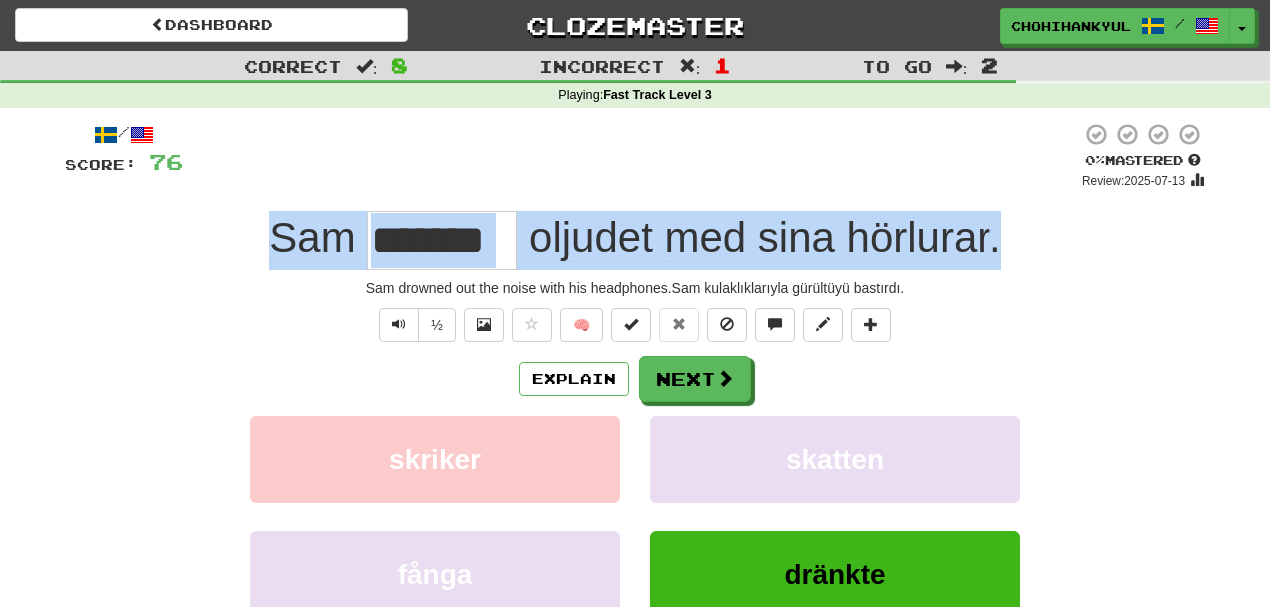 drag, startPoint x: 268, startPoint y: 229, endPoint x: 1095, endPoint y: 229, distance: 827 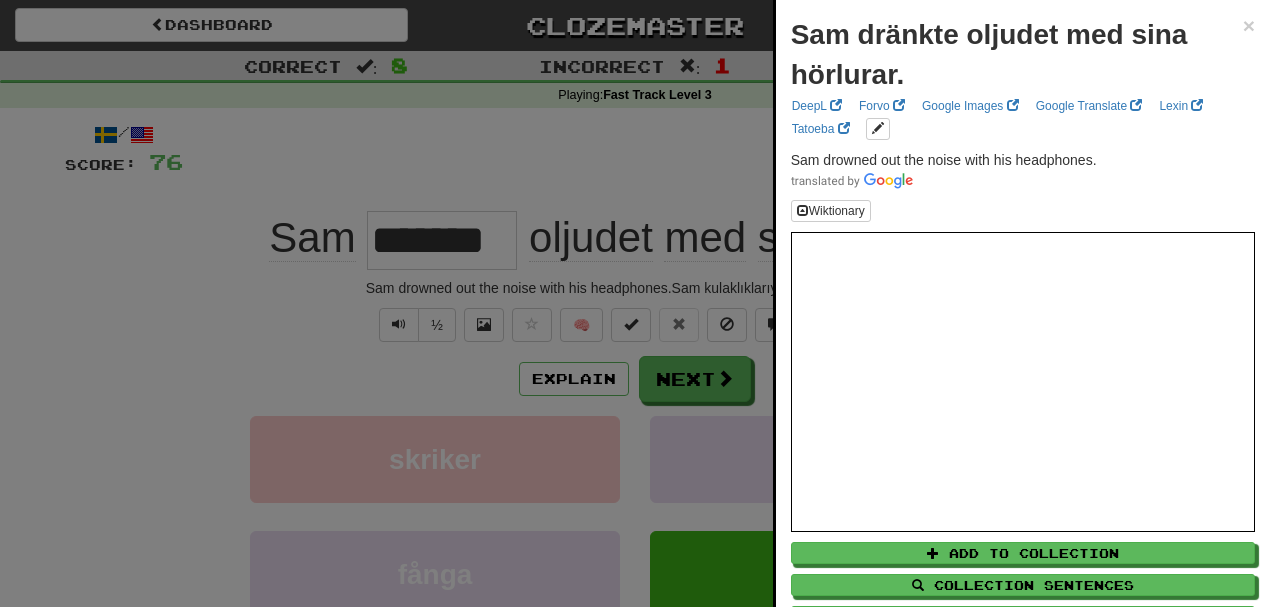 drag, startPoint x: 464, startPoint y: 100, endPoint x: 490, endPoint y: 110, distance: 27.856777 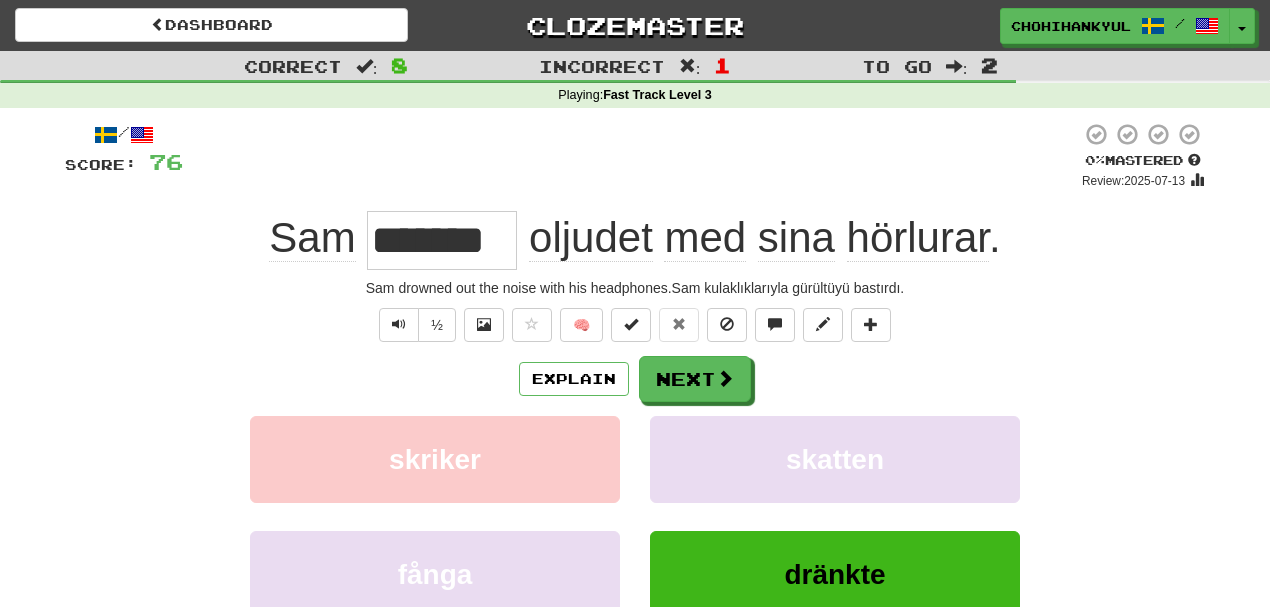 drag, startPoint x: 380, startPoint y: 228, endPoint x: 568, endPoint y: 226, distance: 188.01064 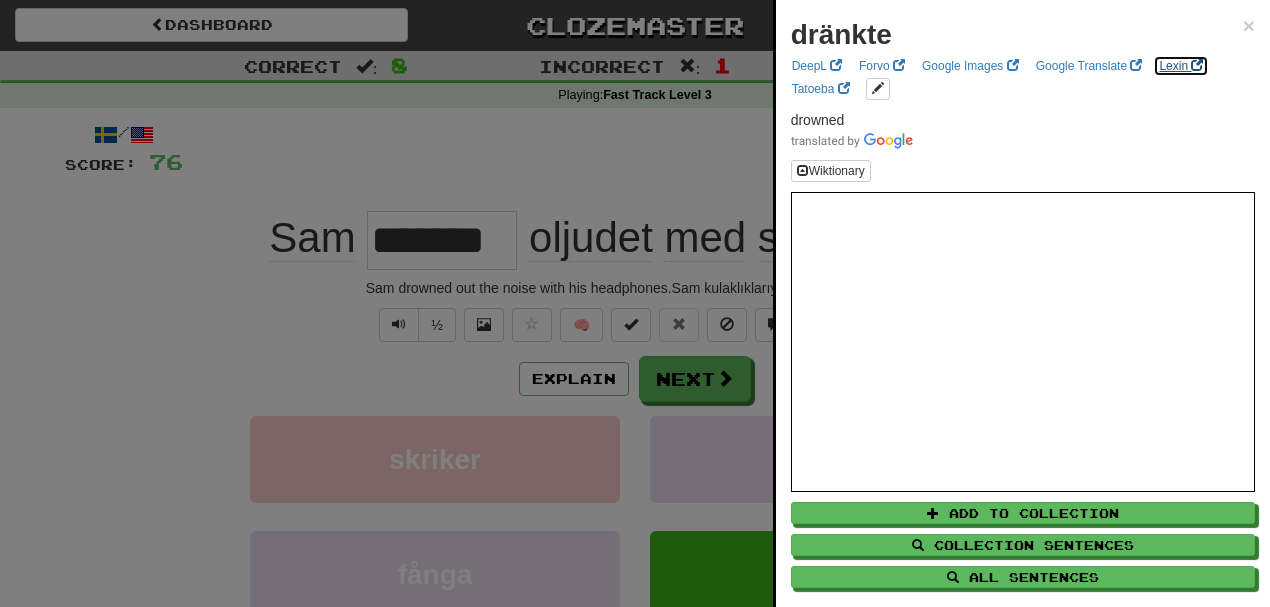 click on "Lexin" at bounding box center [1181, 66] 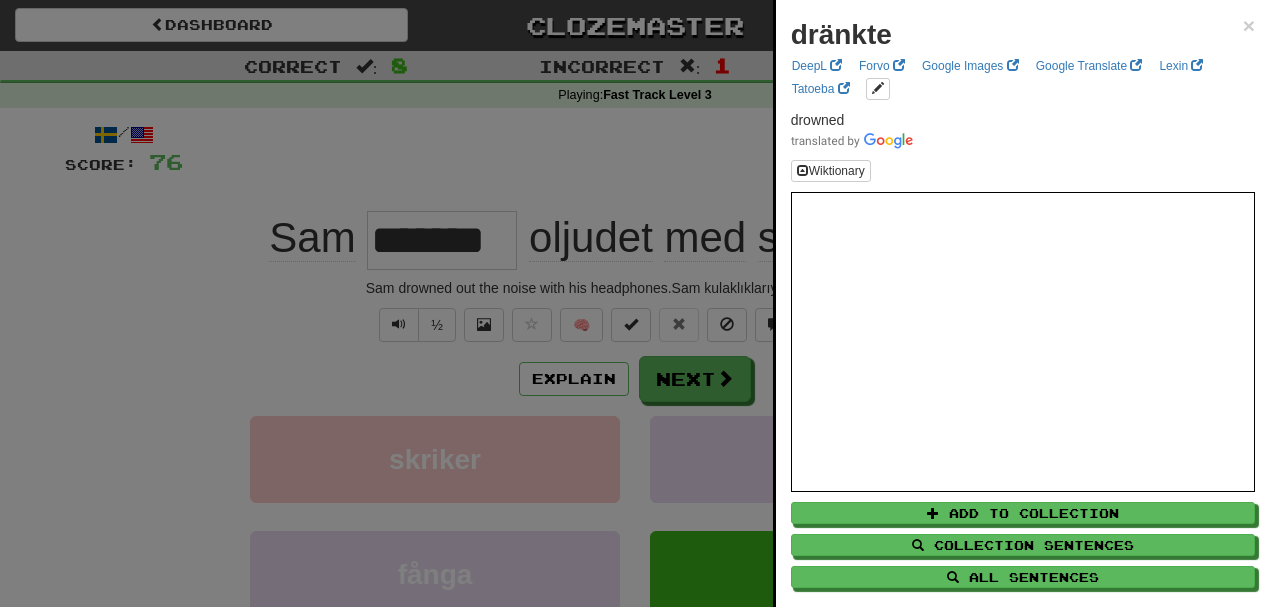click at bounding box center (635, 303) 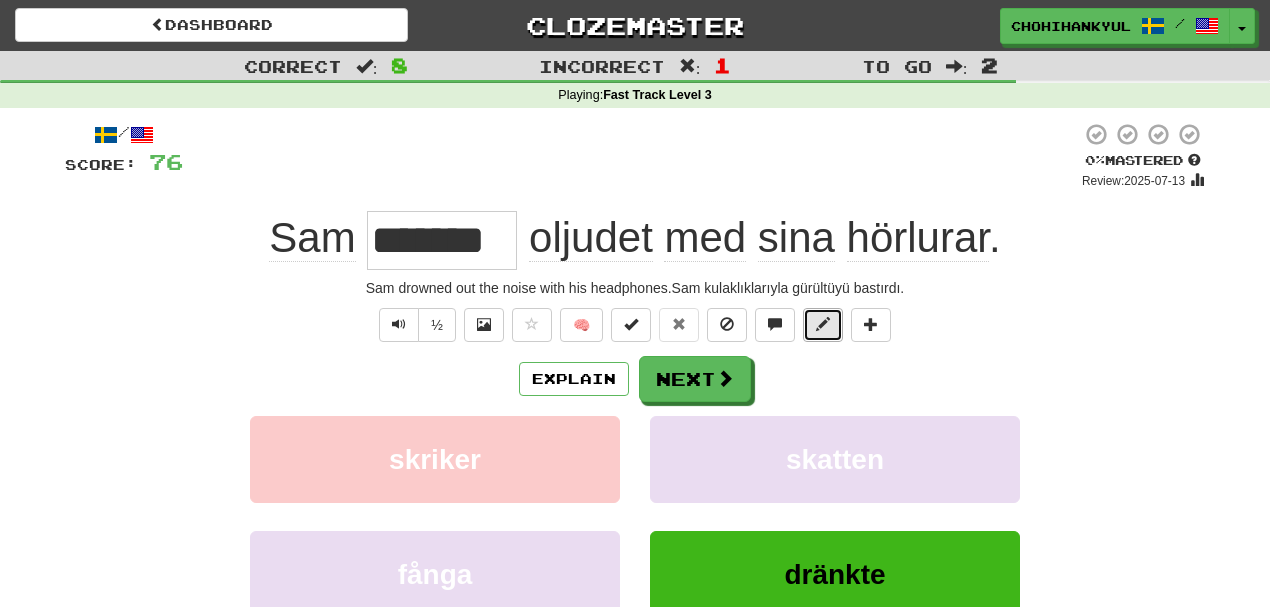 click at bounding box center [823, 324] 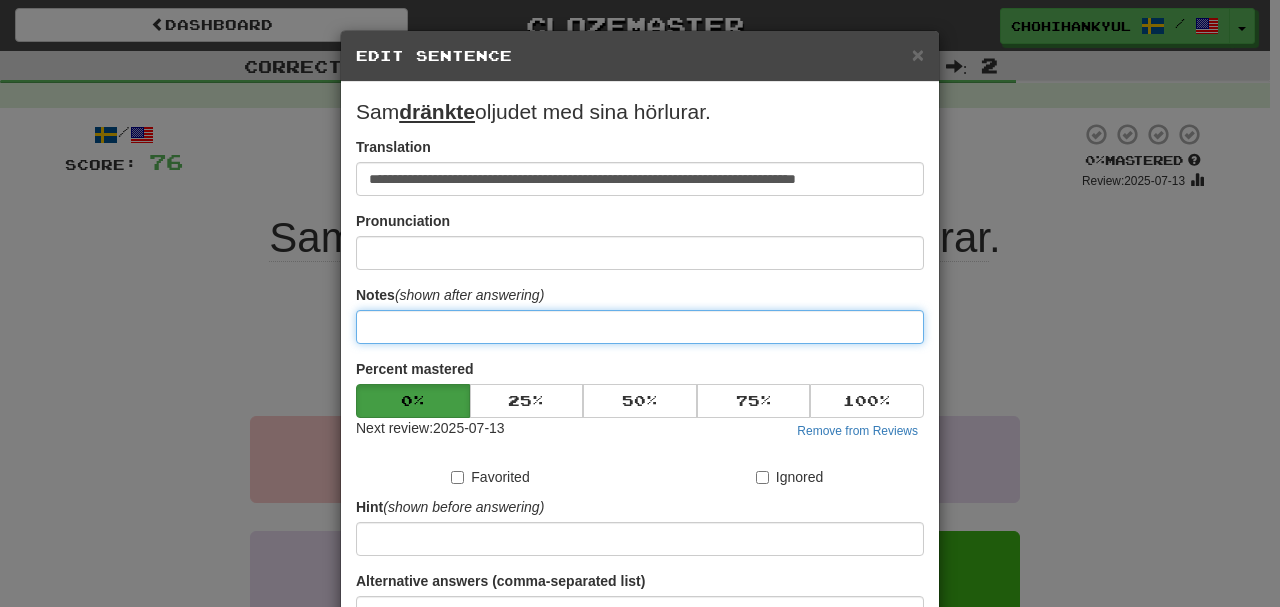 click at bounding box center [640, 327] 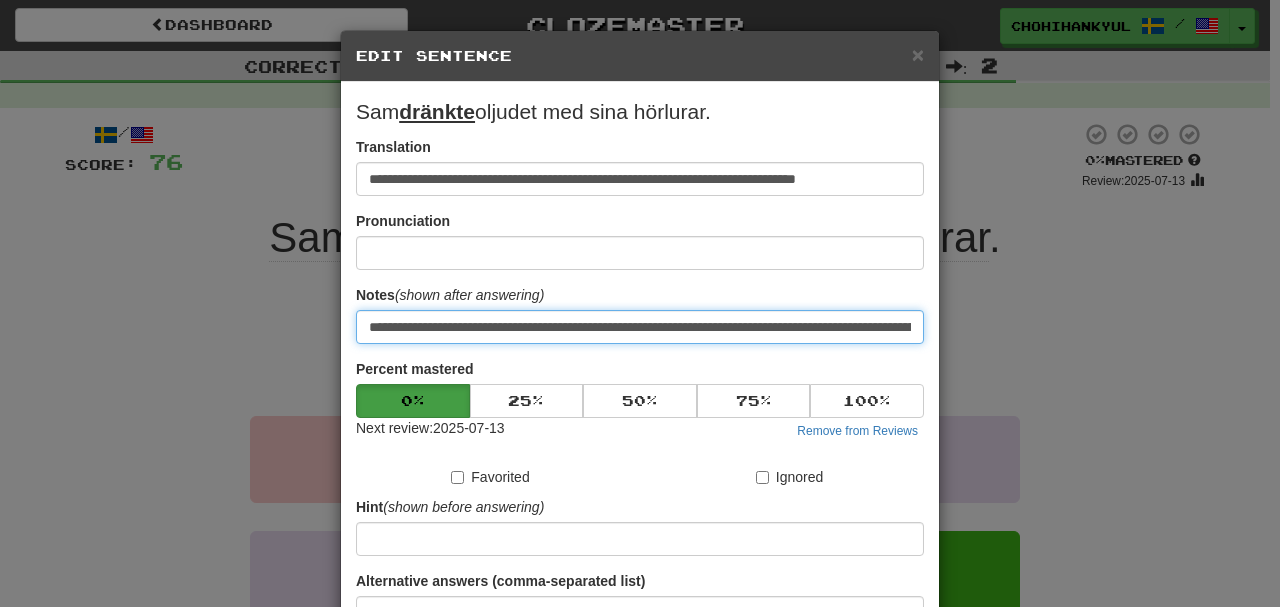 scroll, scrollTop: 0, scrollLeft: 763, axis: horizontal 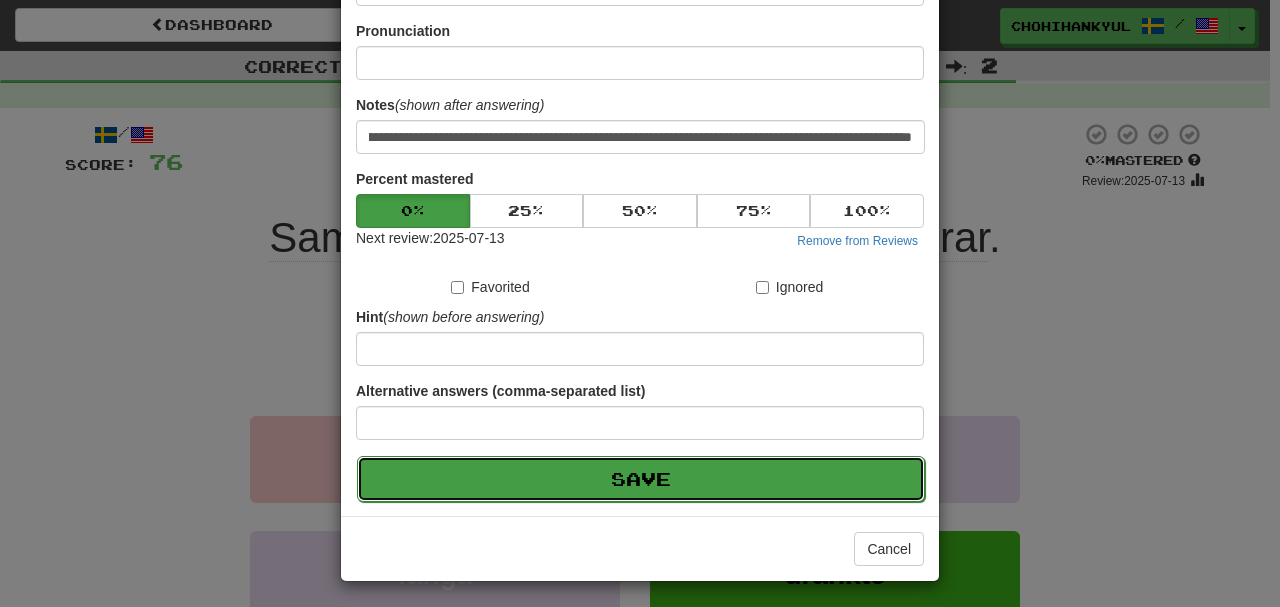 click on "Save" at bounding box center (641, 479) 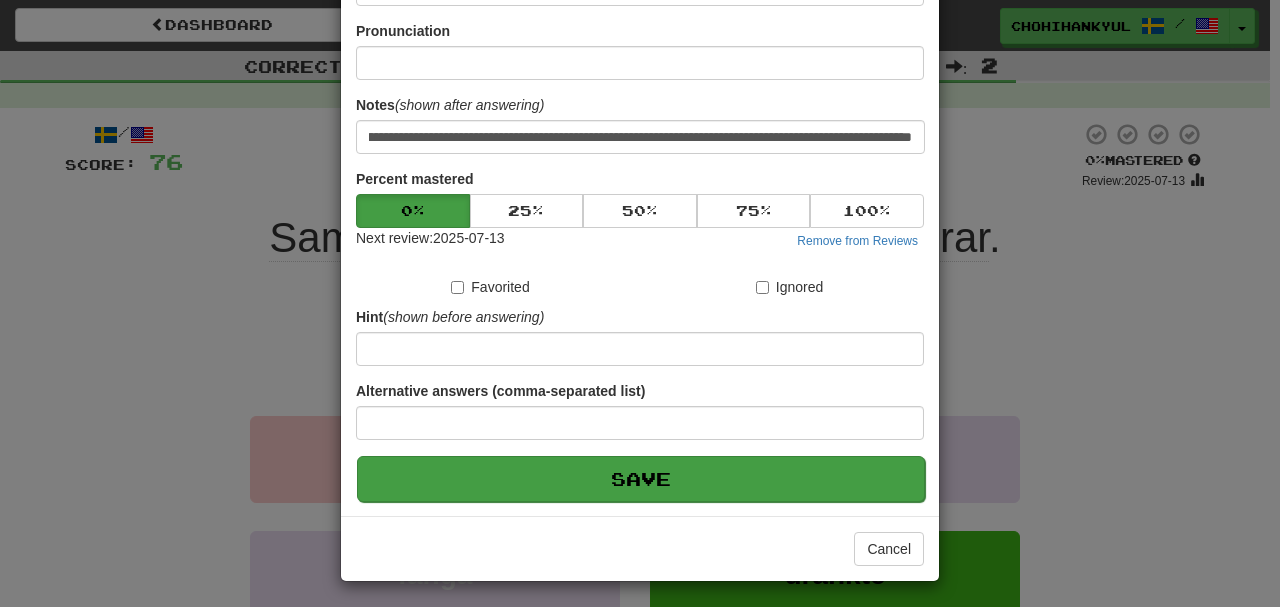 scroll, scrollTop: 0, scrollLeft: 0, axis: both 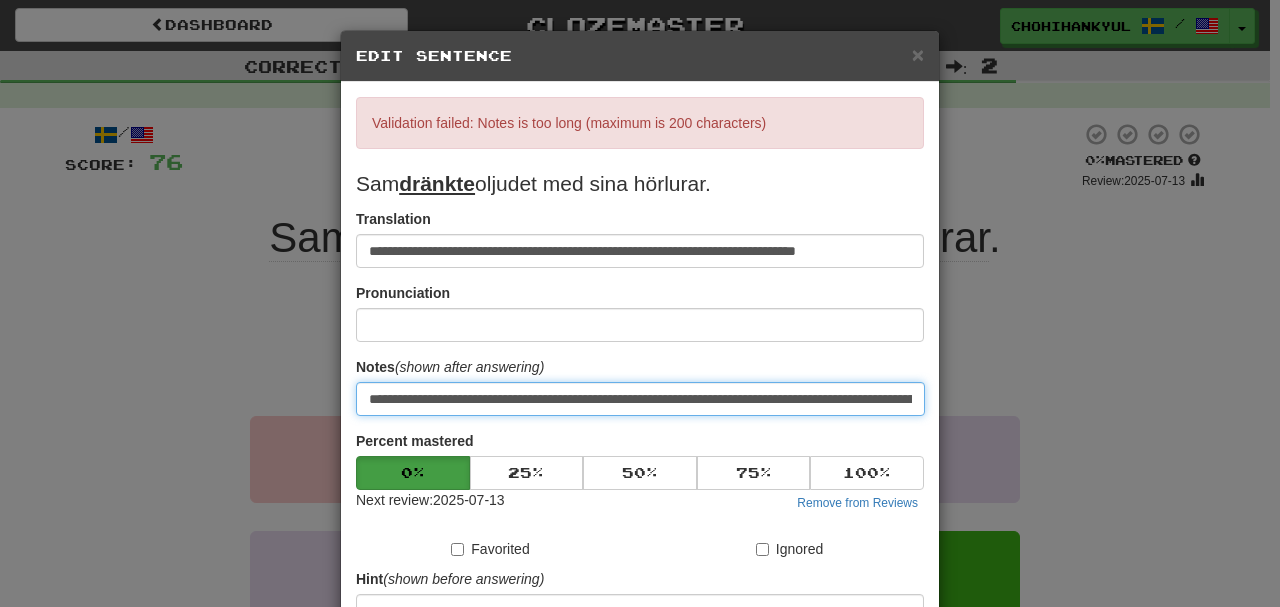 click on "**********" at bounding box center (640, 399) 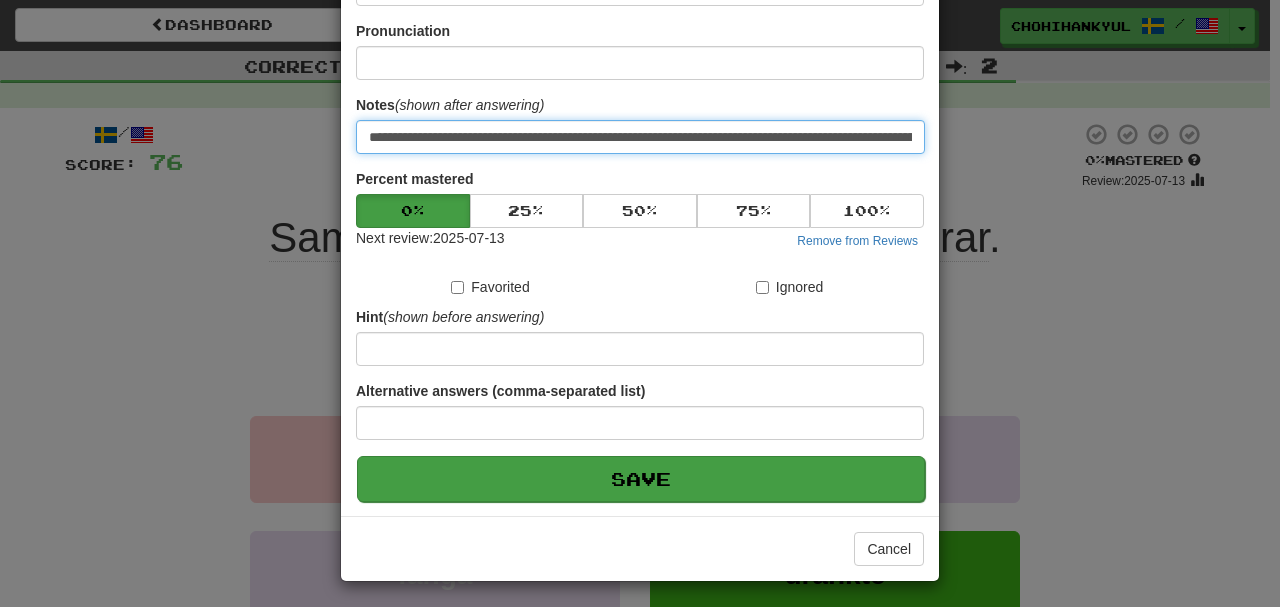 type on "**********" 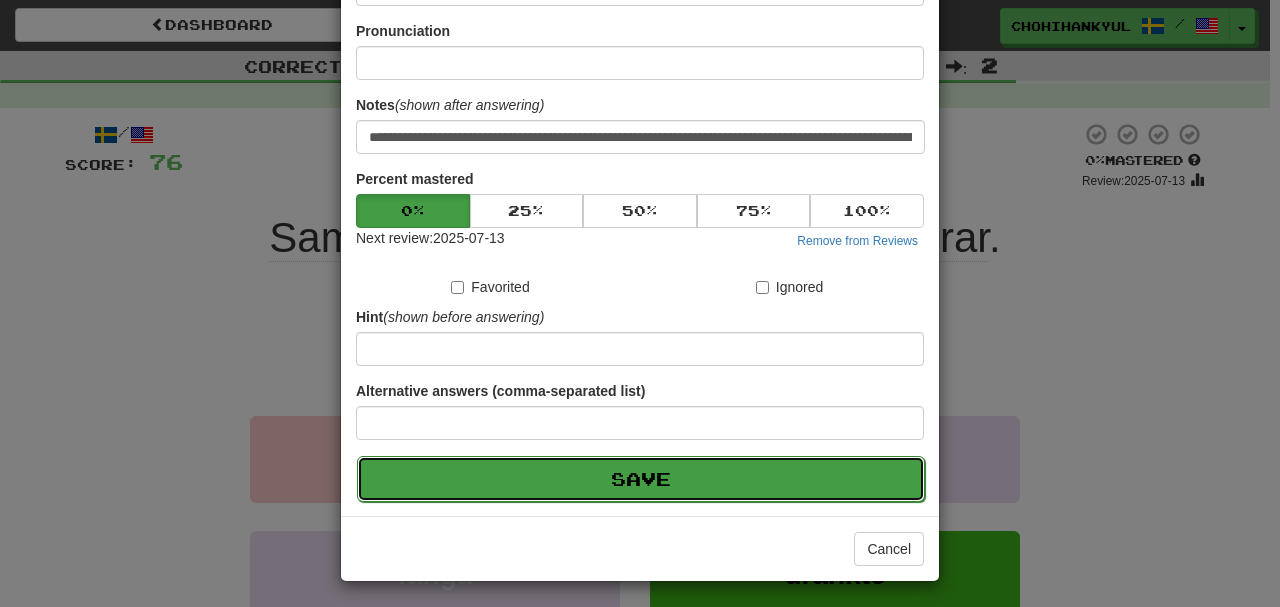 click on "Save" at bounding box center (641, 479) 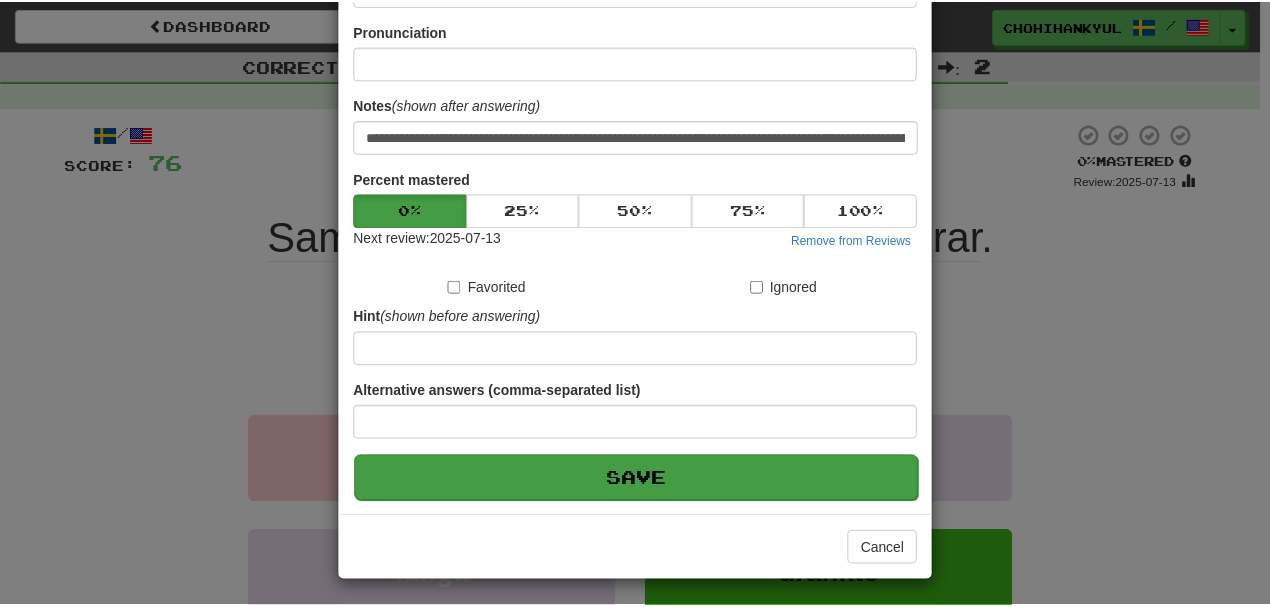 scroll, scrollTop: 190, scrollLeft: 0, axis: vertical 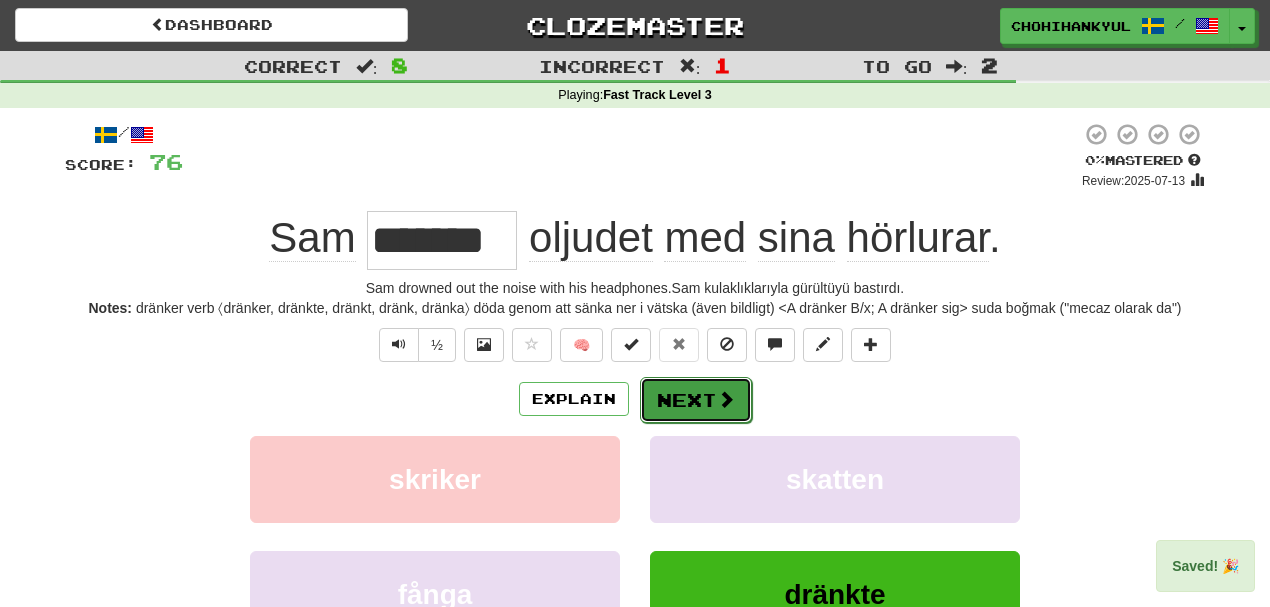 click at bounding box center (726, 399) 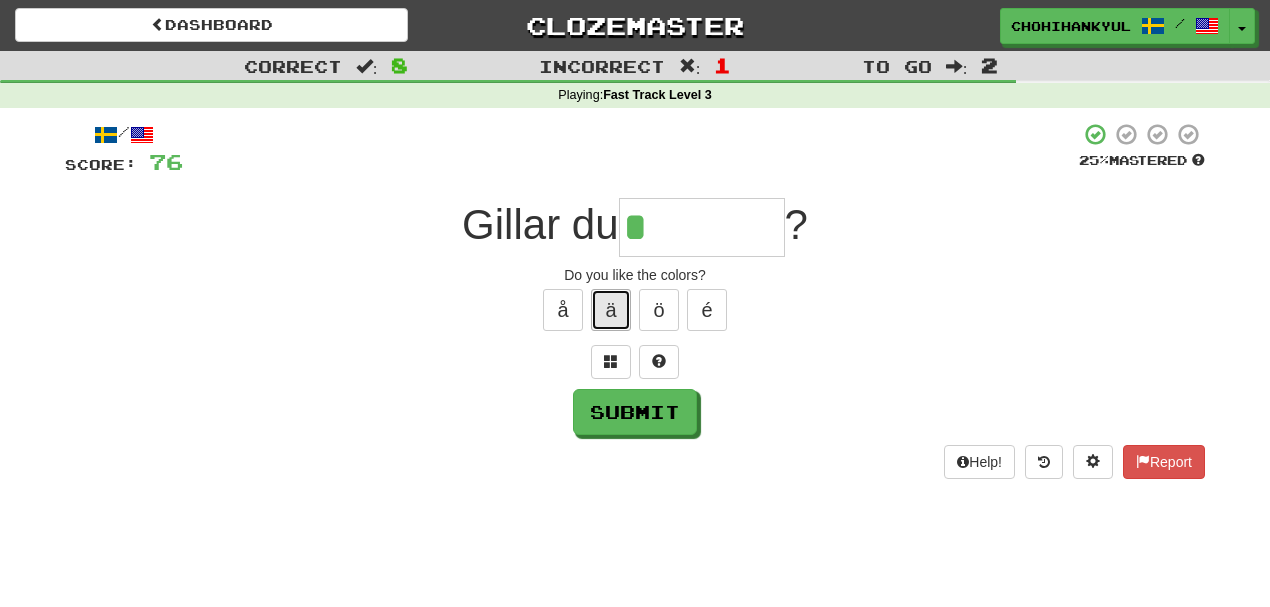 click on "ä" at bounding box center (611, 310) 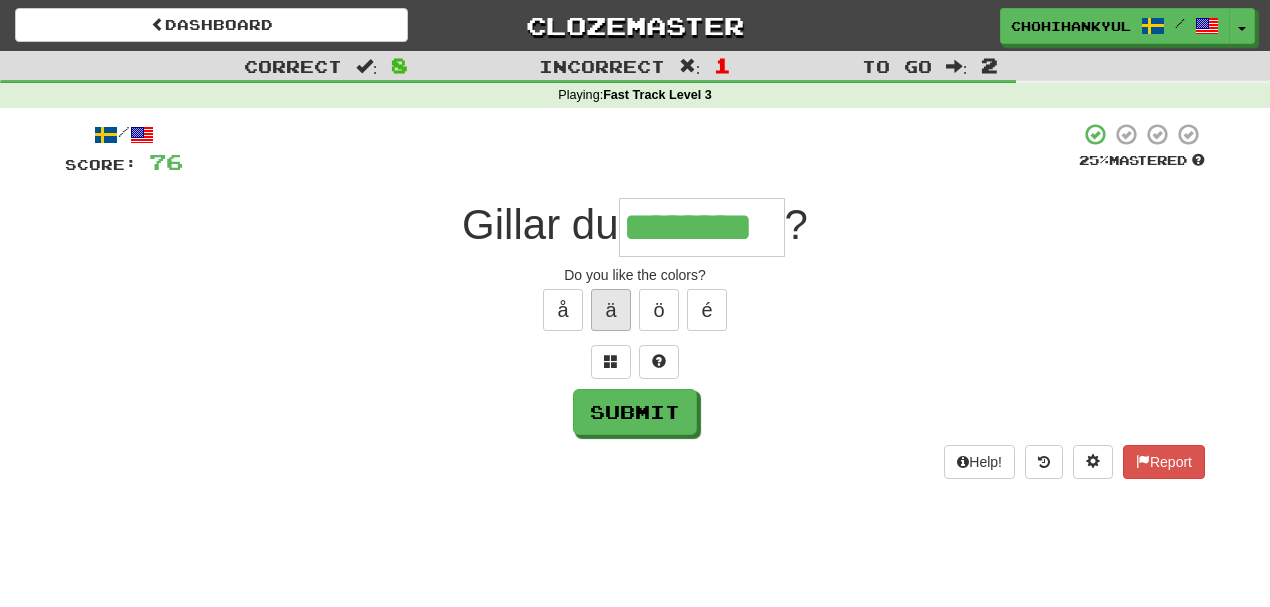 type on "********" 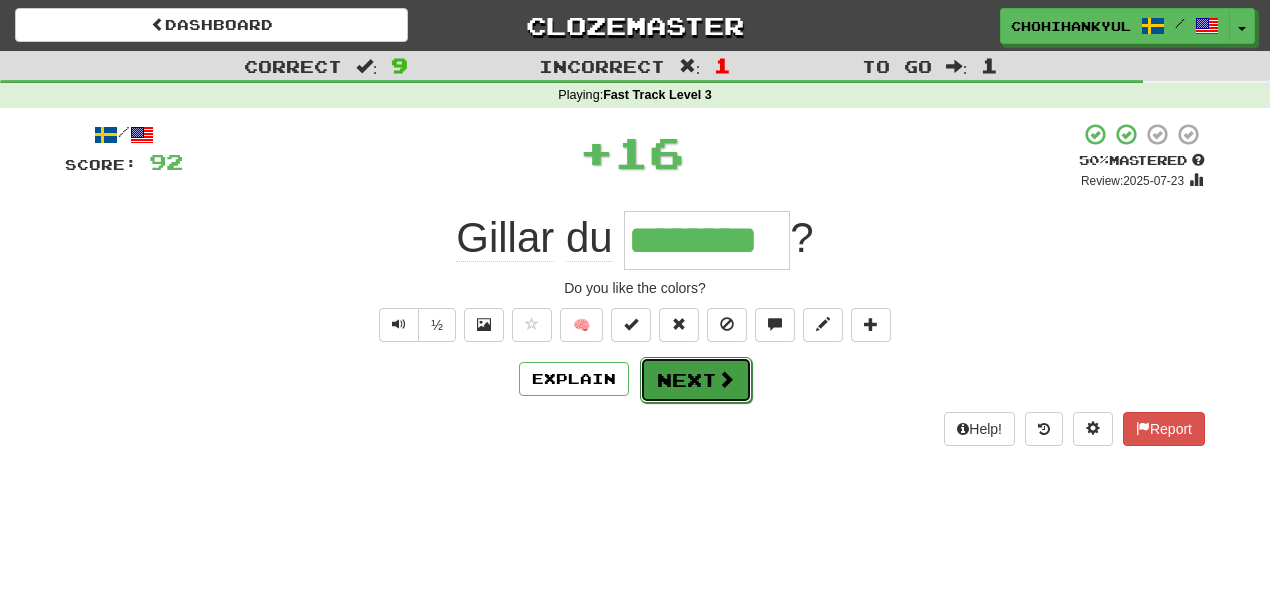 click on "Next" at bounding box center (696, 380) 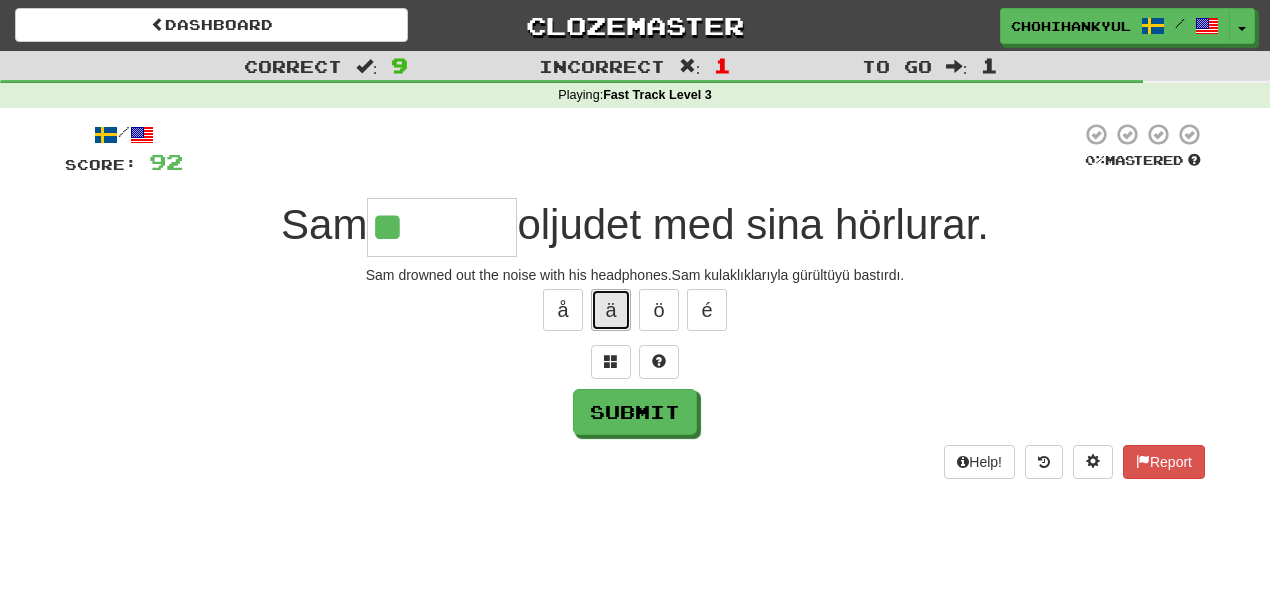 click on "ä" at bounding box center (611, 310) 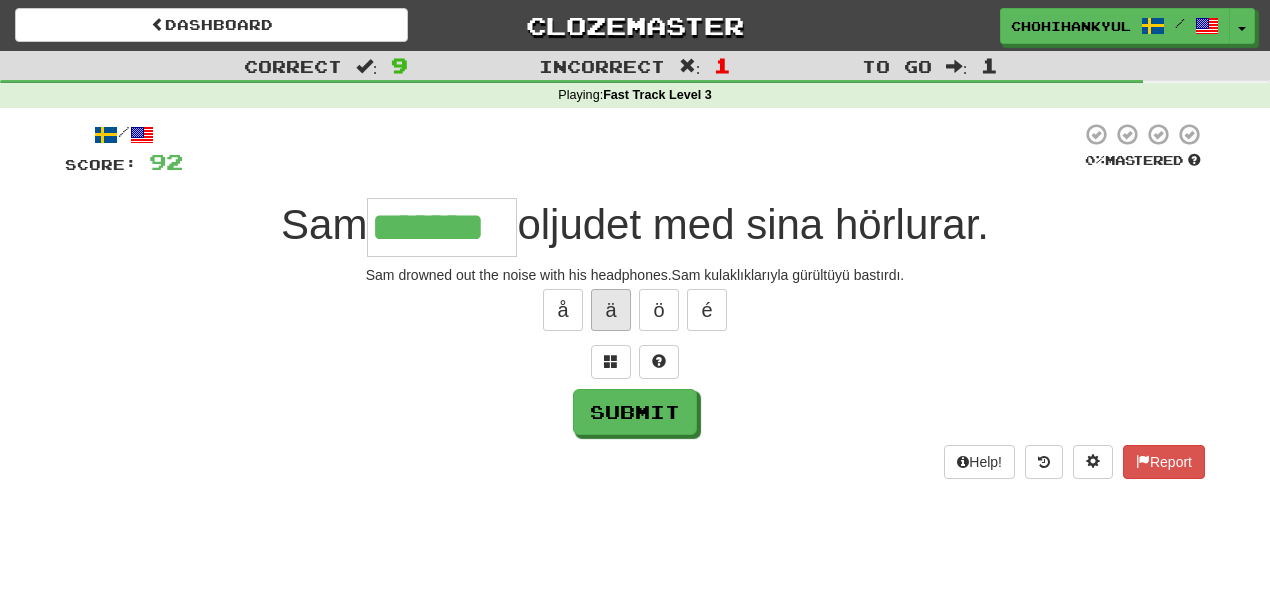 type on "*******" 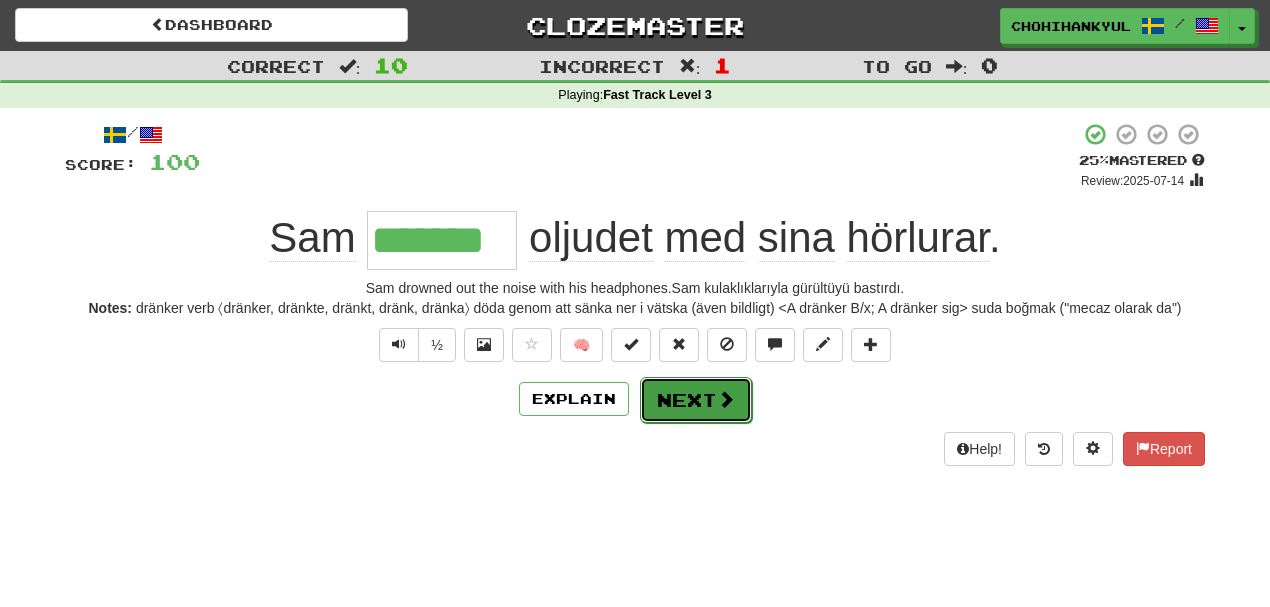 click at bounding box center [726, 399] 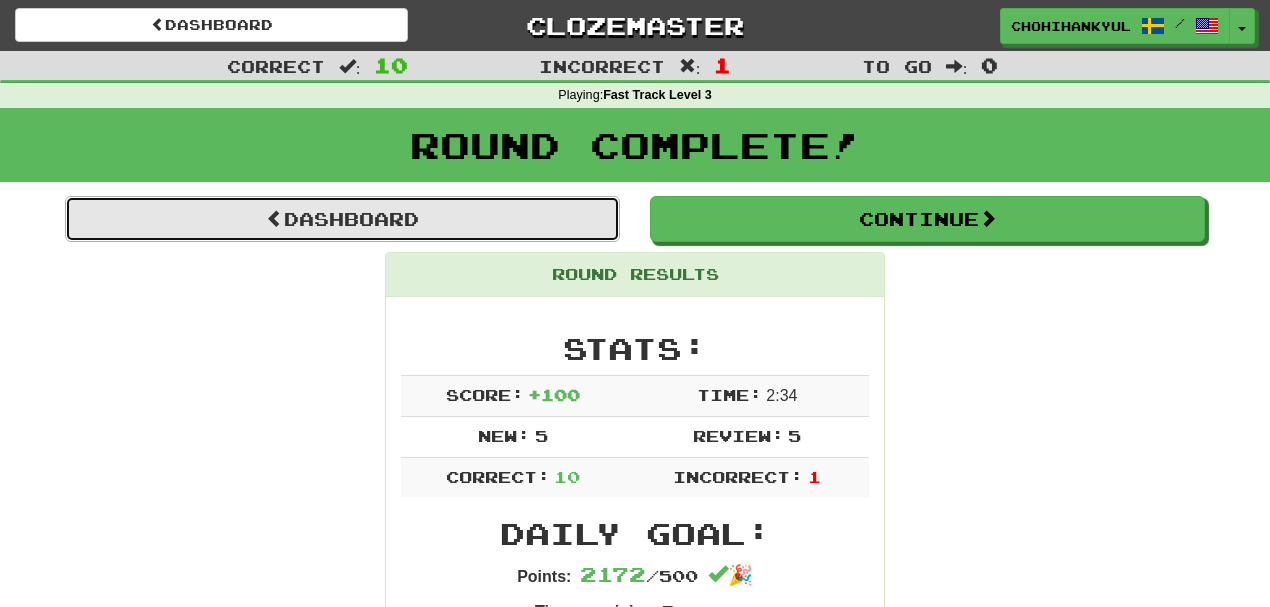 click on "Dashboard" at bounding box center [342, 219] 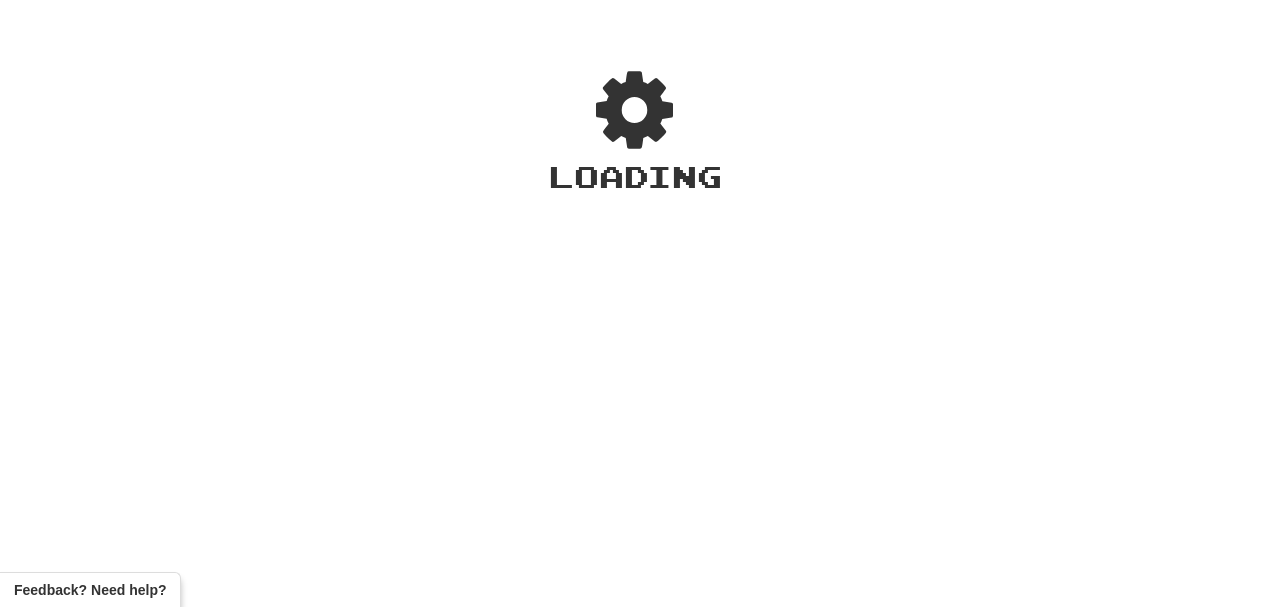scroll, scrollTop: 0, scrollLeft: 0, axis: both 